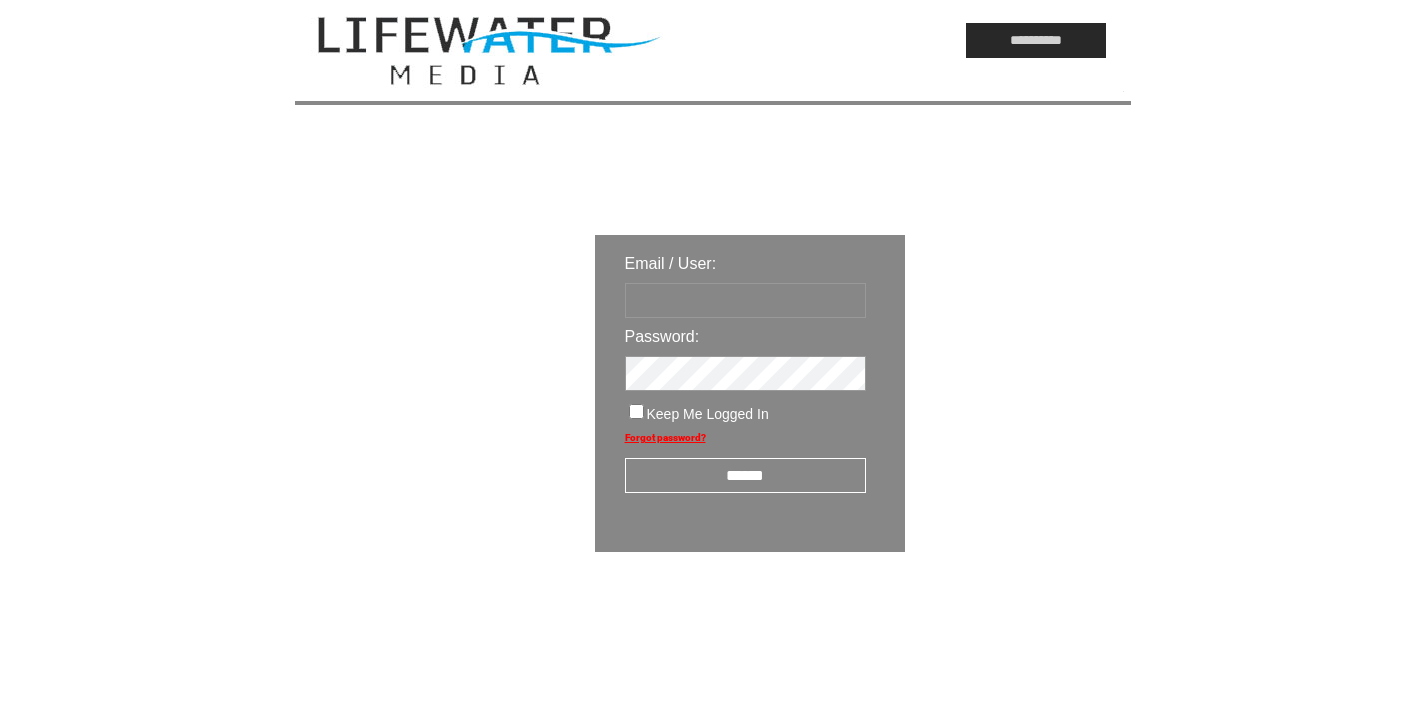 scroll, scrollTop: 0, scrollLeft: 0, axis: both 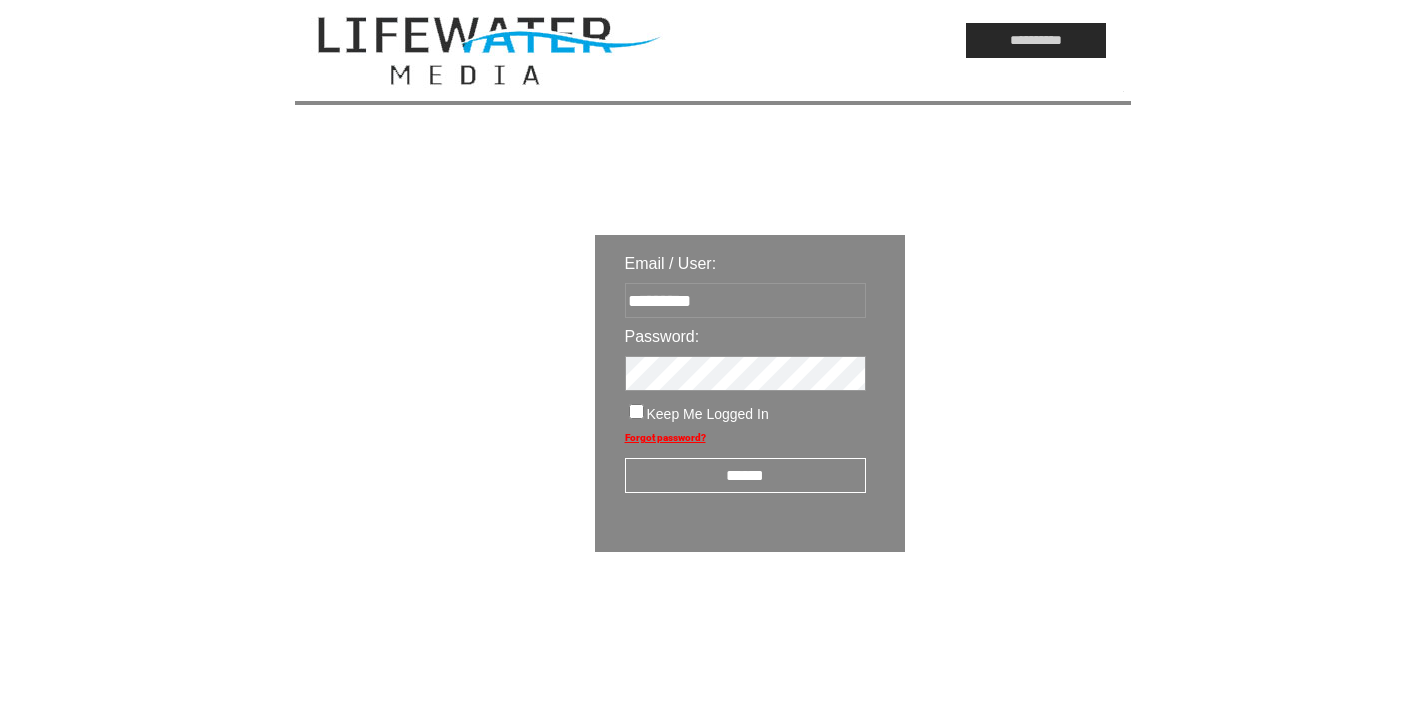 click on "******" at bounding box center (745, 475) 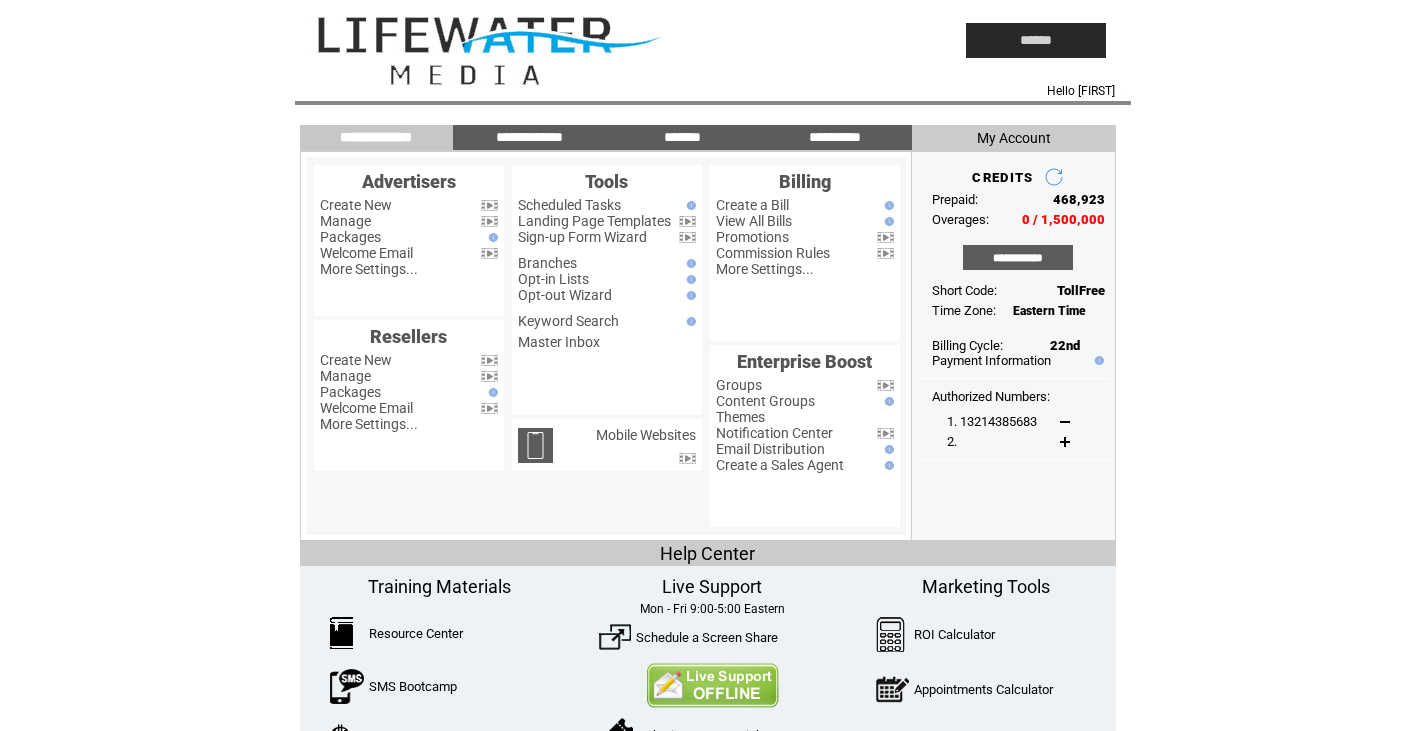 scroll, scrollTop: 0, scrollLeft: 0, axis: both 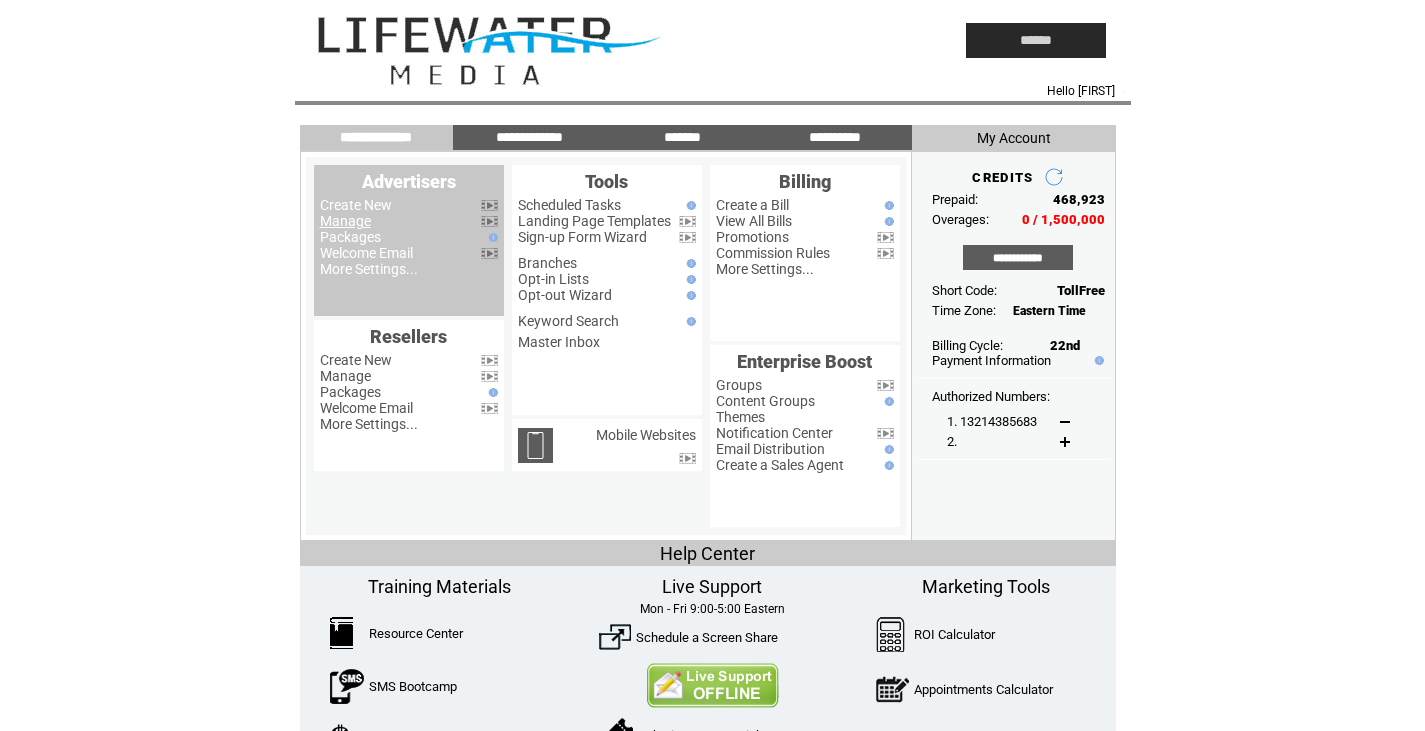 click on "Manage" at bounding box center [345, 221] 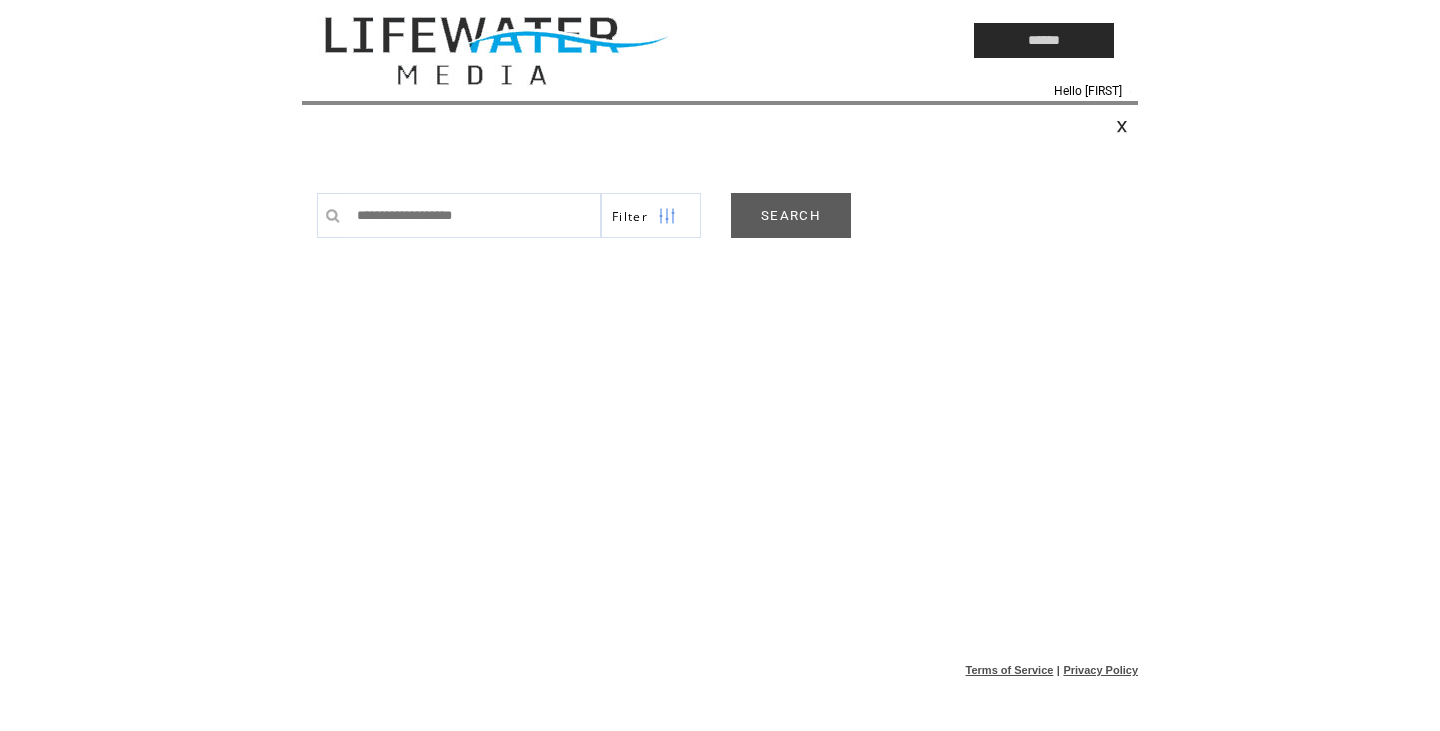 scroll, scrollTop: 0, scrollLeft: 0, axis: both 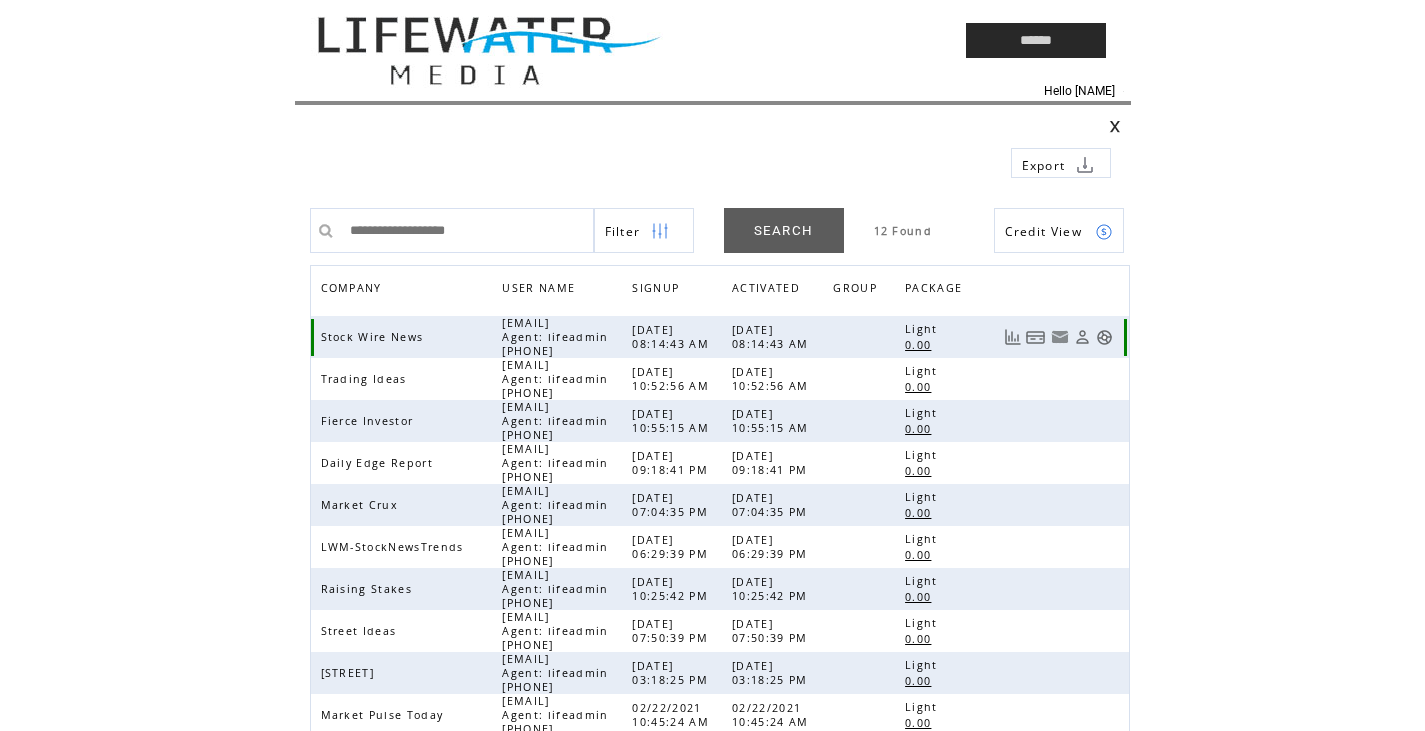 click at bounding box center (1104, 337) 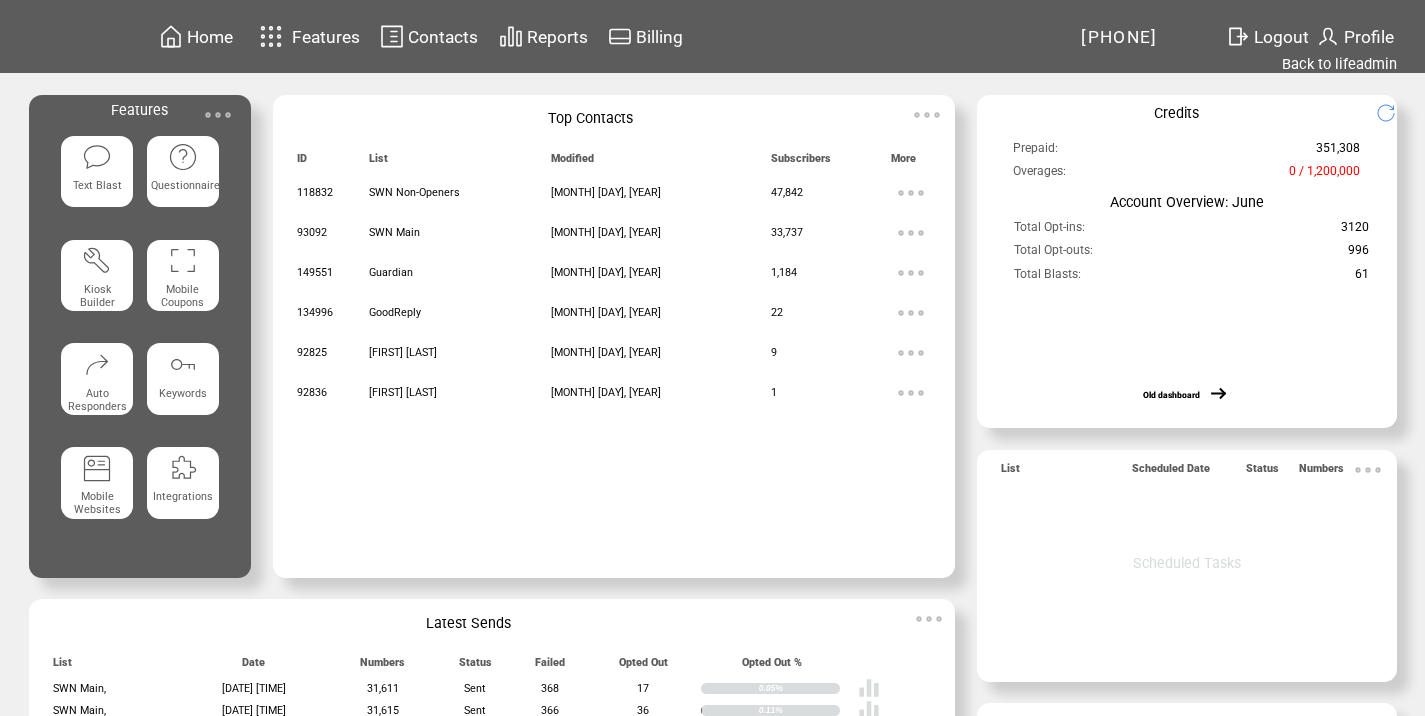 scroll, scrollTop: 0, scrollLeft: 0, axis: both 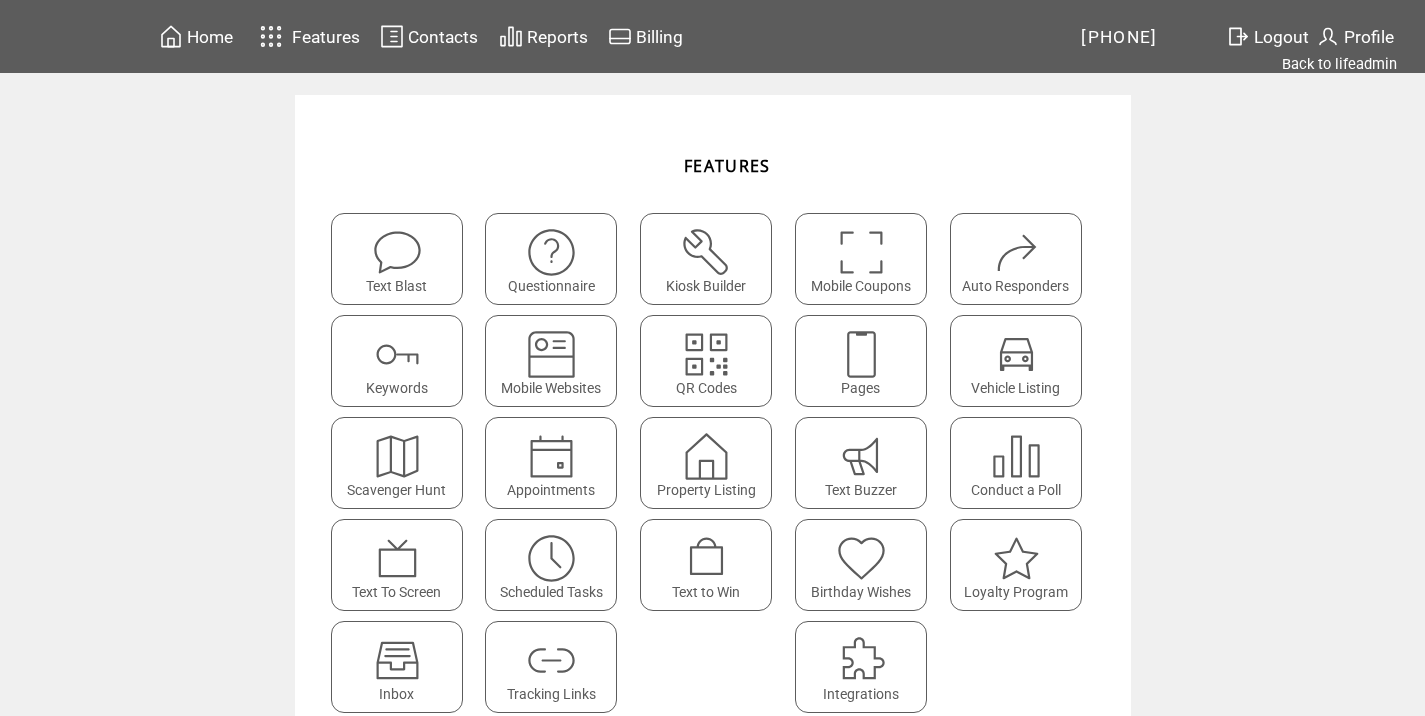 click on "Tracking Links" at bounding box center (551, 667) 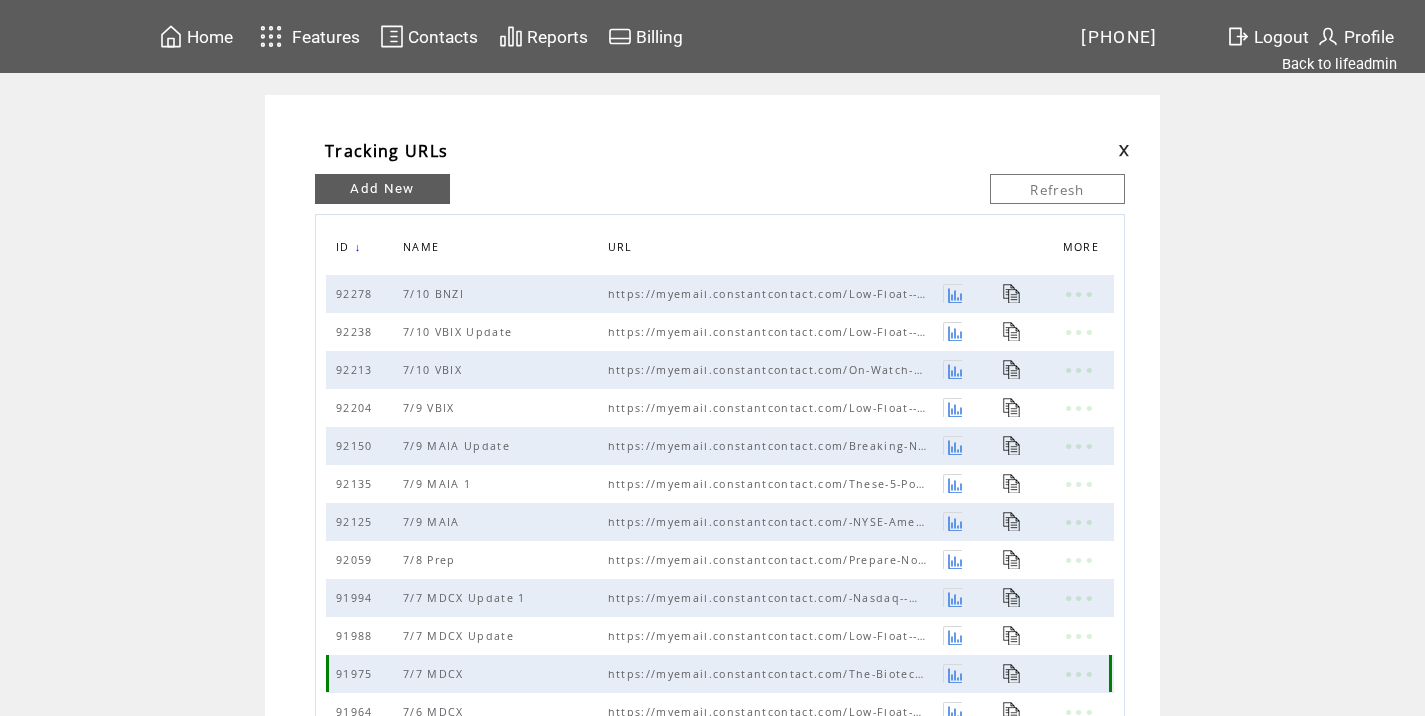 scroll, scrollTop: 0, scrollLeft: 0, axis: both 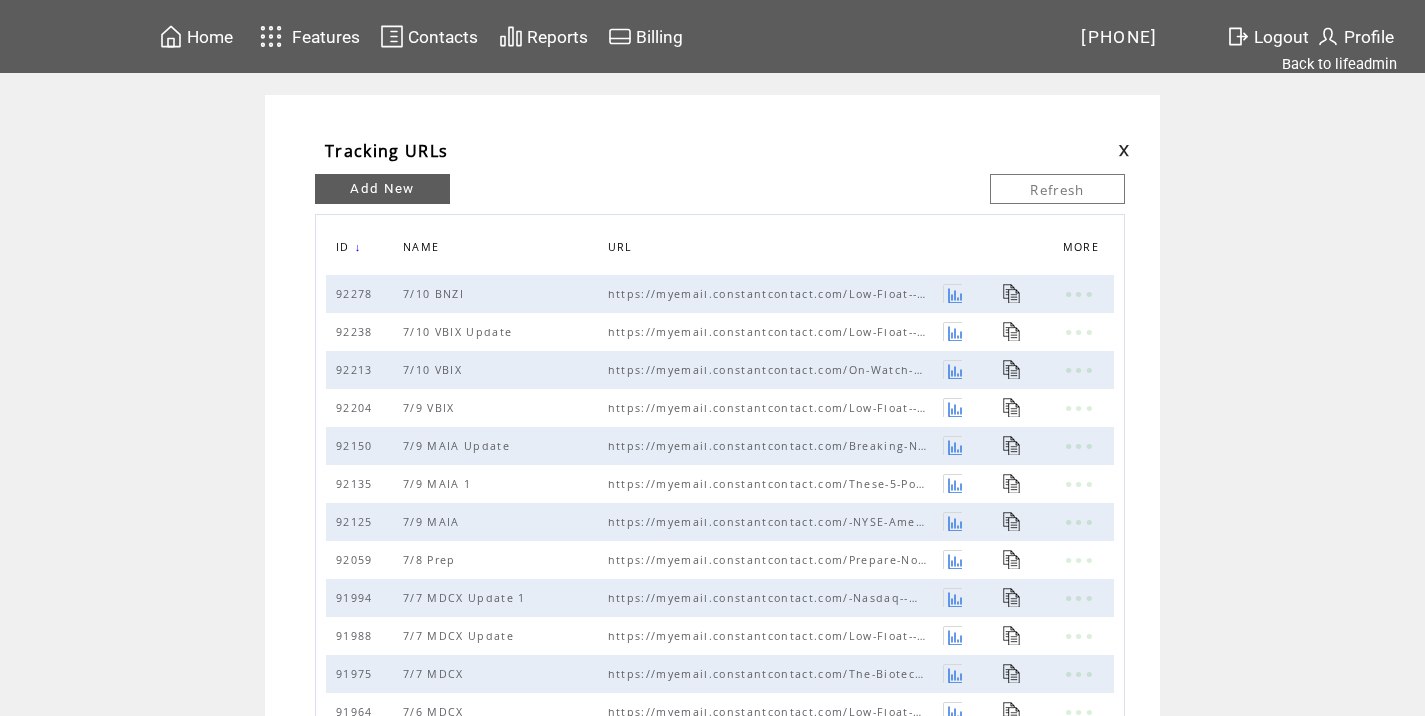 click on "Add New" at bounding box center (382, 189) 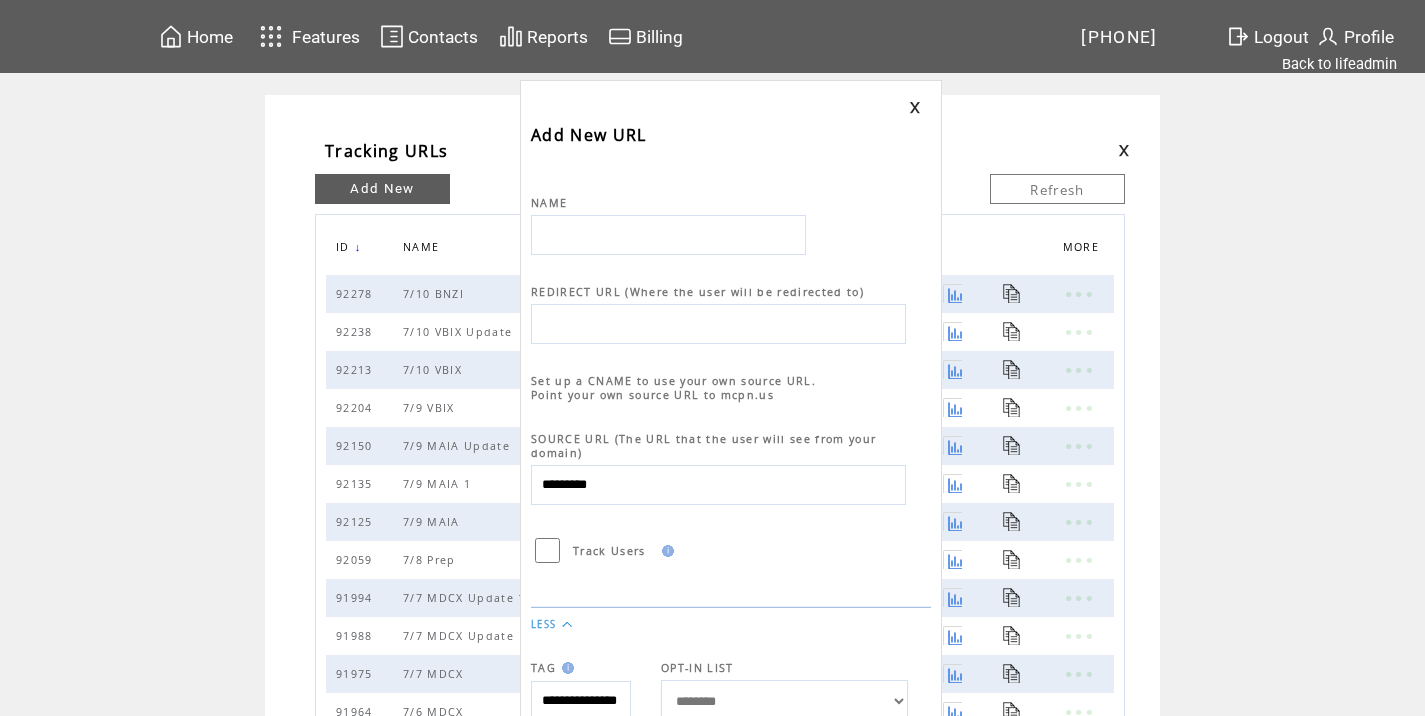 scroll, scrollTop: 0, scrollLeft: 0, axis: both 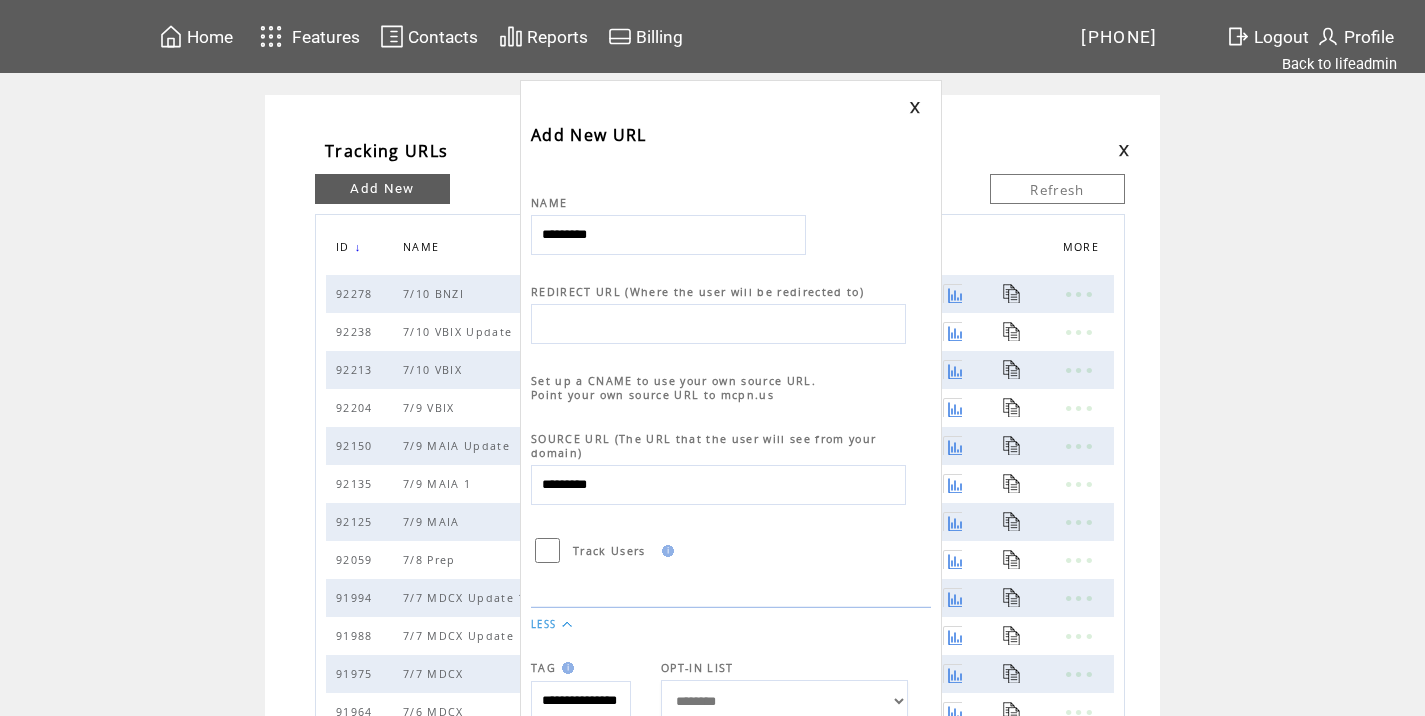type on "*********" 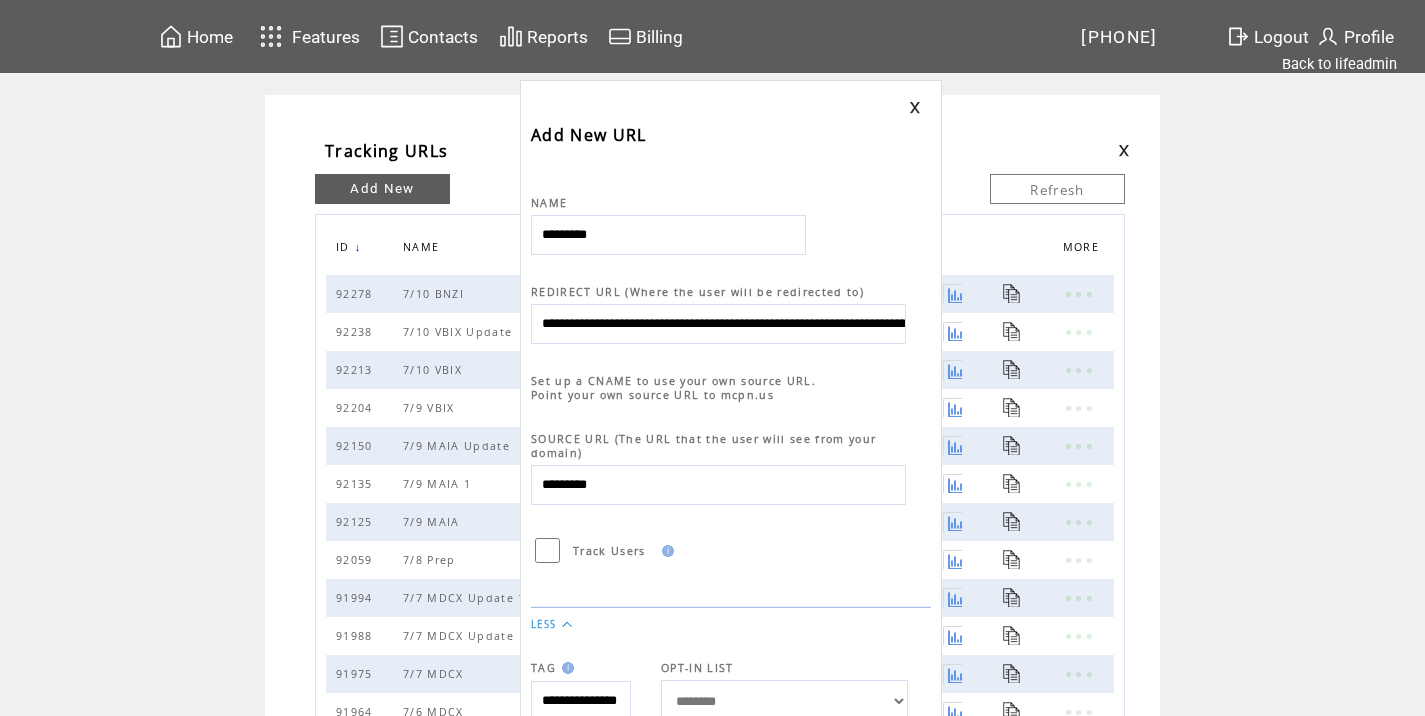 scroll, scrollTop: 0, scrollLeft: 912, axis: horizontal 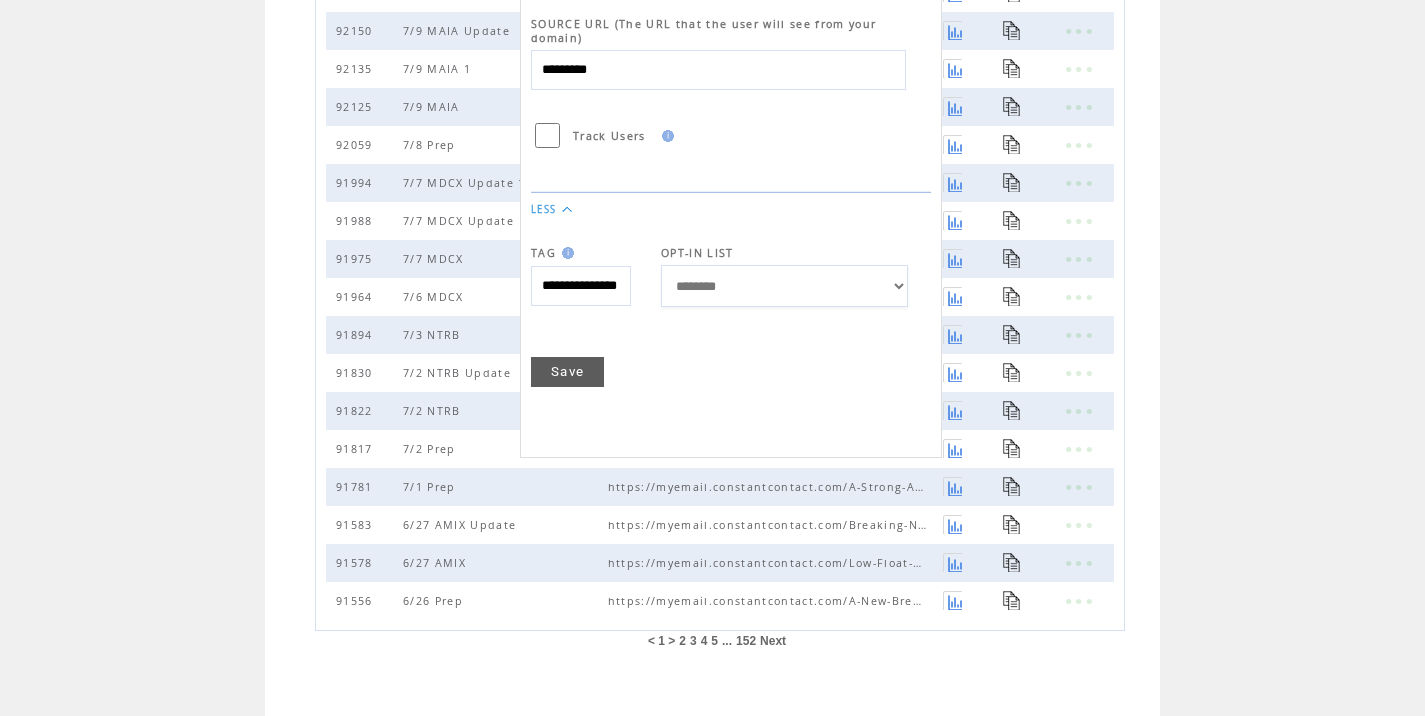 type on "**********" 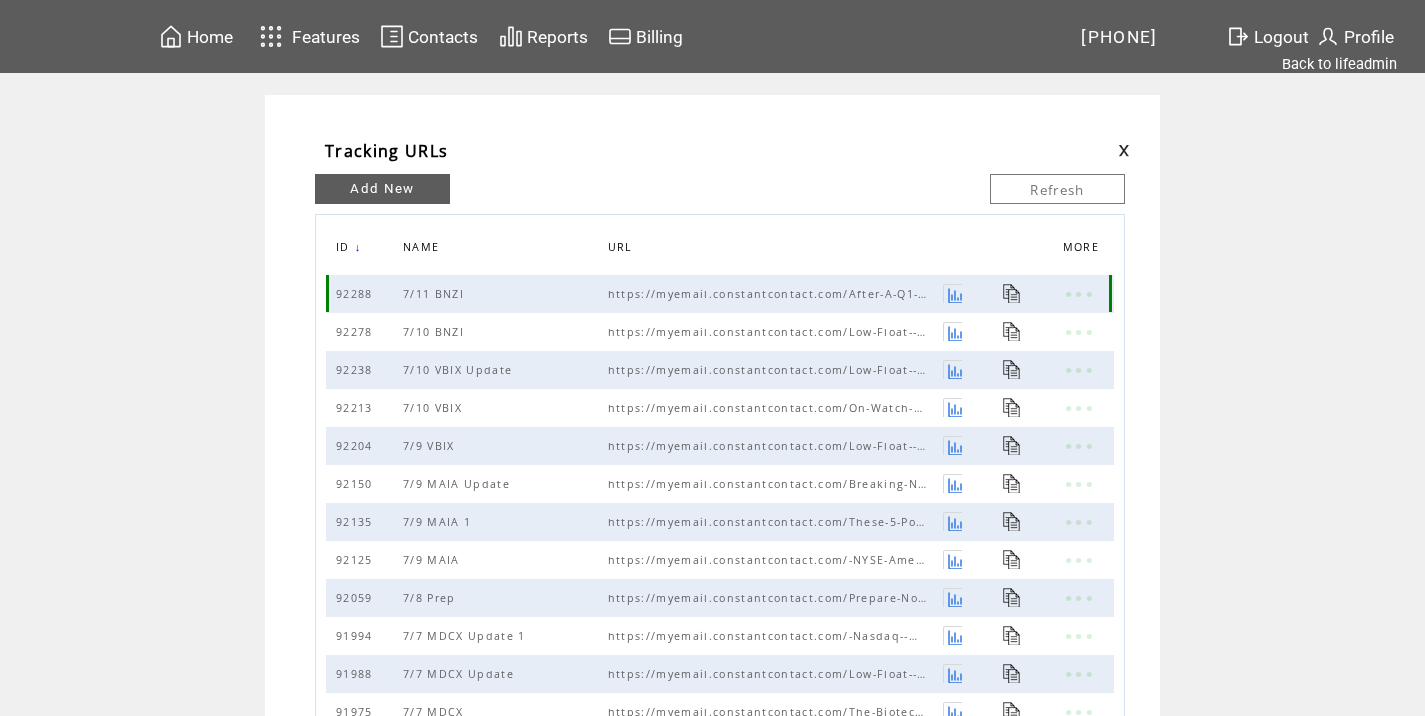 click at bounding box center (1012, 293) 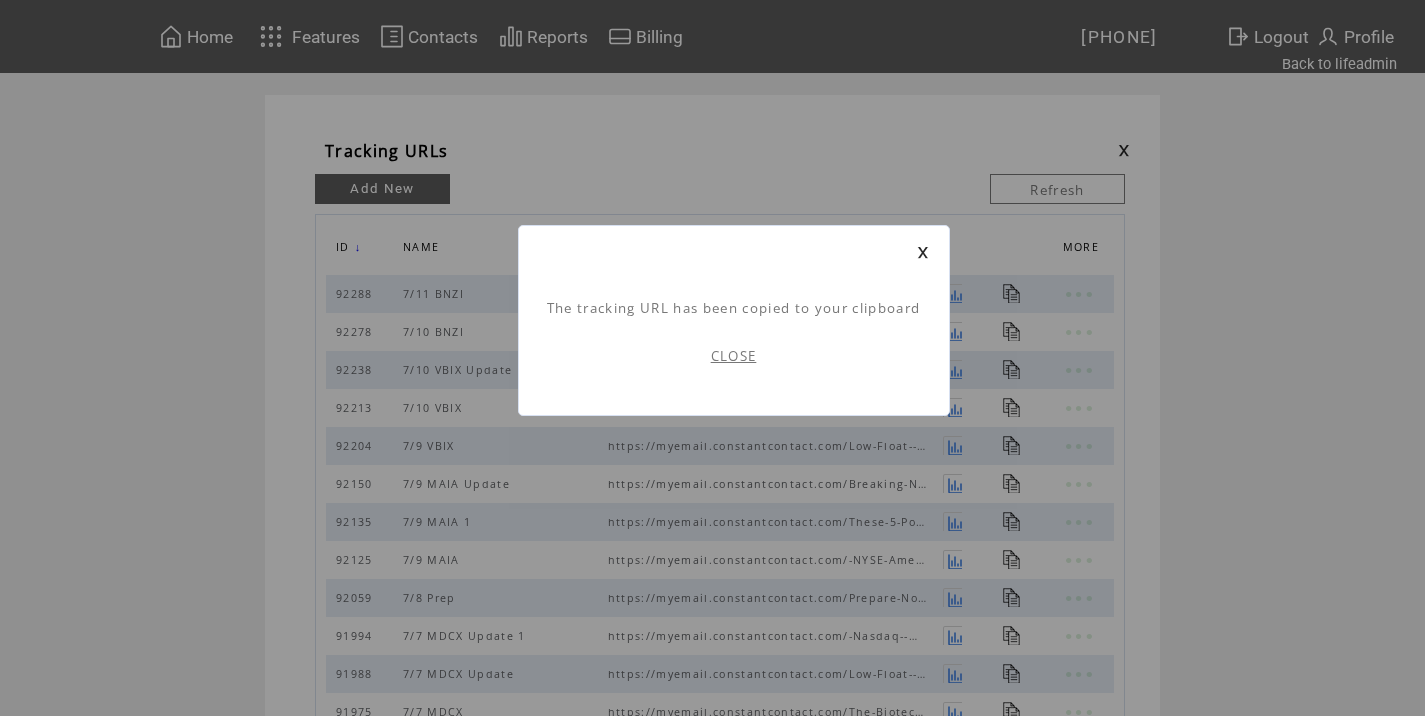 scroll, scrollTop: 1, scrollLeft: 0, axis: vertical 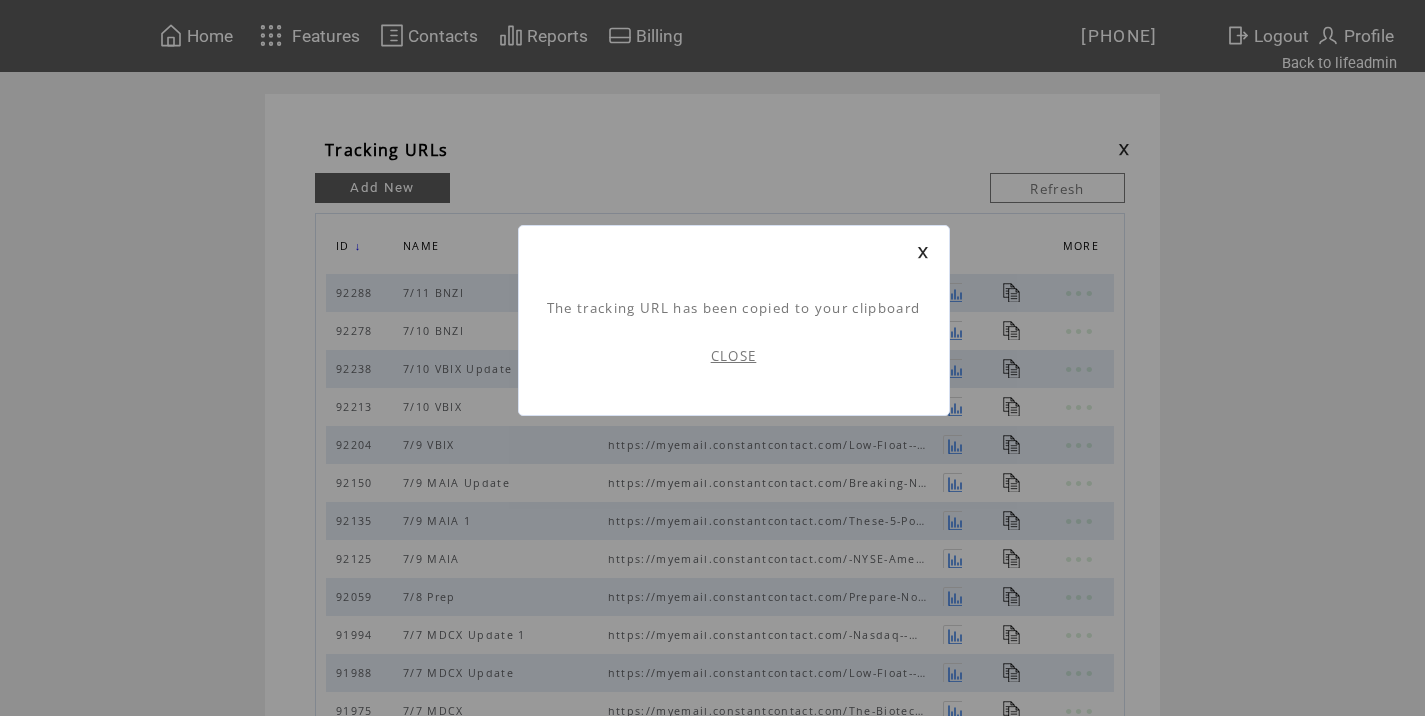 click on "CLOSE" at bounding box center [734, 356] 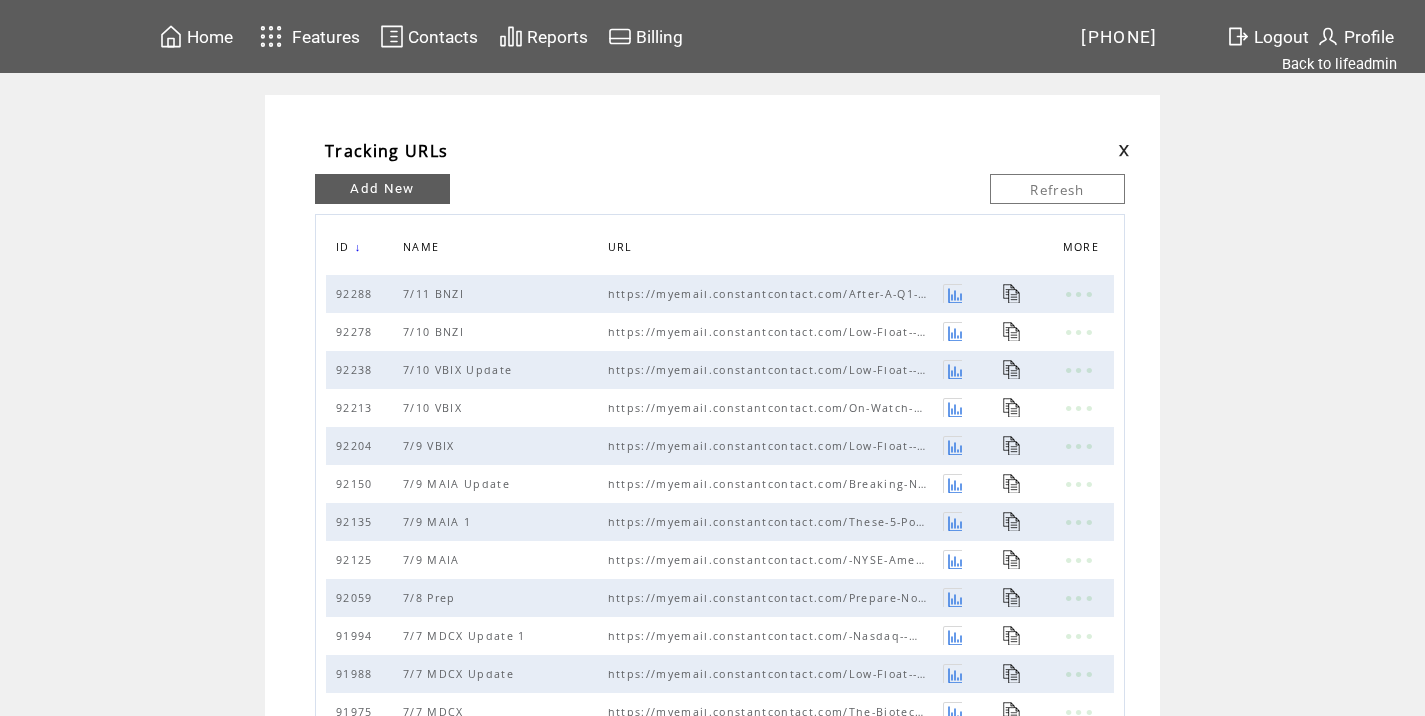 click at bounding box center (1124, 150) 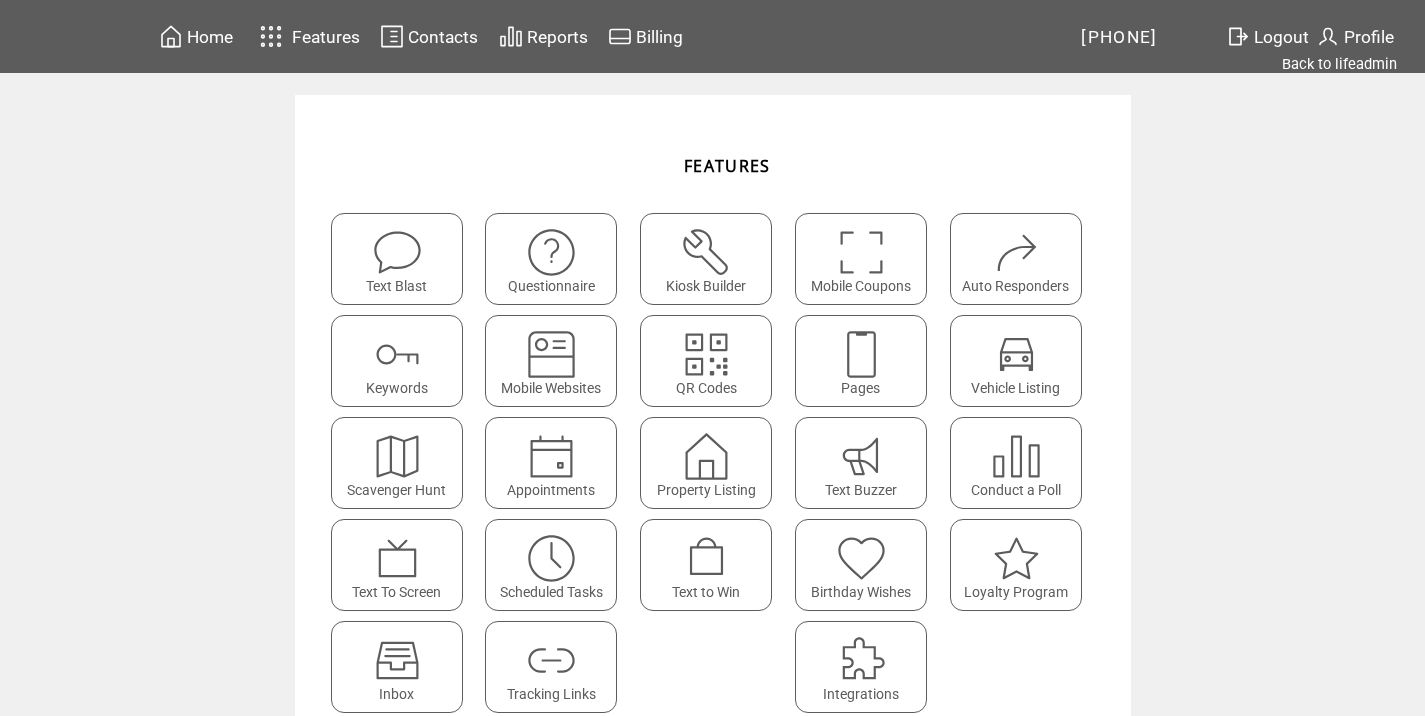 scroll, scrollTop: 0, scrollLeft: 0, axis: both 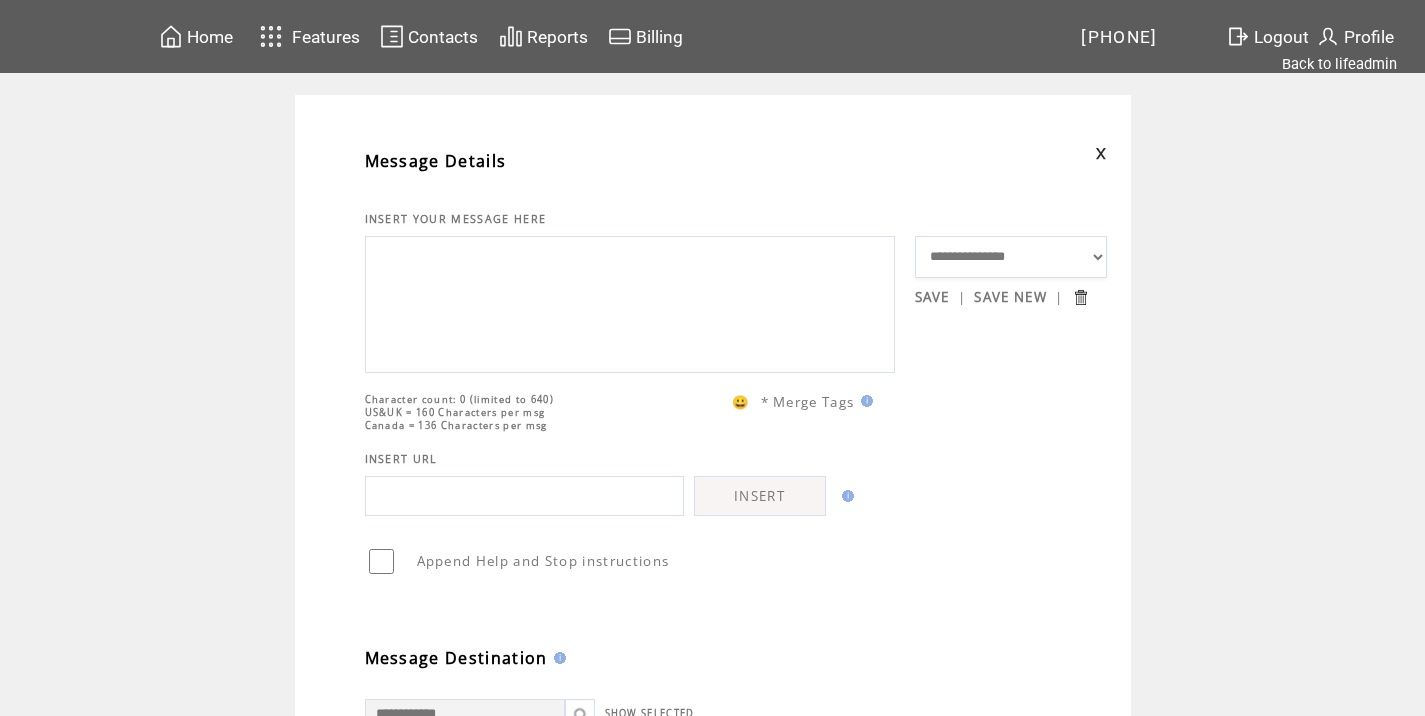 click at bounding box center (1101, 153) 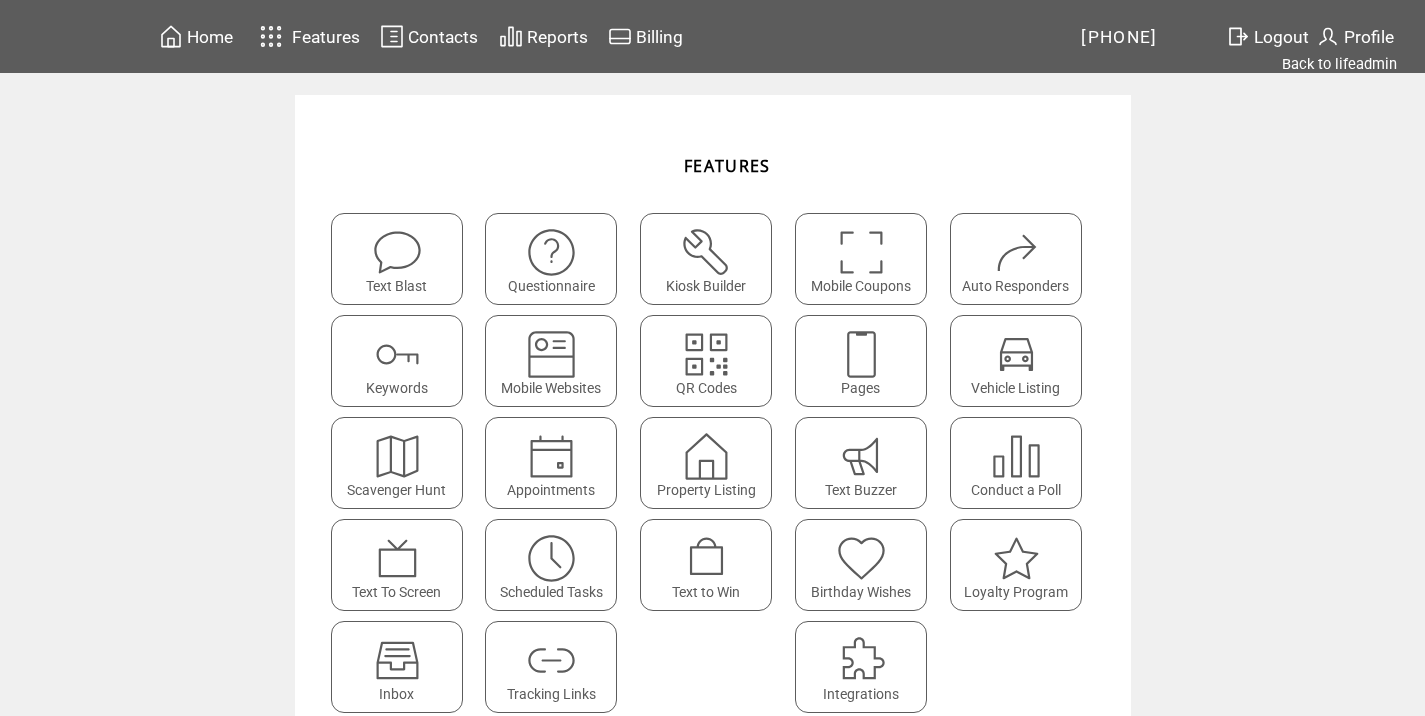 scroll, scrollTop: 0, scrollLeft: 0, axis: both 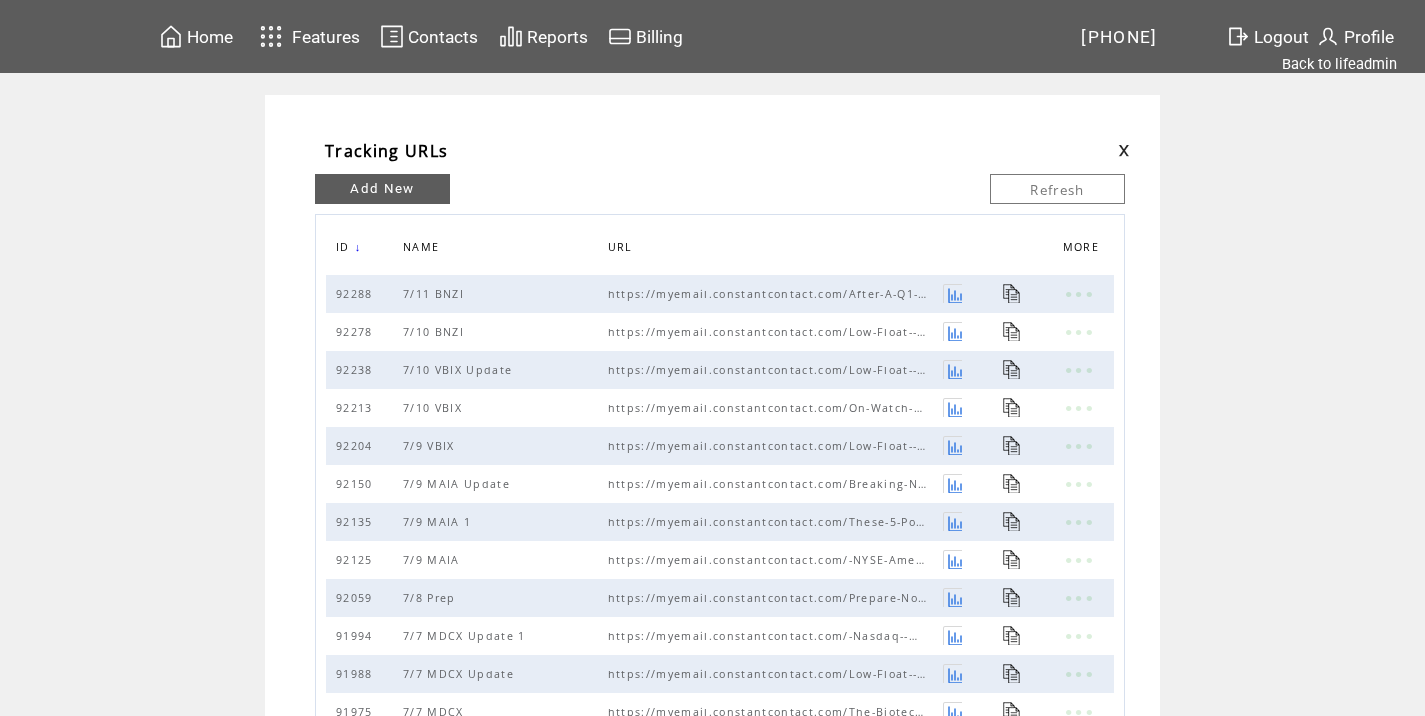 click on "Add New" at bounding box center [382, 189] 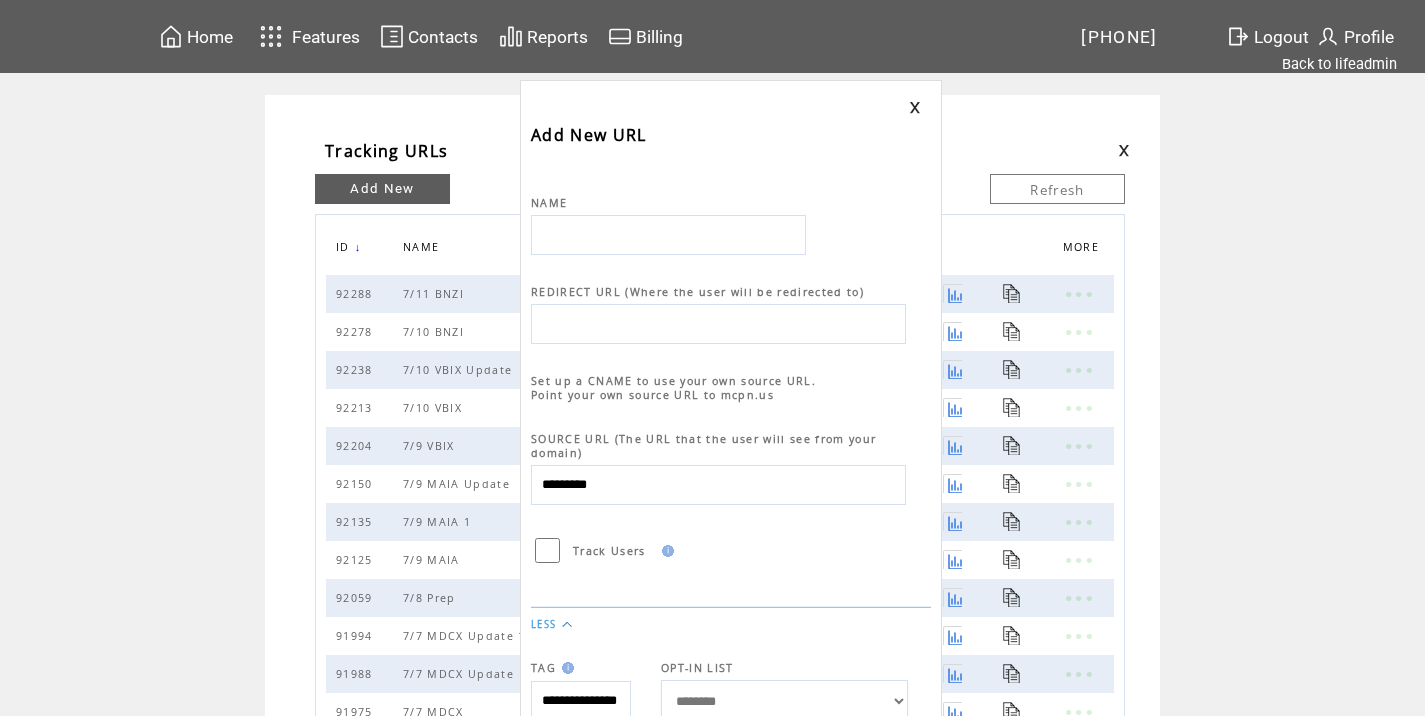 scroll, scrollTop: 0, scrollLeft: 0, axis: both 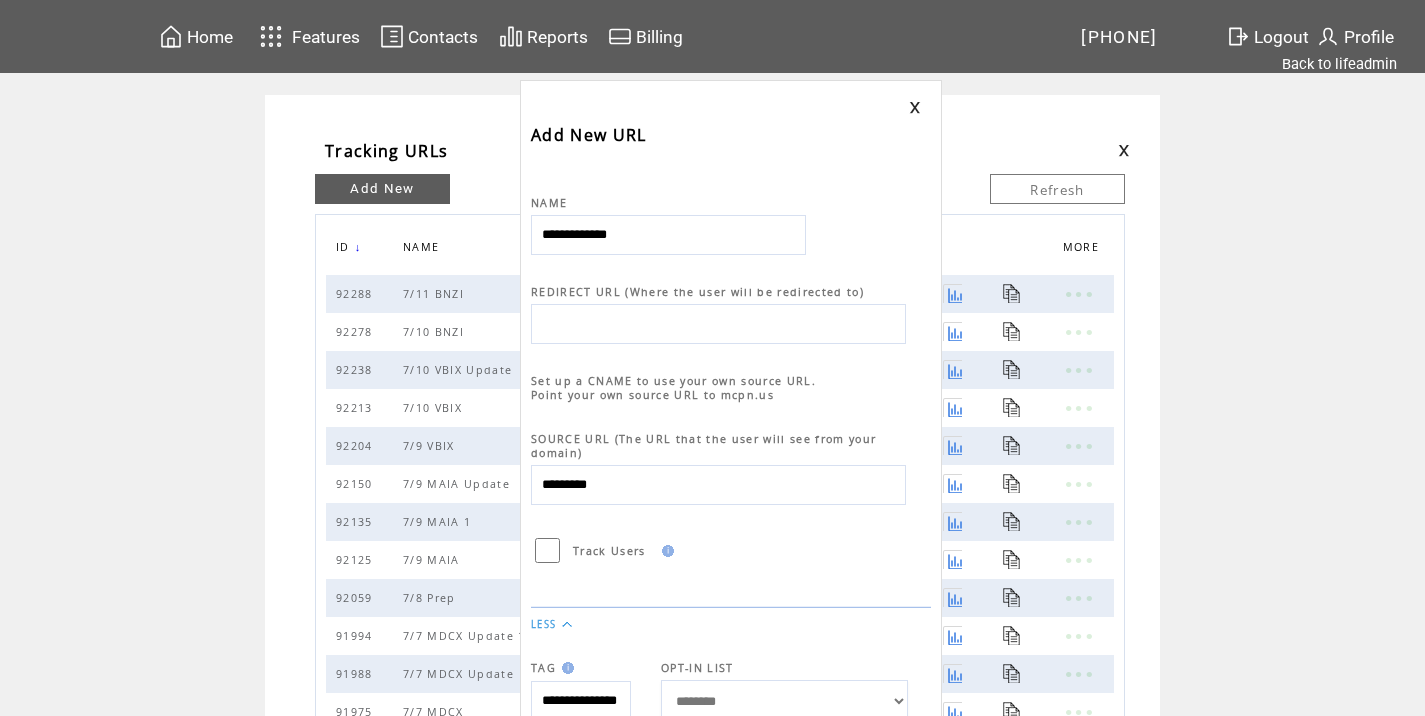 type on "**********" 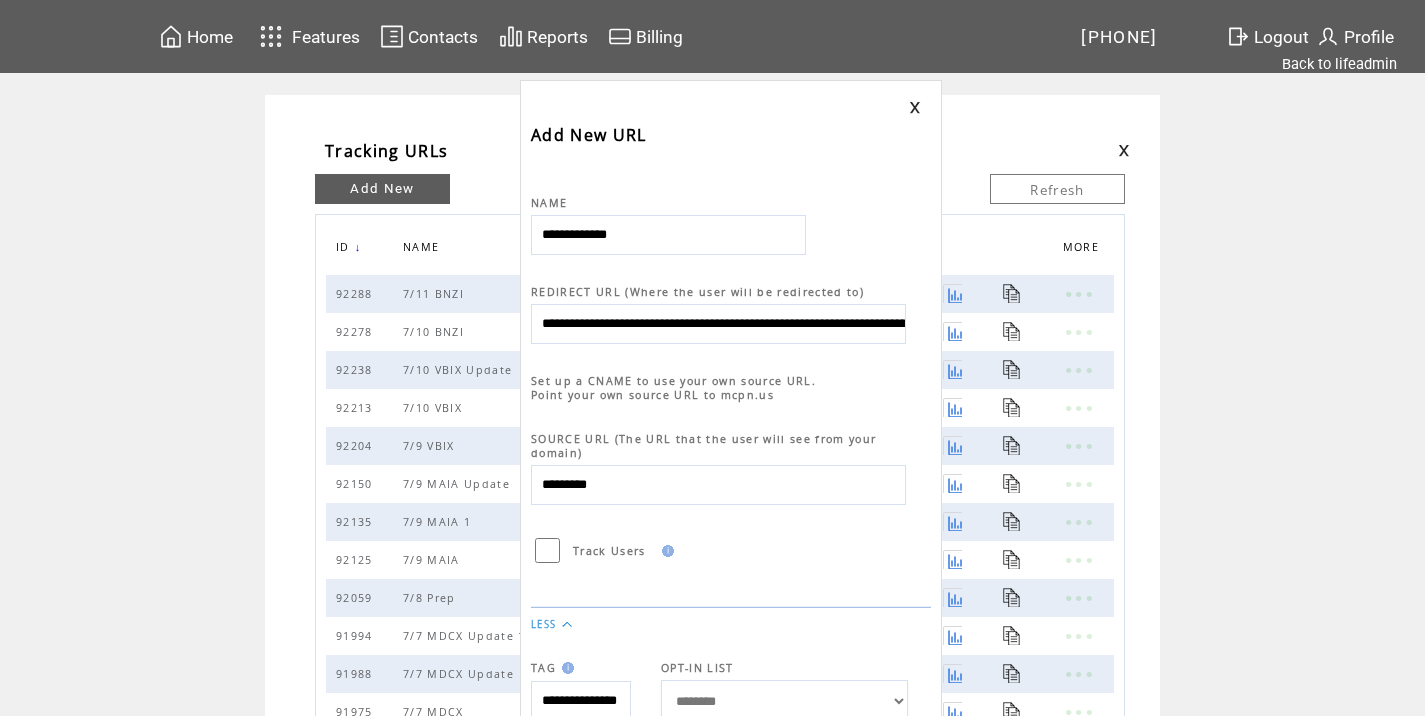 scroll, scrollTop: 0, scrollLeft: 929, axis: horizontal 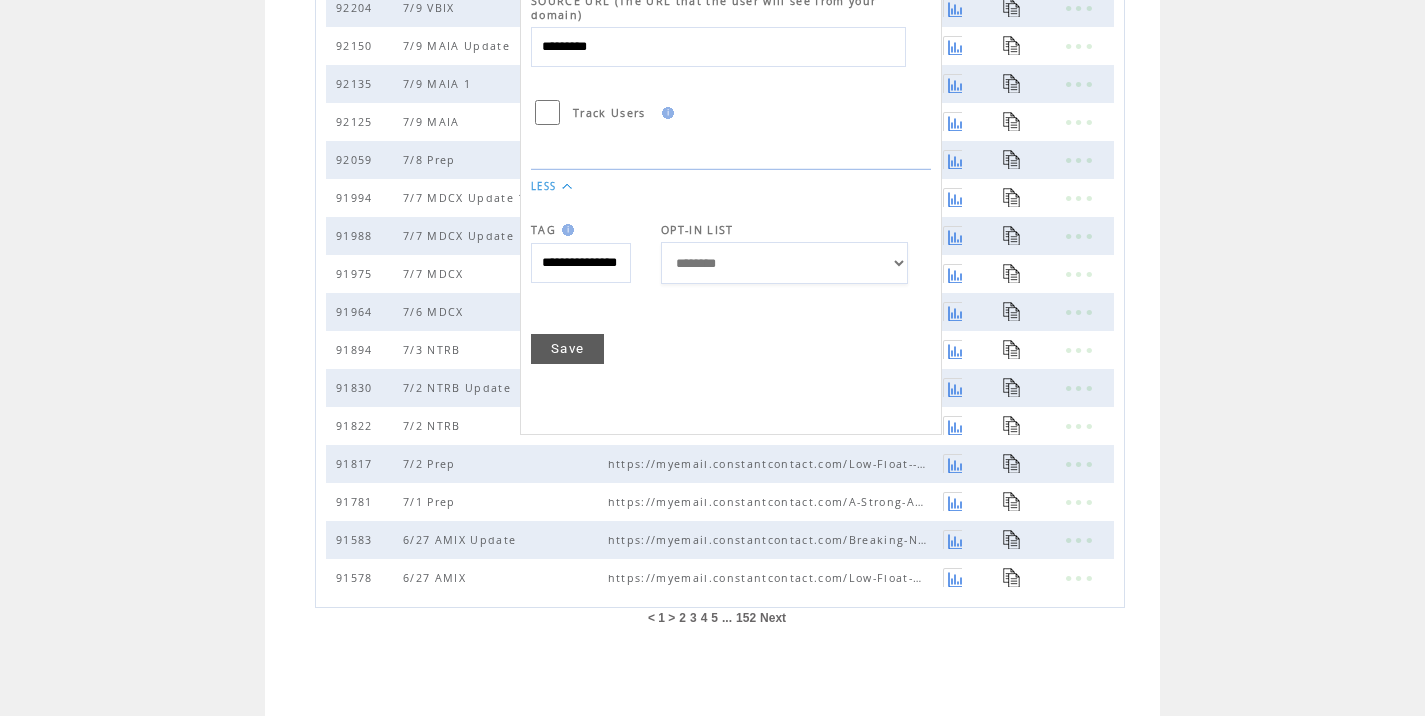 type on "**********" 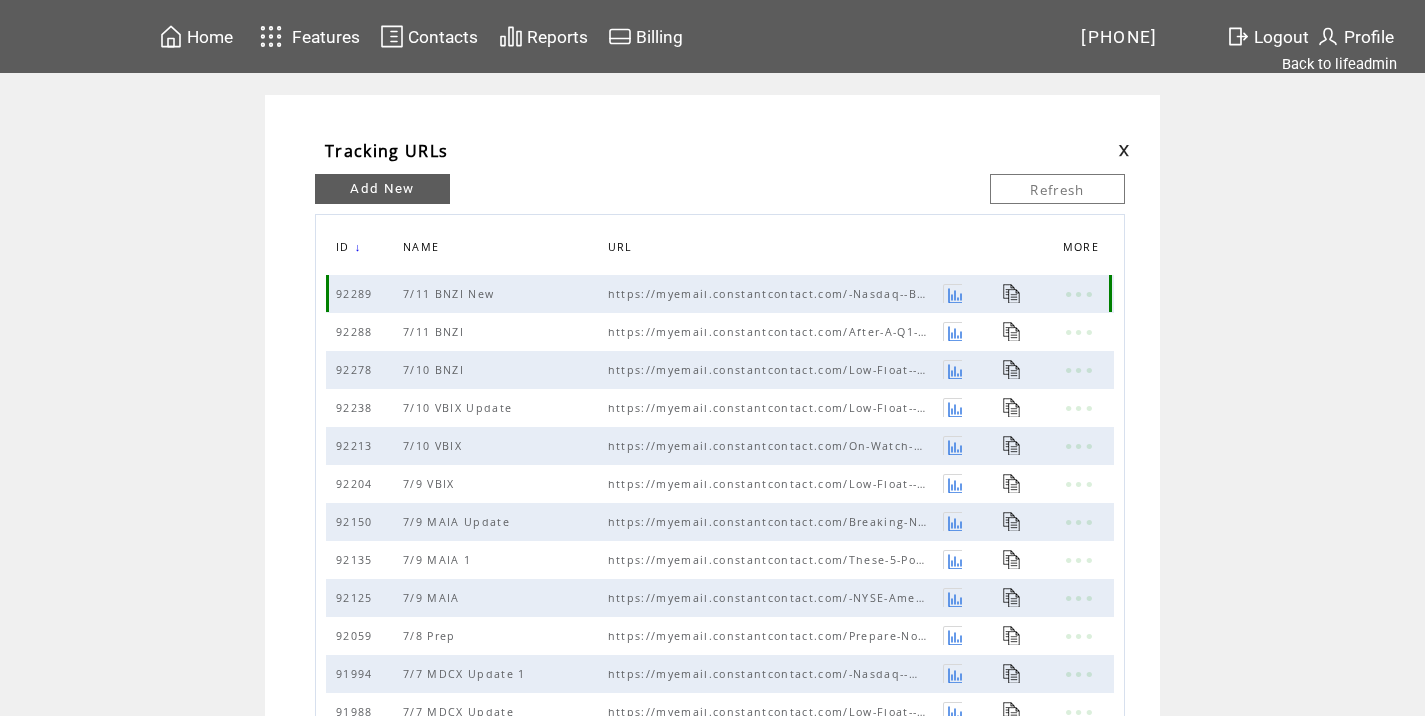 click at bounding box center (1012, 293) 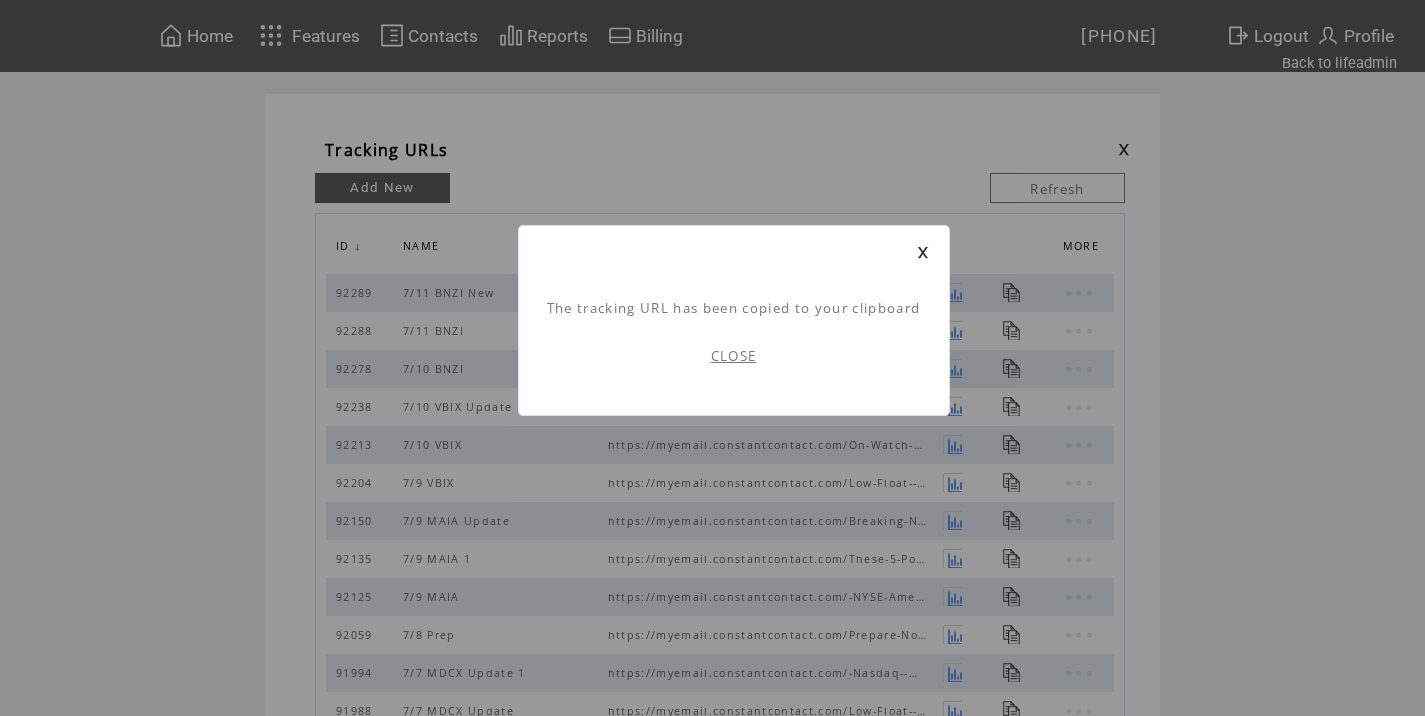click on "CLOSE" at bounding box center (734, 356) 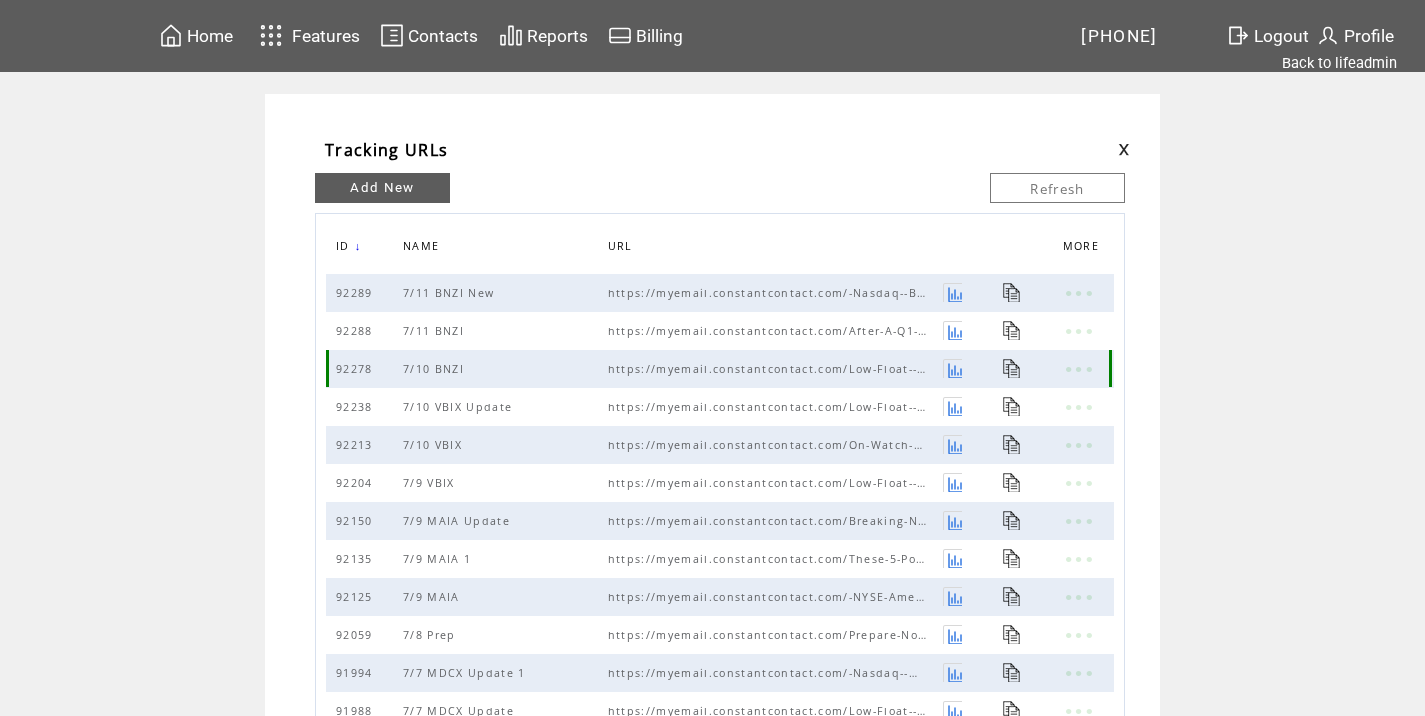 scroll, scrollTop: 0, scrollLeft: 0, axis: both 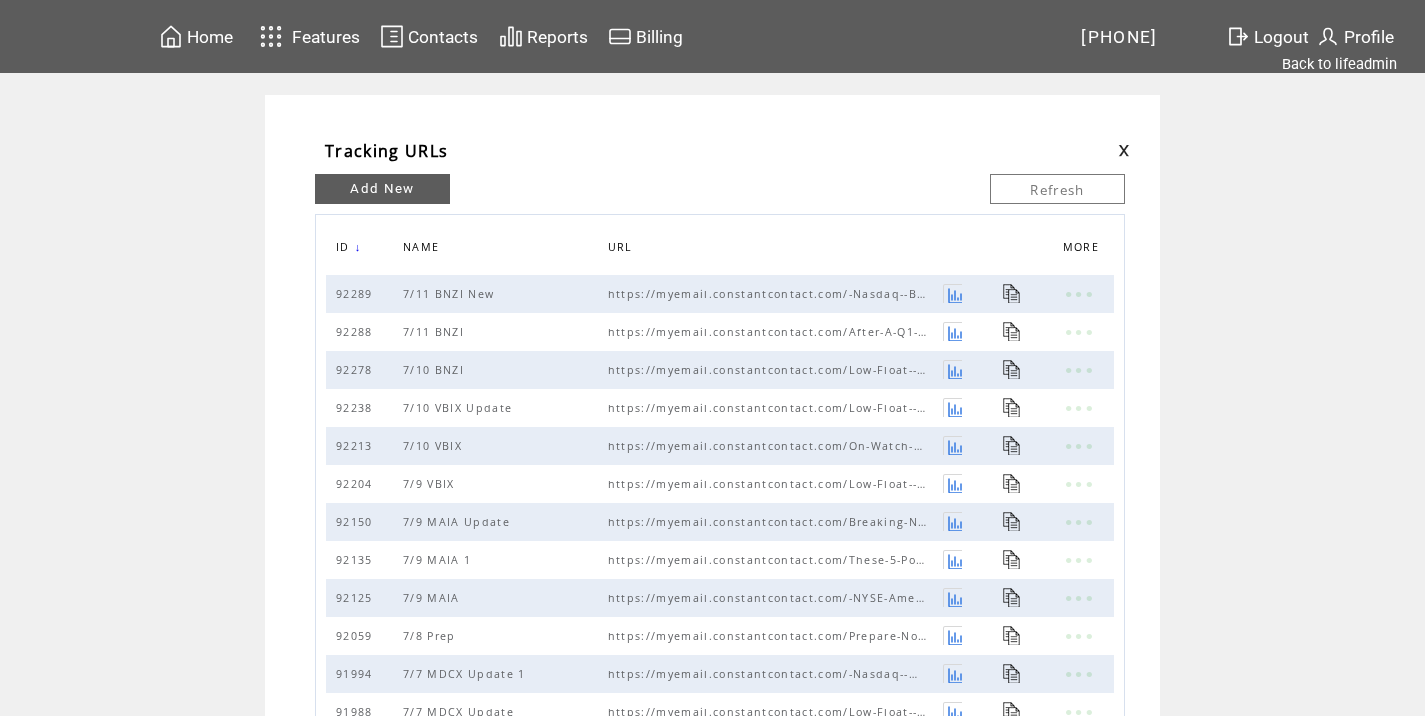 click at bounding box center [1109, 151] 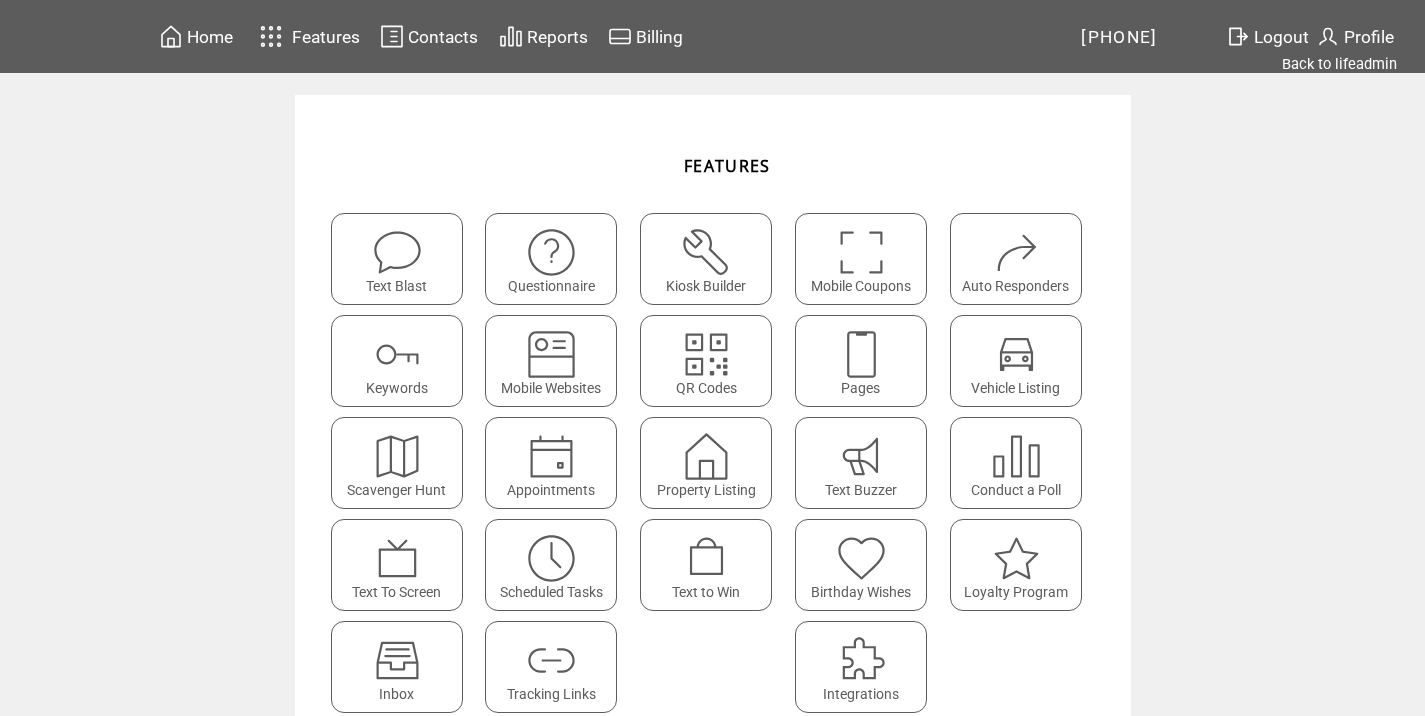 scroll, scrollTop: 0, scrollLeft: 0, axis: both 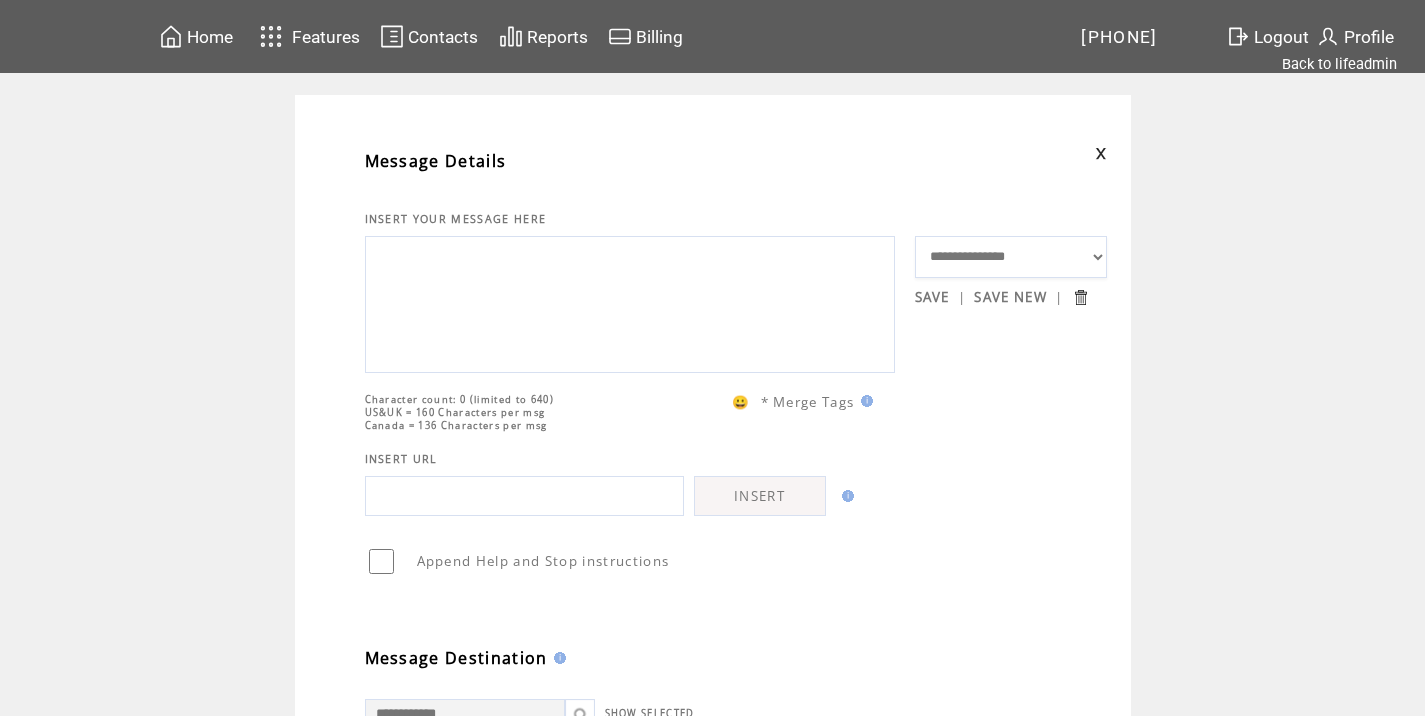 click at bounding box center [630, 302] 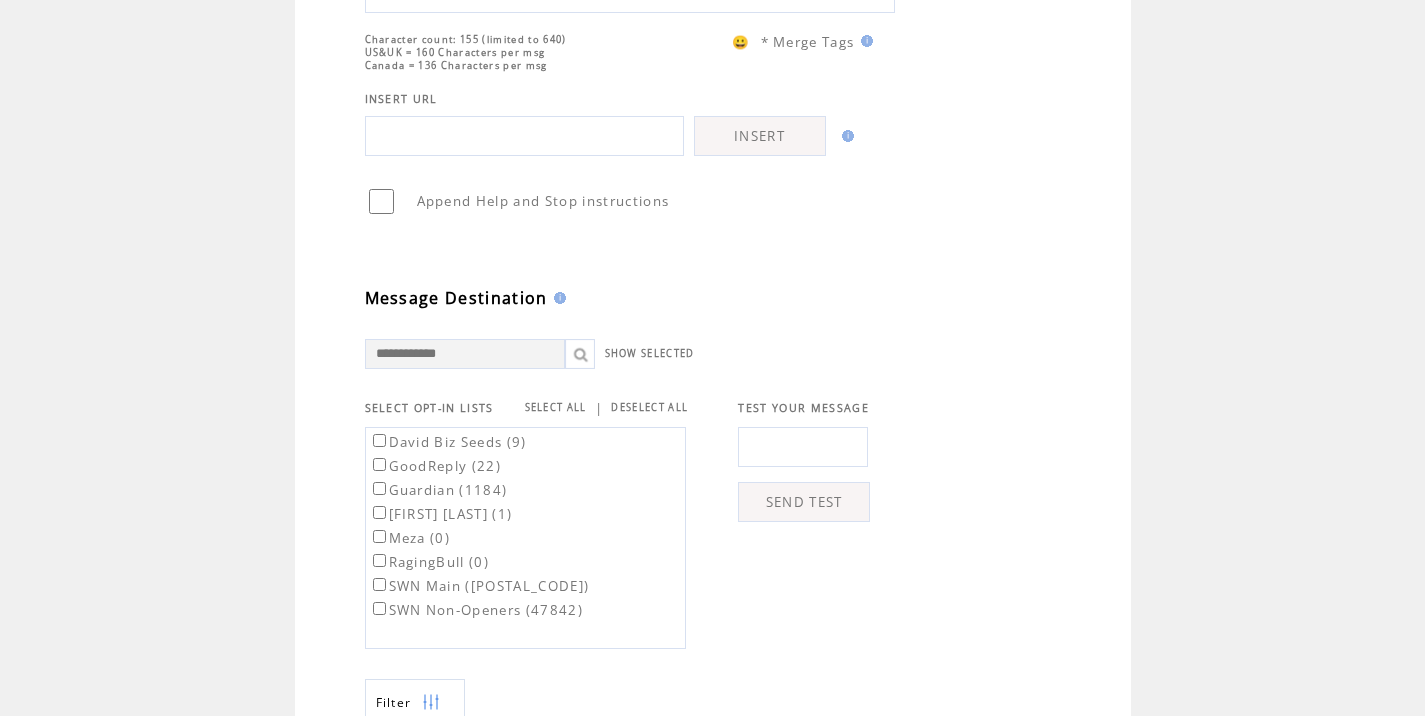 scroll, scrollTop: 377, scrollLeft: 0, axis: vertical 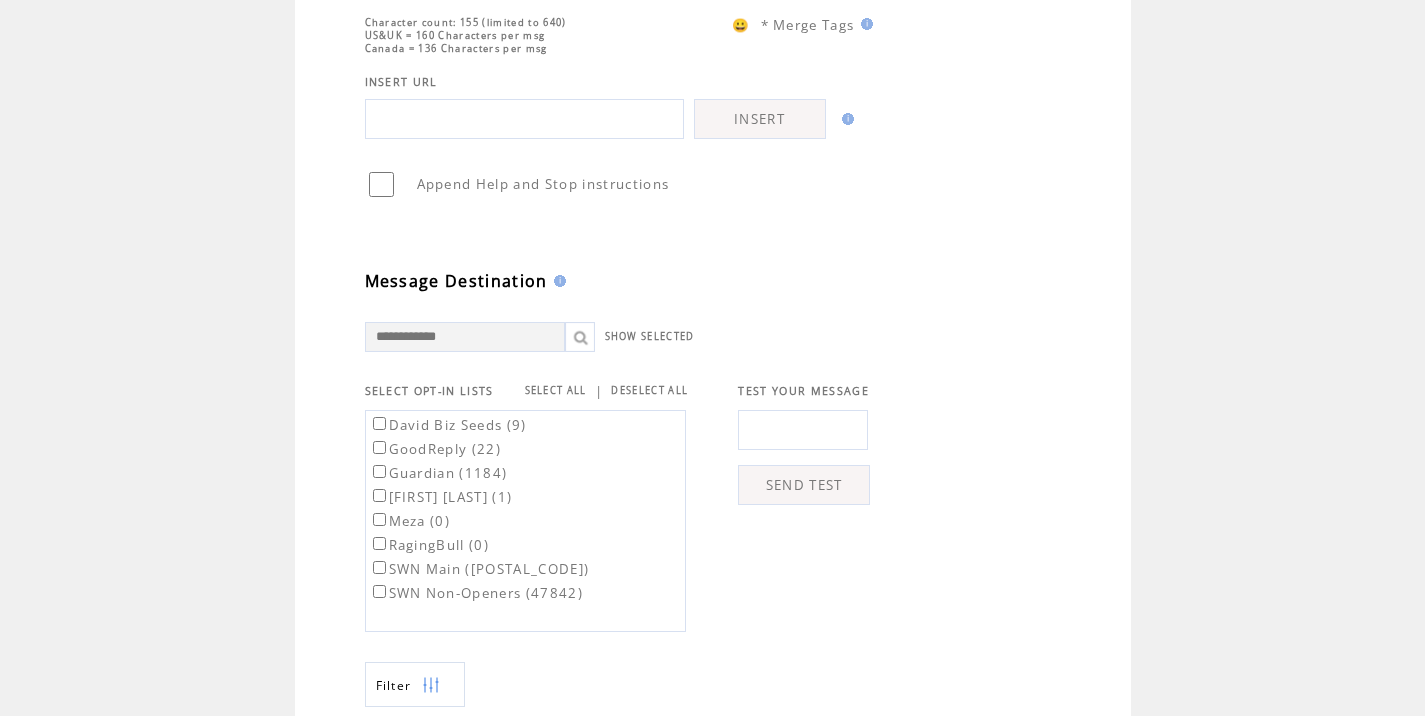 type on "**********" 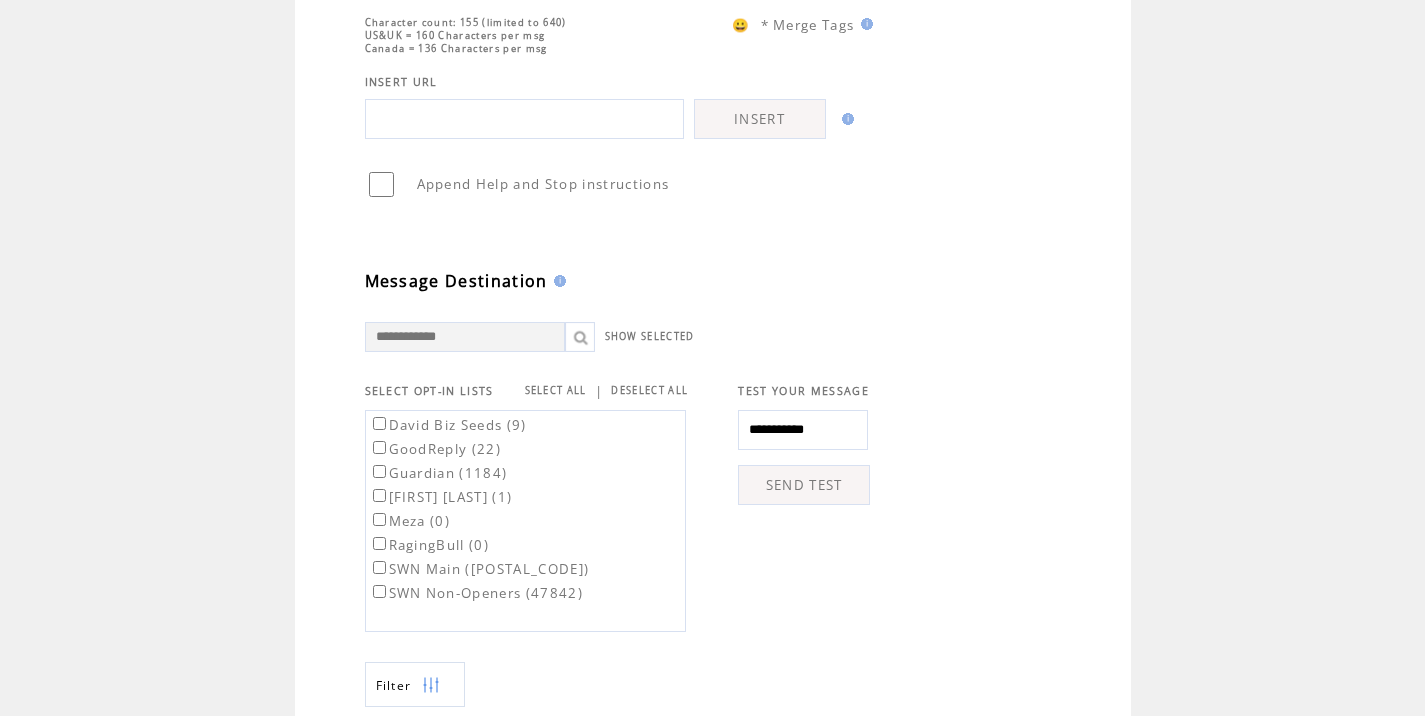click on "SEND TEST" at bounding box center (804, 485) 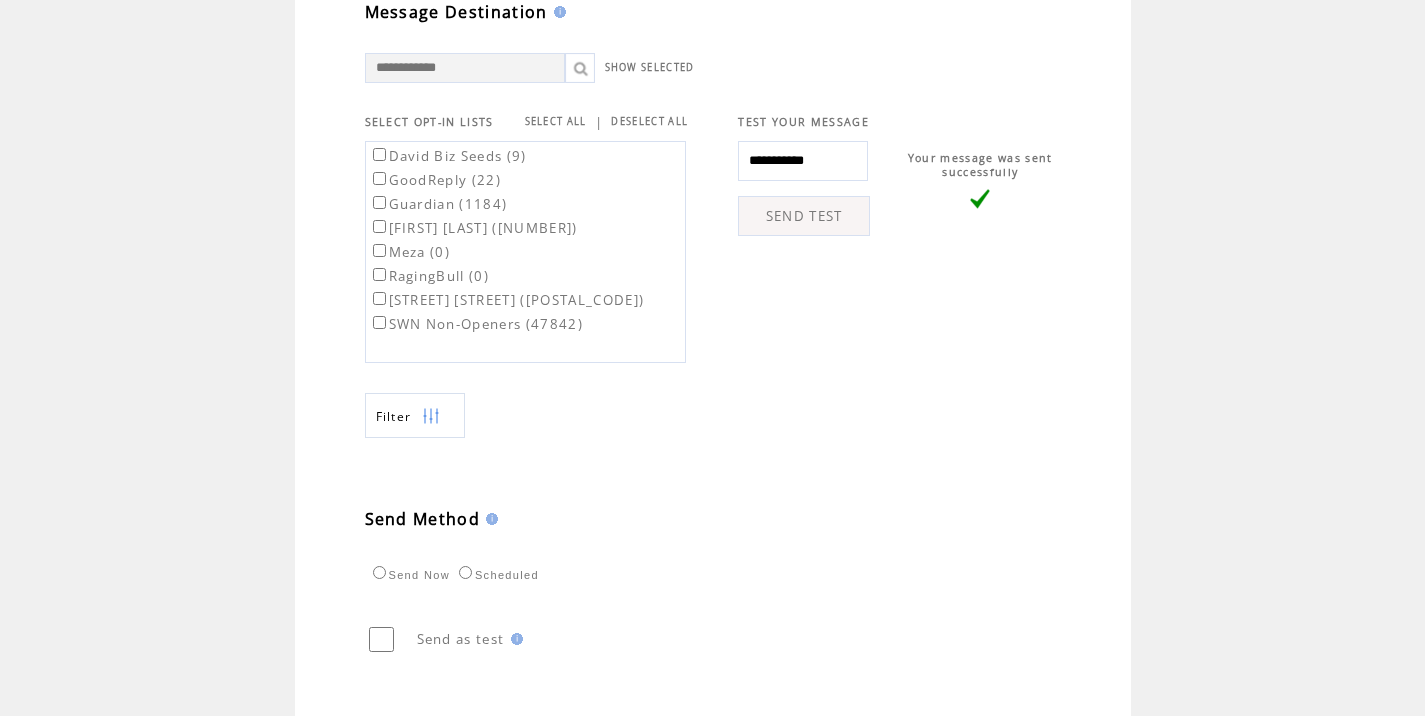 scroll, scrollTop: 774, scrollLeft: 0, axis: vertical 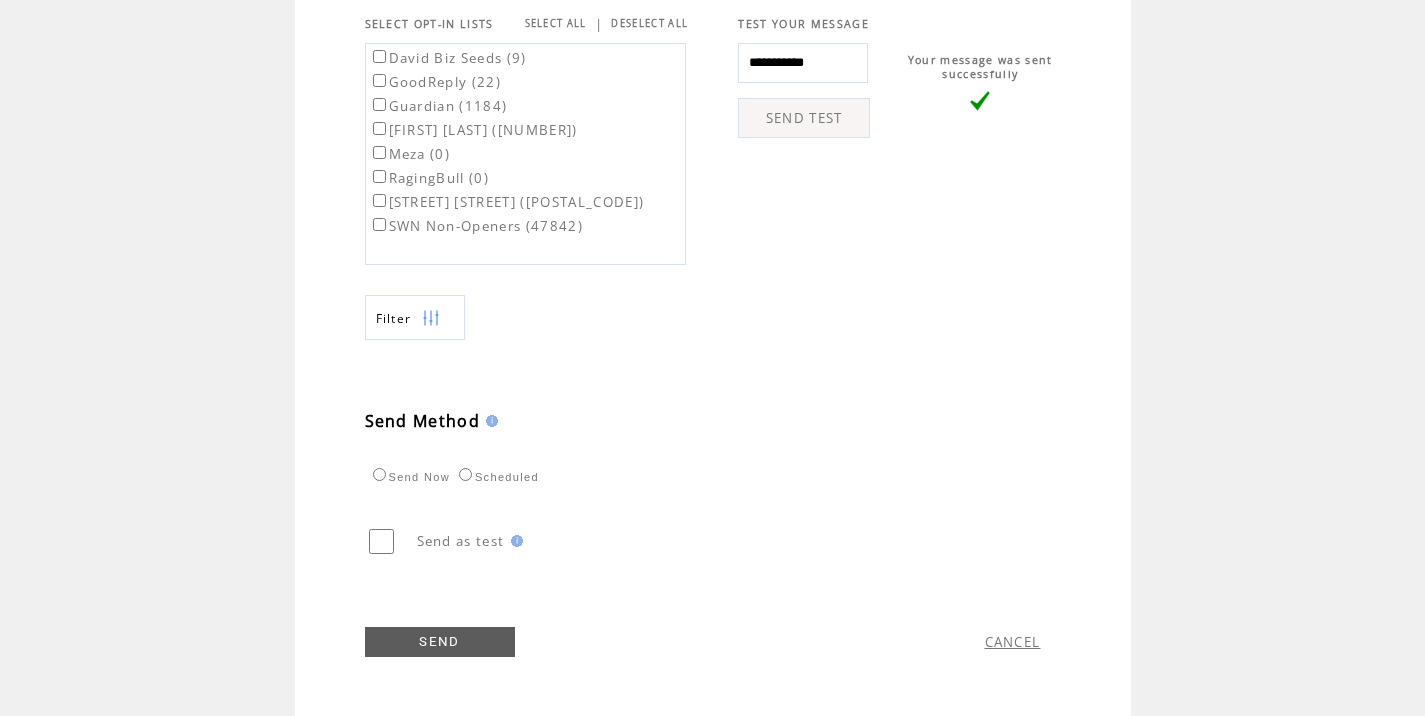 click on "SWN Main ([ZIP])" at bounding box center [507, 202] 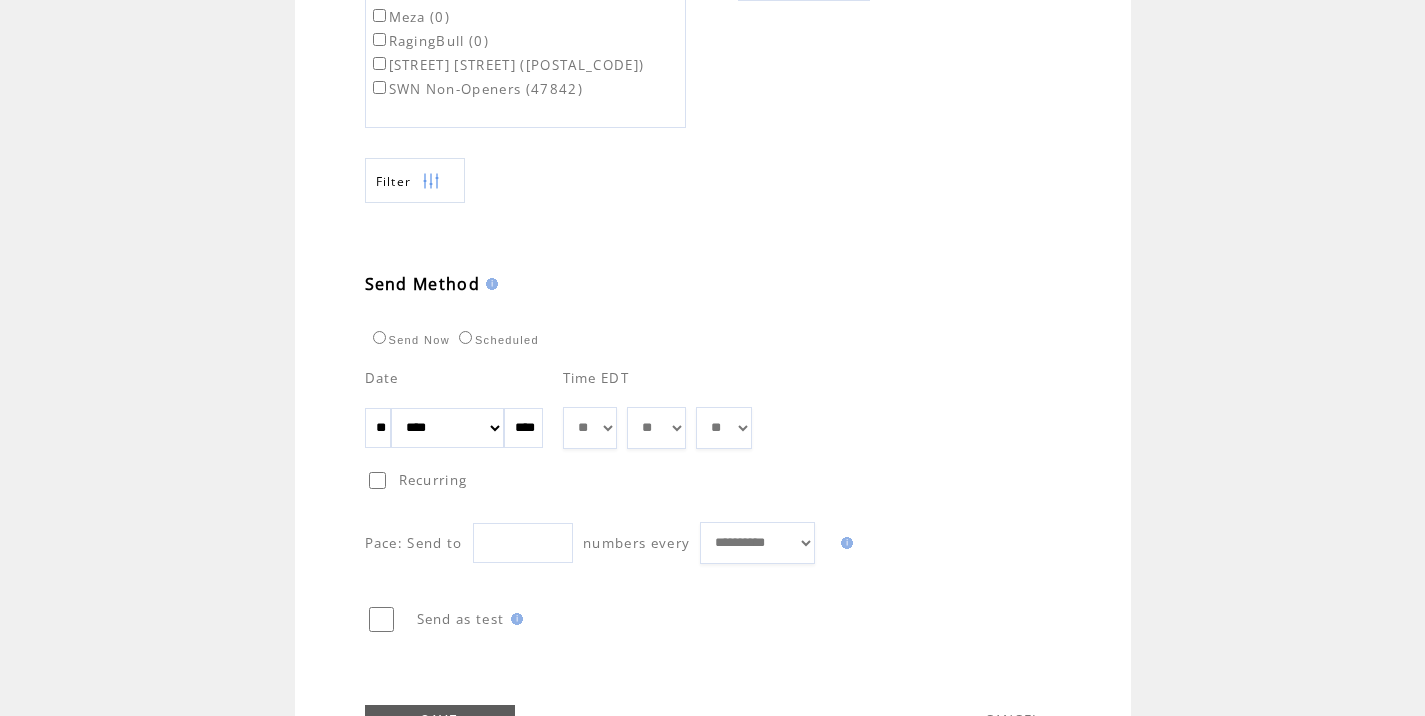 scroll, scrollTop: 915, scrollLeft: 0, axis: vertical 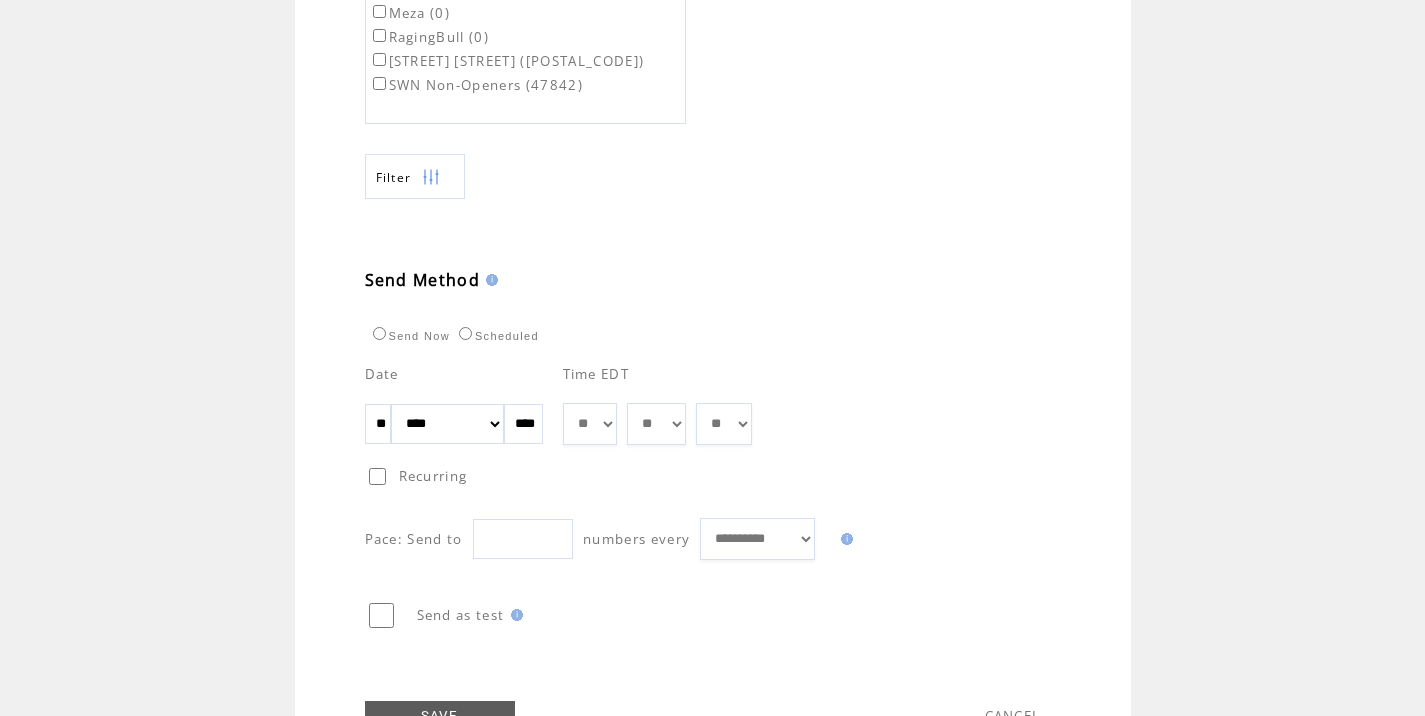 click on "** 	 ** 	 ** 	 ** 	 ** 	 ** 	 ** 	 ** 	 ** 	 ** 	 ** 	 ** 	 **" at bounding box center [590, 424] 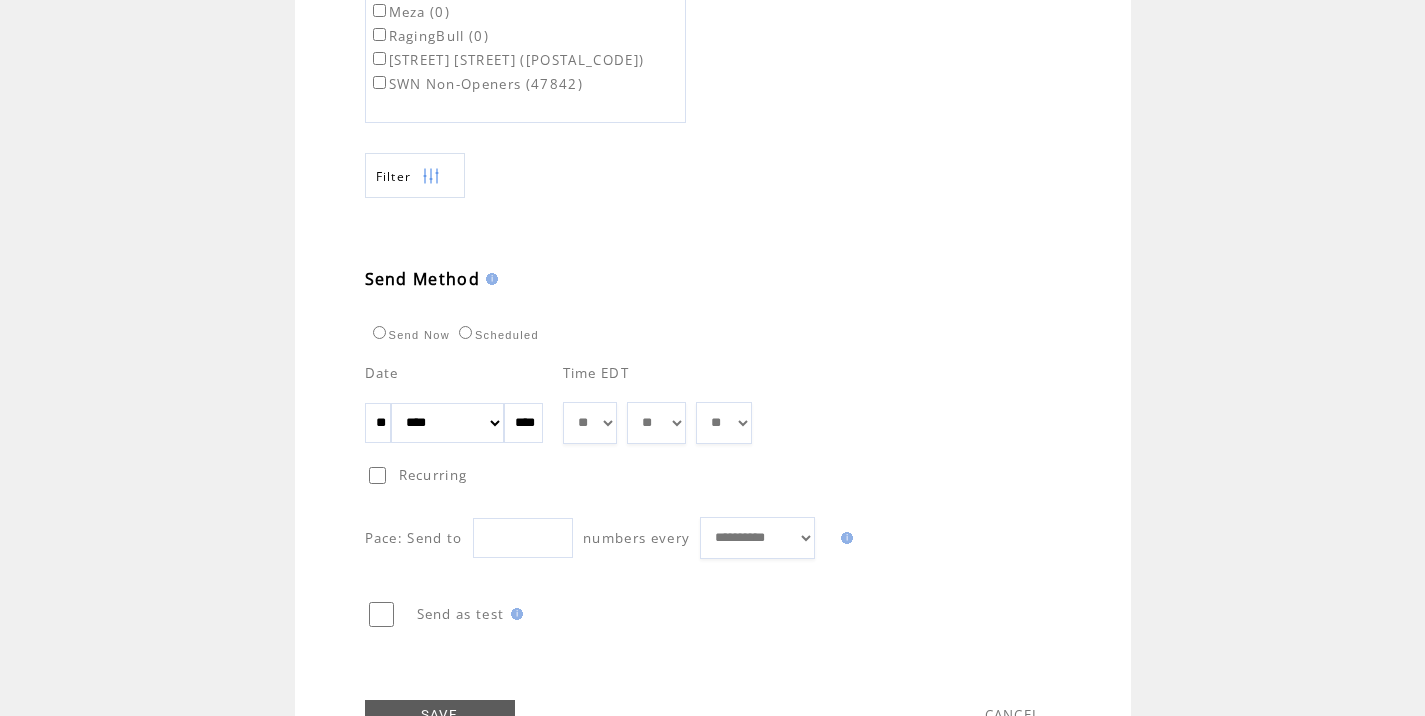 click on "** 	 ** 	 ** 	 ** 	 ** 	 ** 	 ** 	 ** 	 ** 	 ** 	 ** 	 ** 	 ** 	 ** 	 ** 	 ** 	 ** 	 ** 	 ** 	 ** 	 ** 	 ** 	 ** 	 ** 	 ** 	 ** 	 ** 	 ** 	 ** 	 ** 	 ** 	 ** 	 ** 	 ** 	 ** 	 ** 	 ** 	 ** 	 ** 	 ** 	 ** 	 ** 	 ** 	 ** 	 ** 	 ** 	 ** 	 ** 	 ** 	 ** 	 ** 	 ** 	 ** 	 ** 	 ** 	 ** 	 ** 	 ** 	 ** 	 ** 	 **" at bounding box center [656, 423] 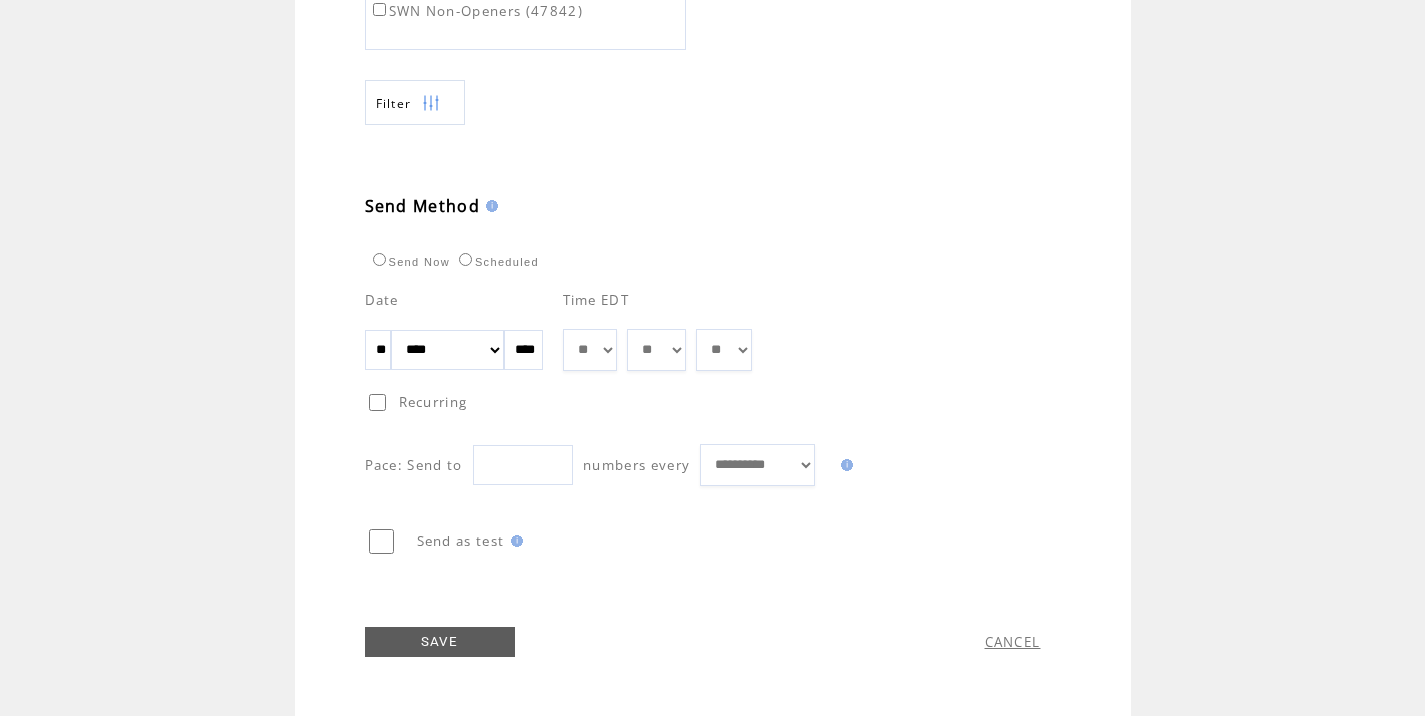 click on "SAVE" at bounding box center [440, 642] 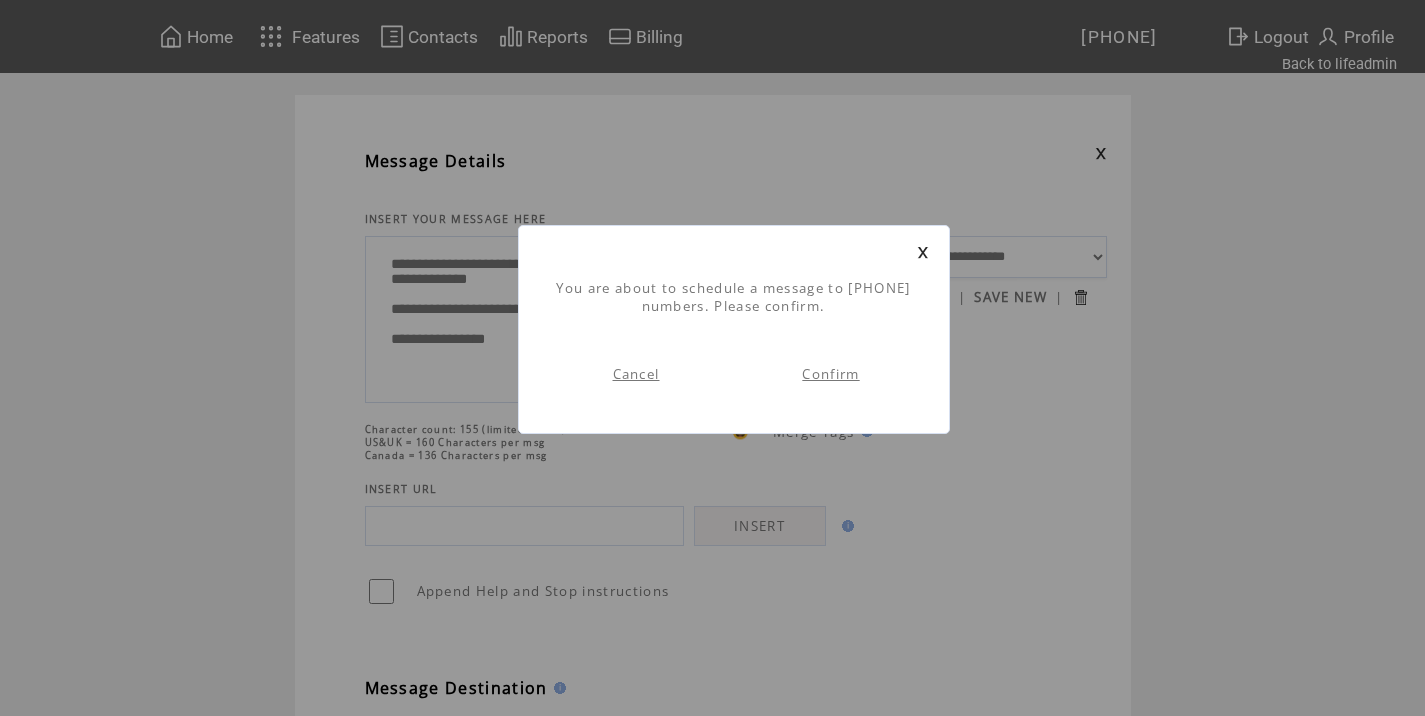 scroll, scrollTop: 1, scrollLeft: 0, axis: vertical 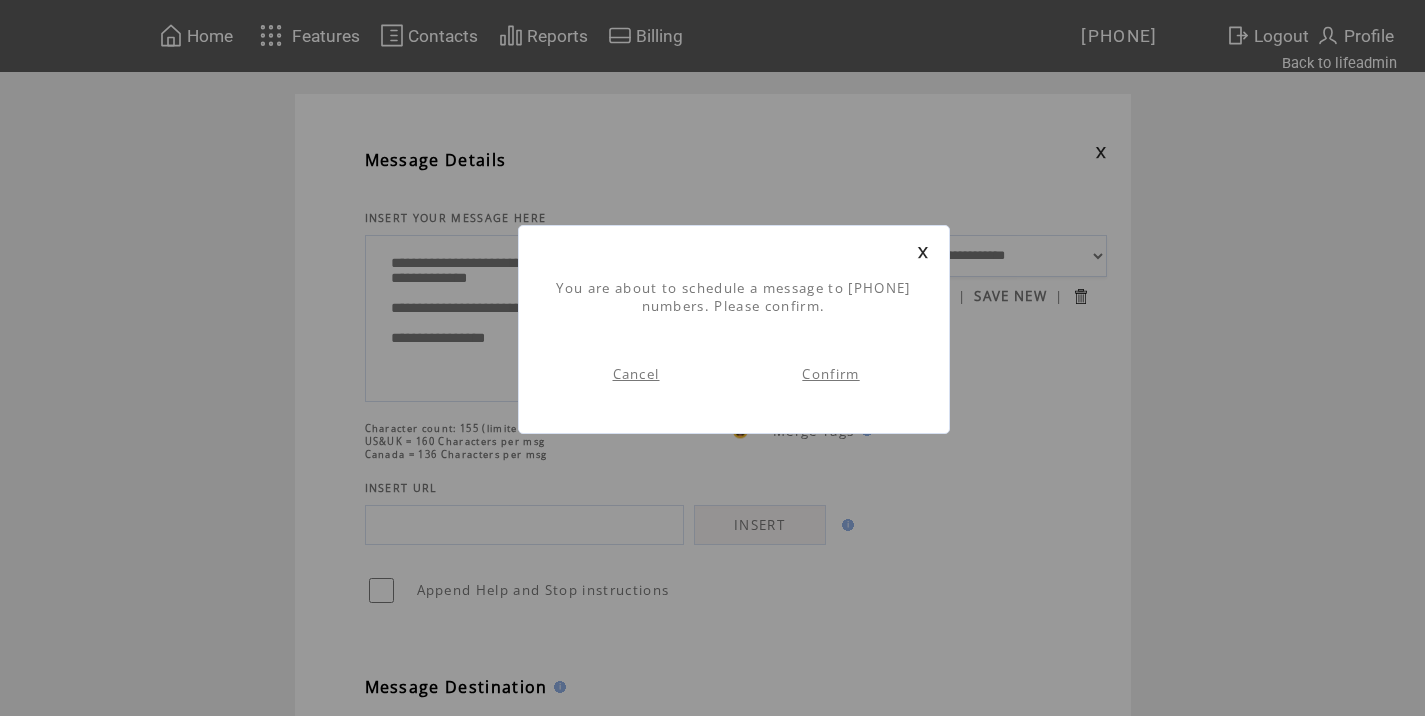 click on "Confirm" at bounding box center (830, 374) 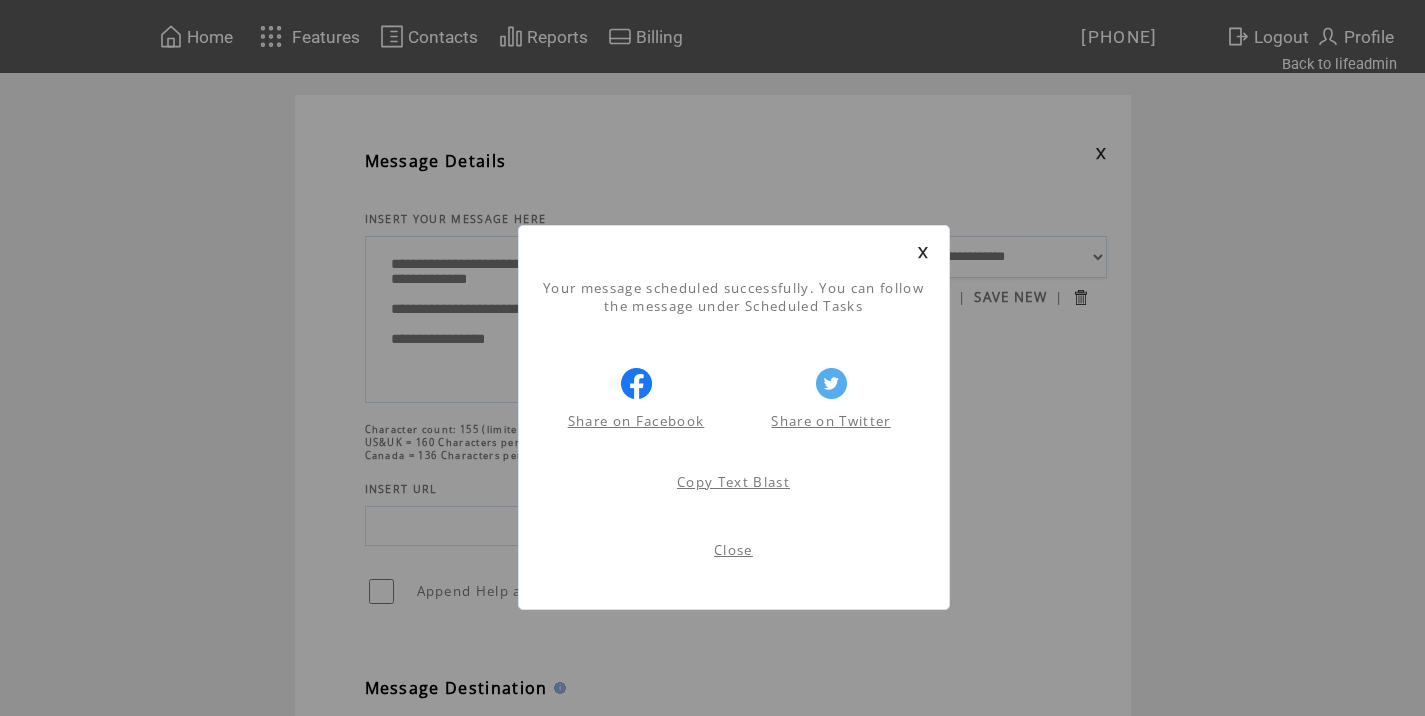 scroll, scrollTop: 1, scrollLeft: 0, axis: vertical 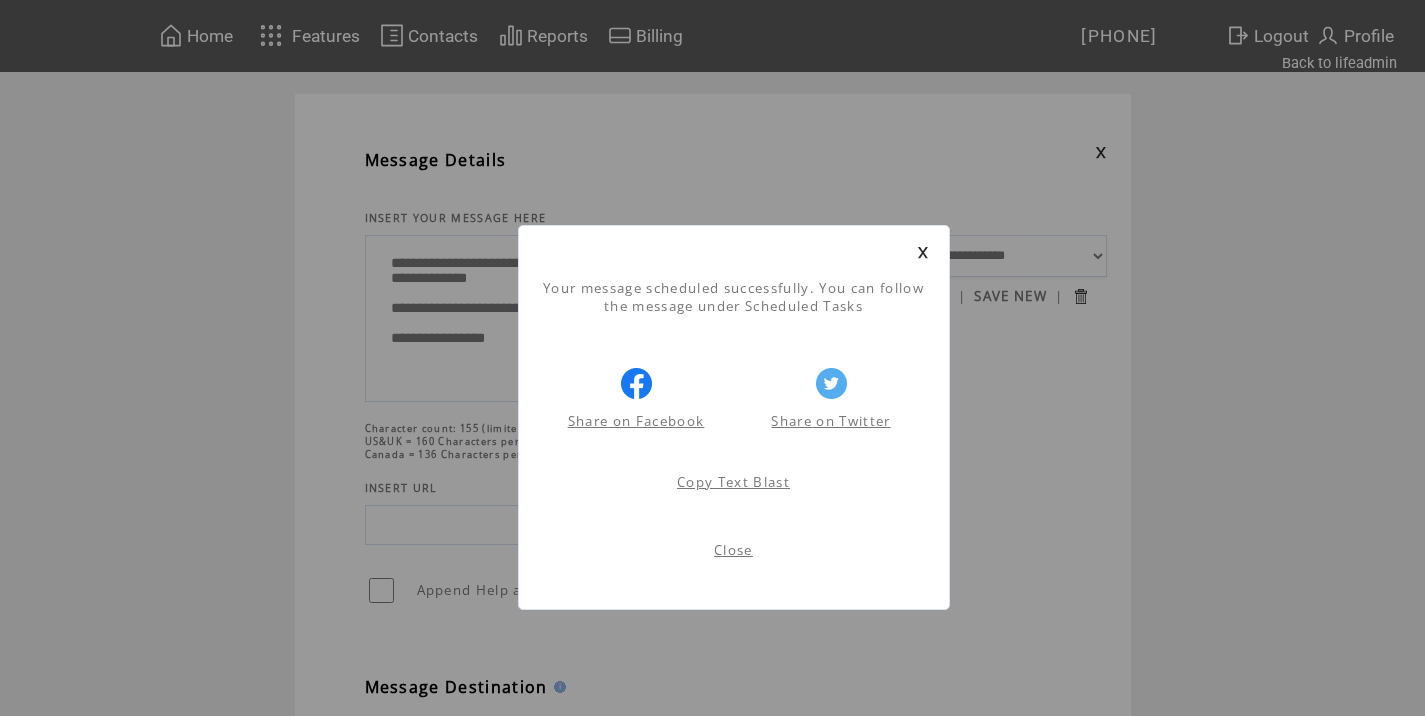 click on "Close" at bounding box center (734, 555) 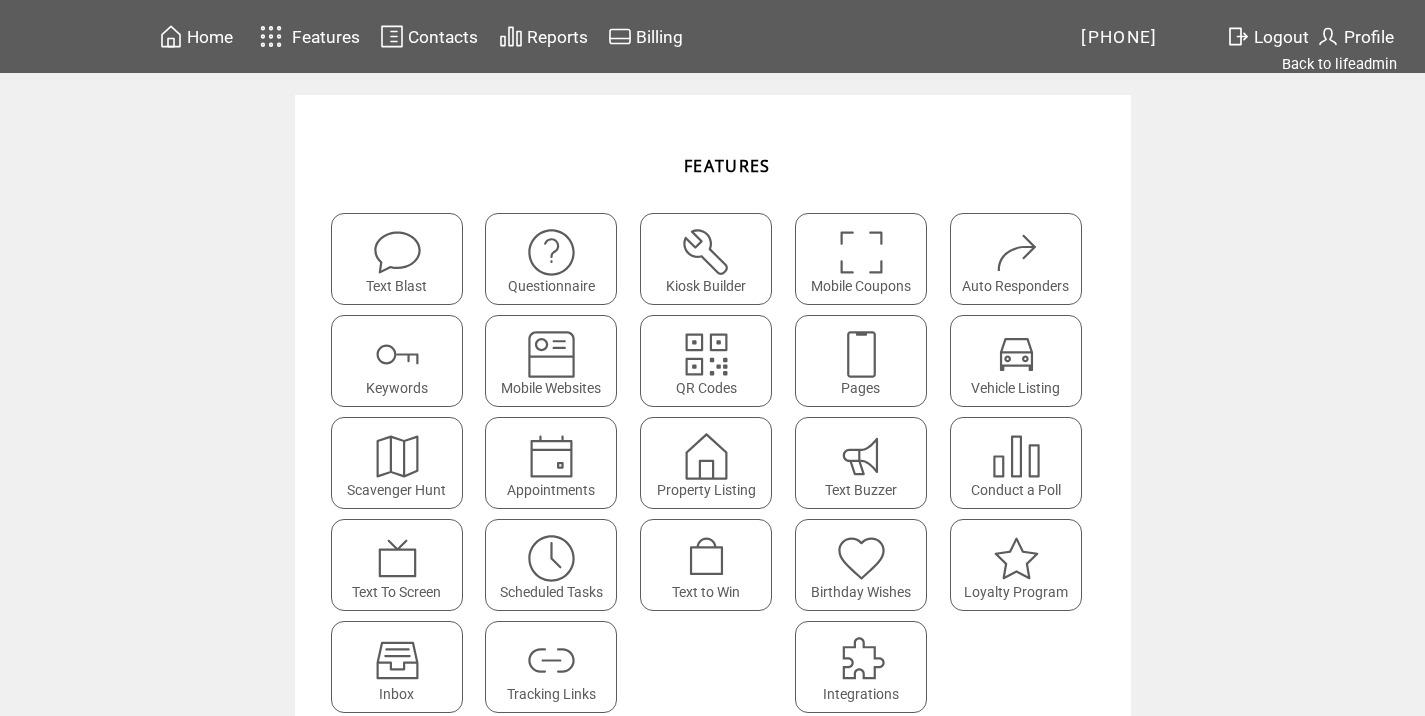 scroll, scrollTop: 0, scrollLeft: 0, axis: both 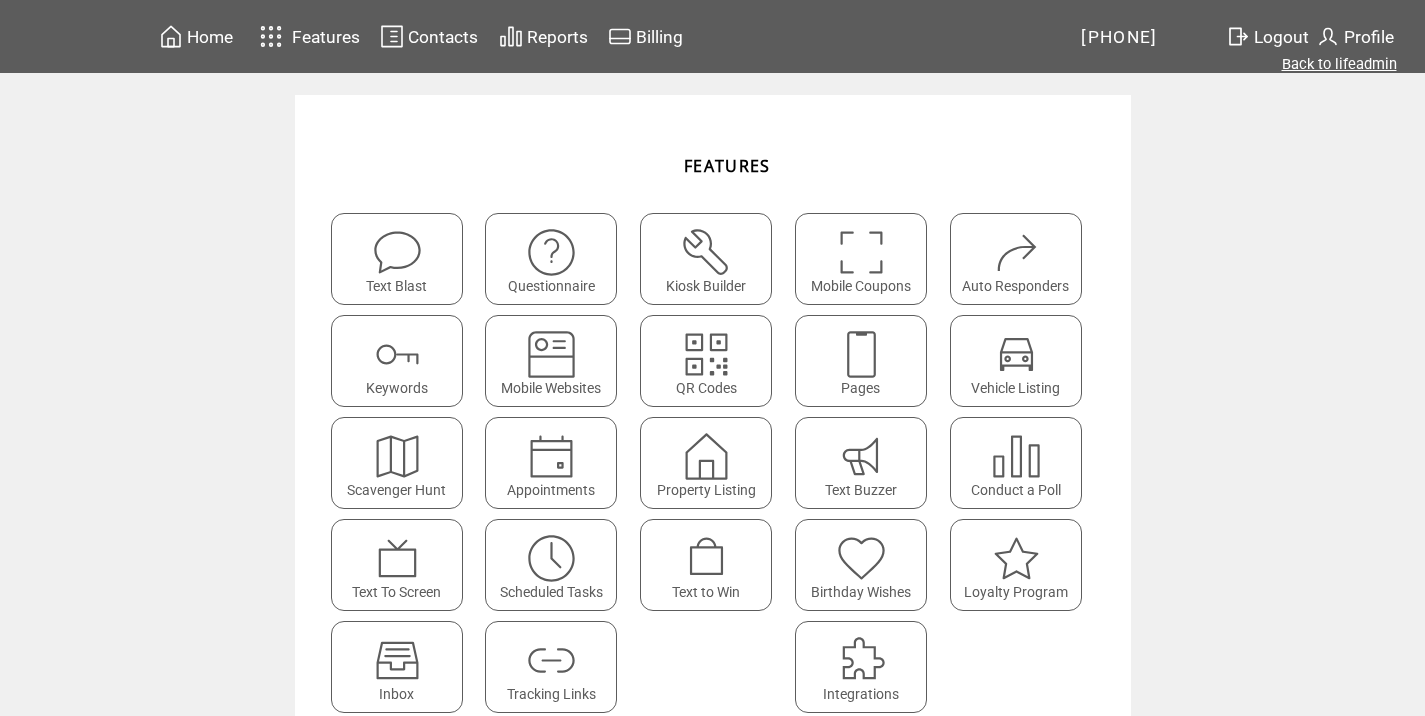 click on "Back to lifeadmin" at bounding box center [1339, 64] 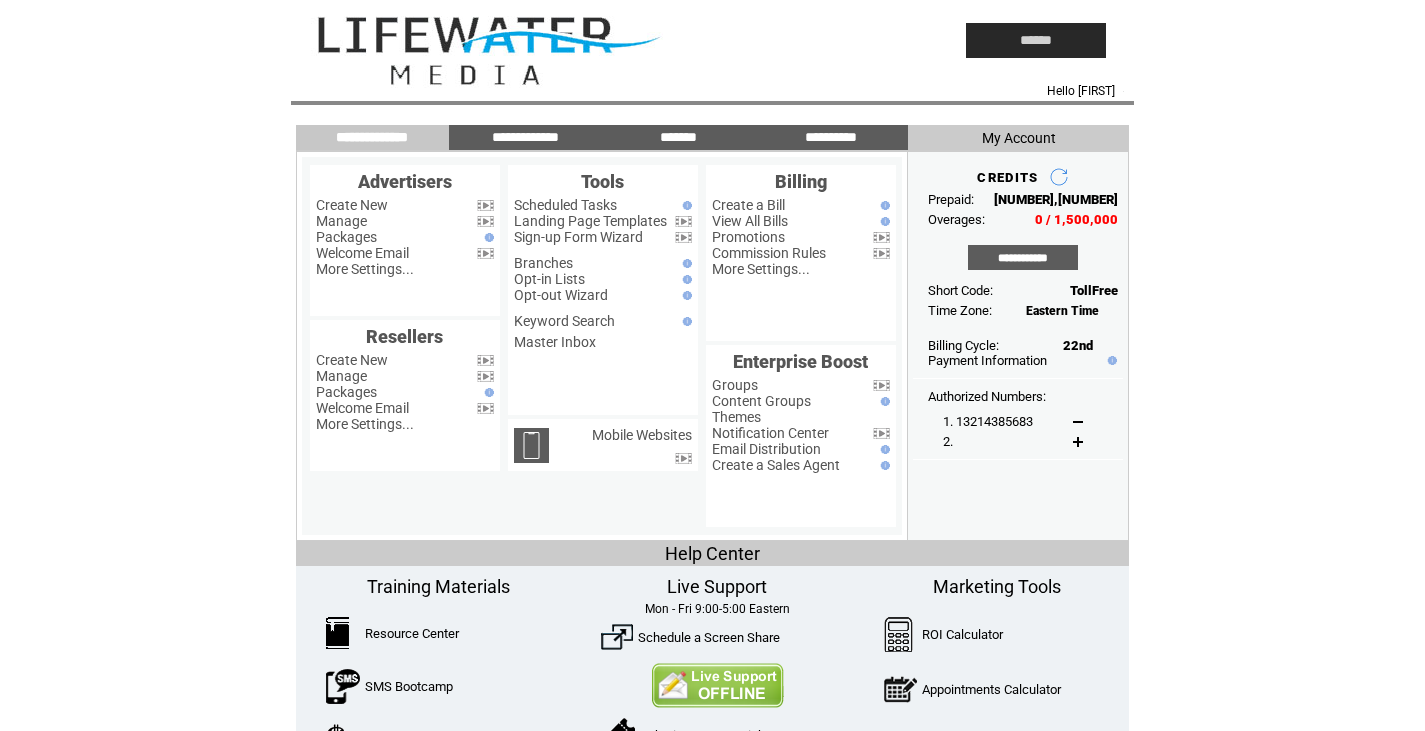 scroll, scrollTop: 0, scrollLeft: 0, axis: both 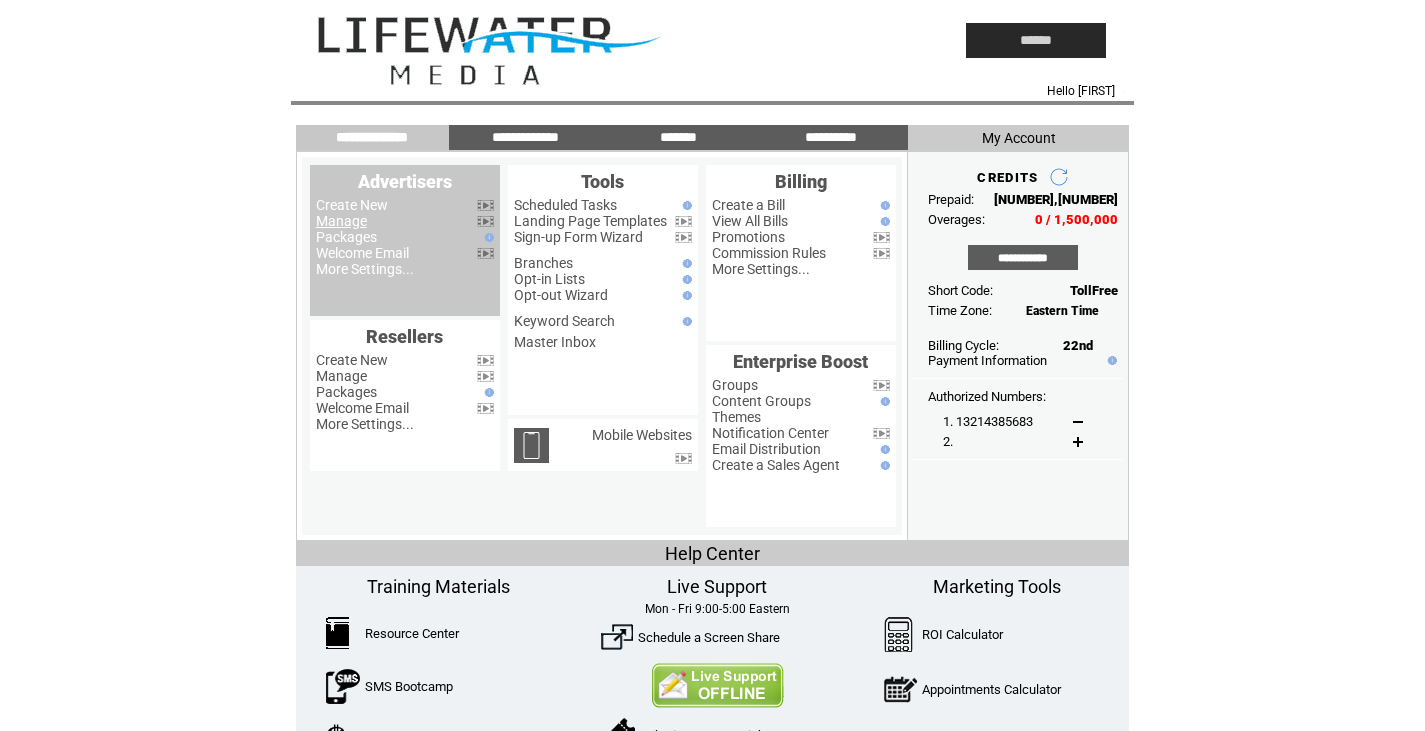 click on "Manage" at bounding box center [341, 221] 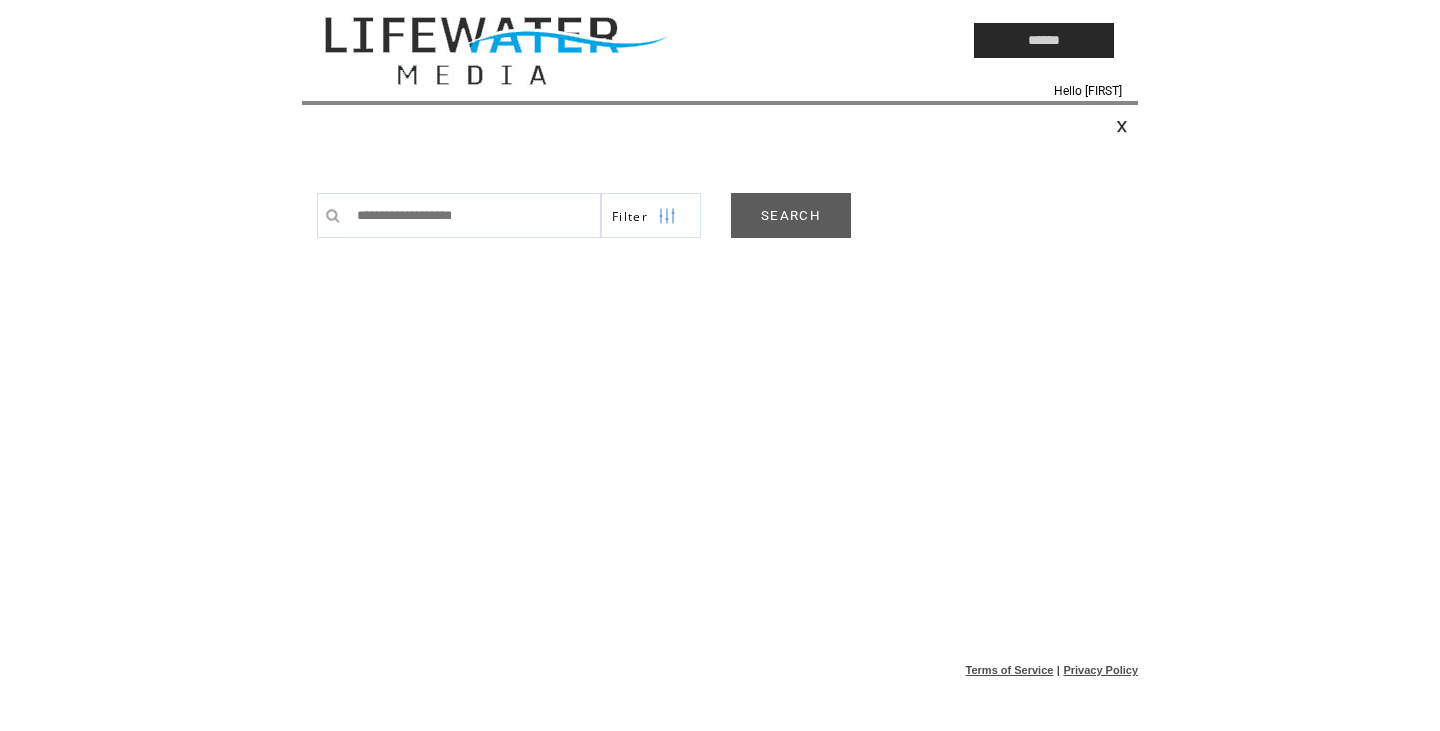 click on "SEARCH" at bounding box center (791, 215) 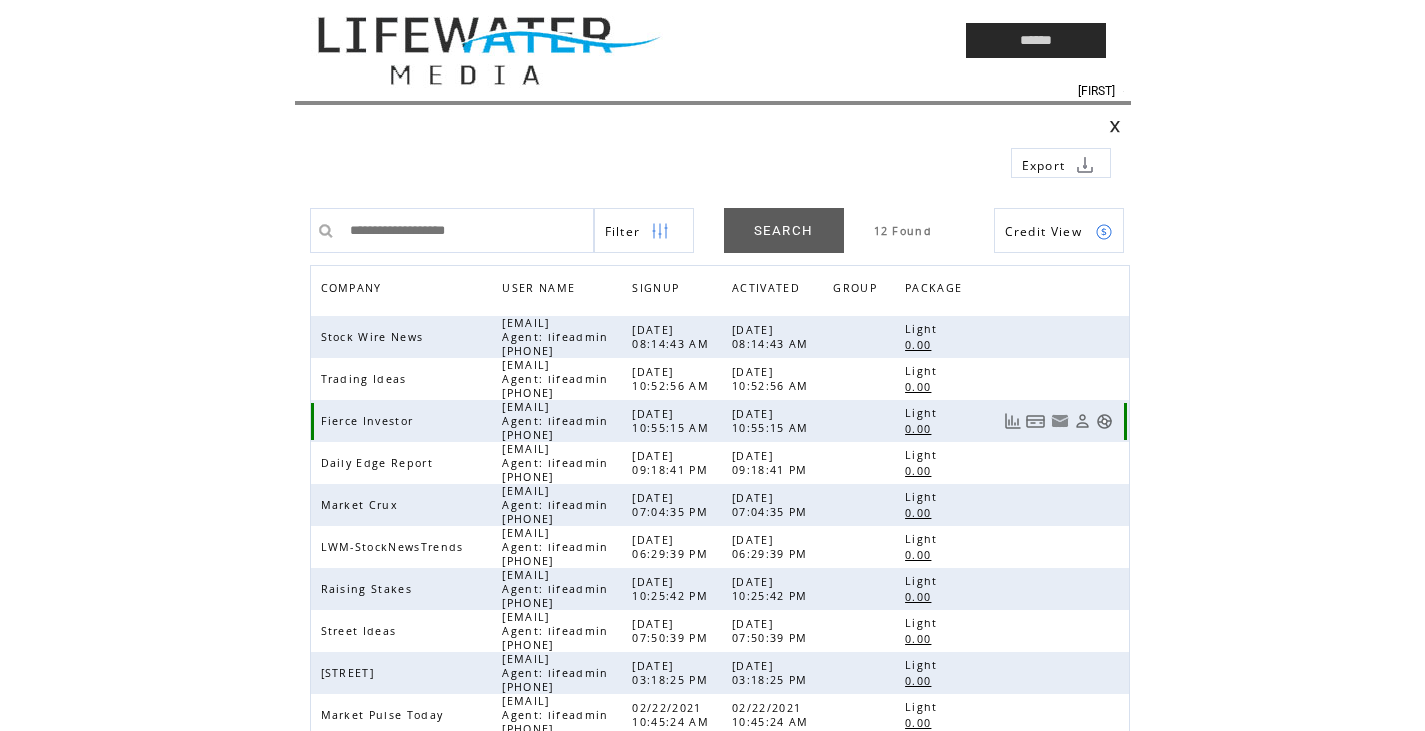 scroll, scrollTop: 184, scrollLeft: 0, axis: vertical 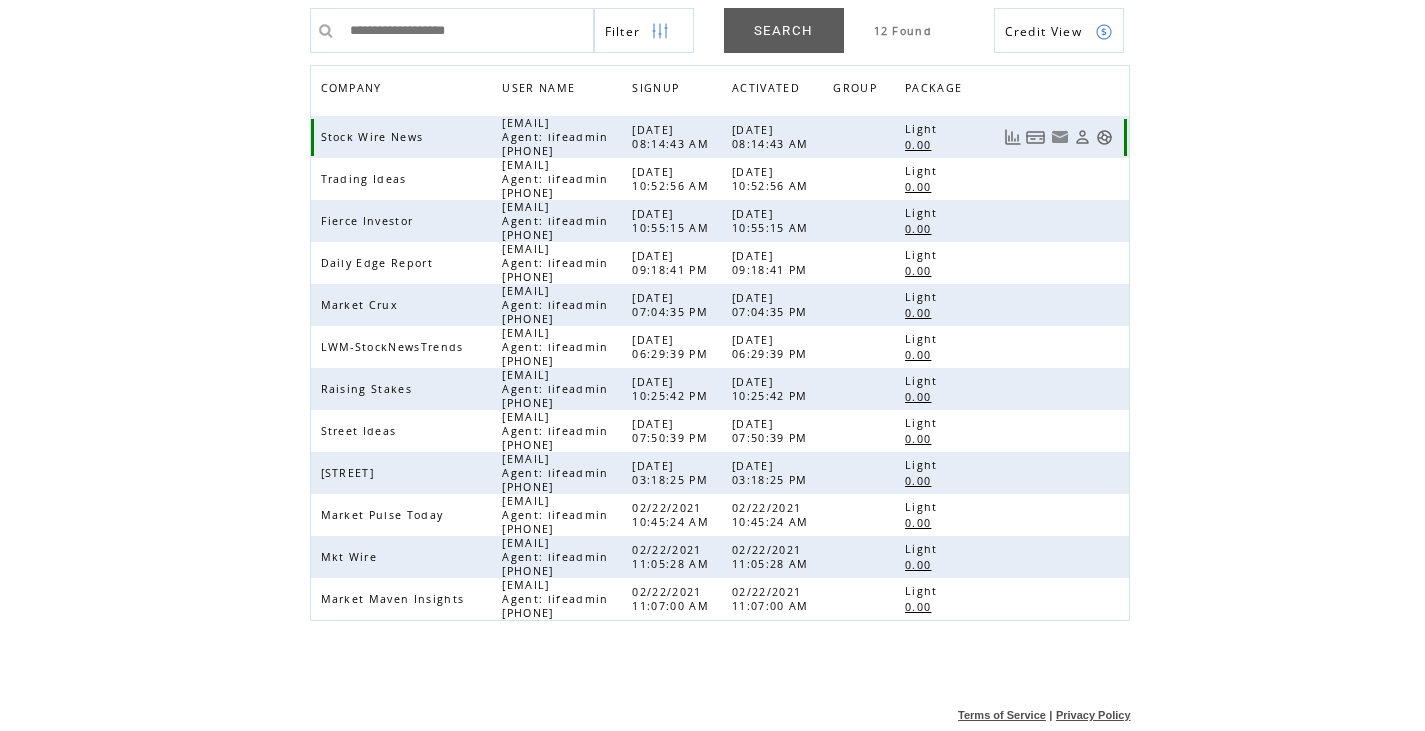 click at bounding box center [1104, 137] 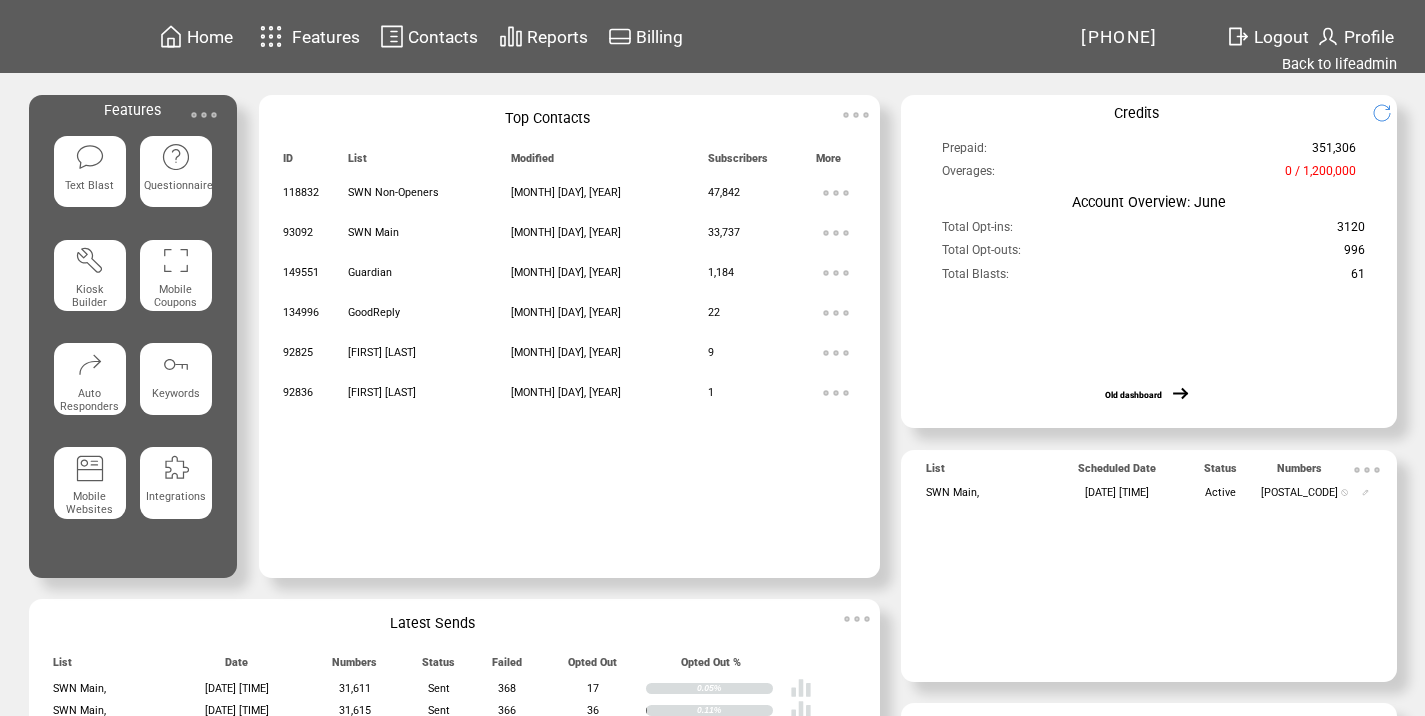 scroll, scrollTop: 0, scrollLeft: 0, axis: both 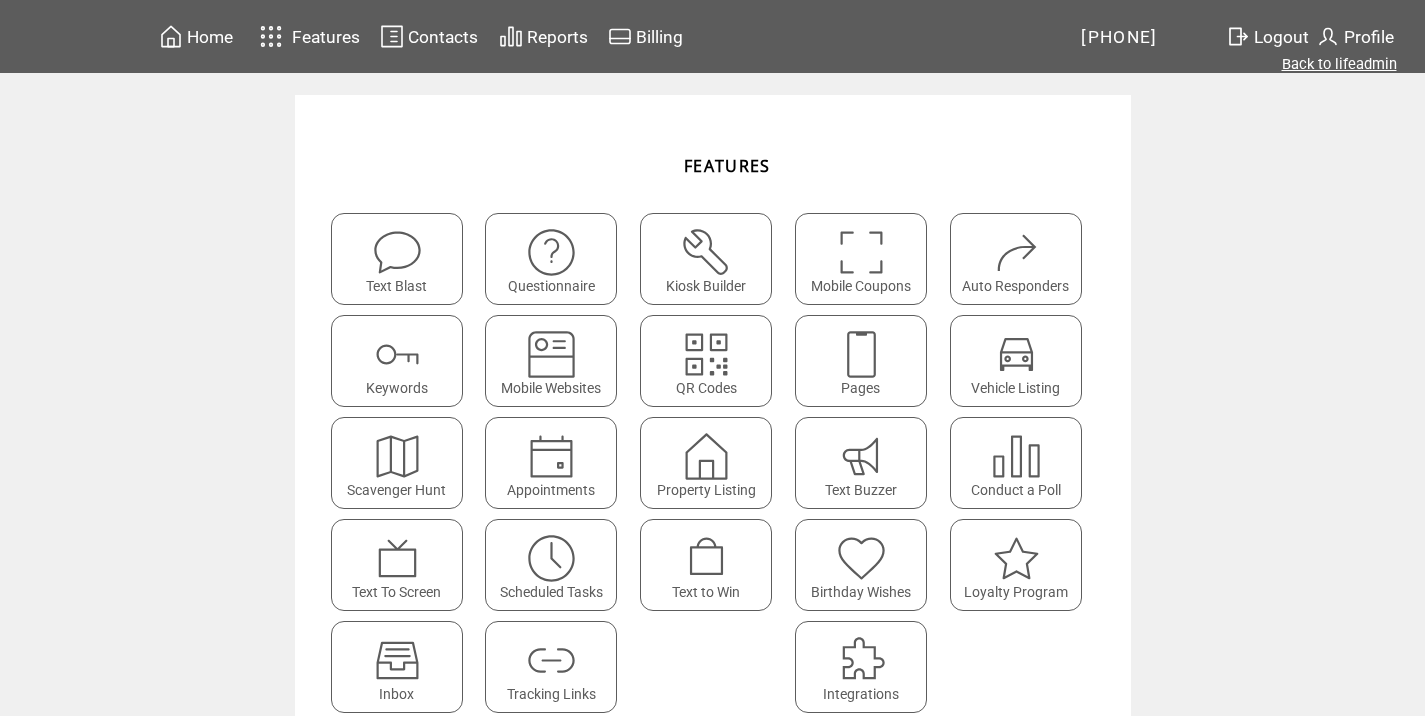 click on "Back to lifeadmin" at bounding box center (1339, 64) 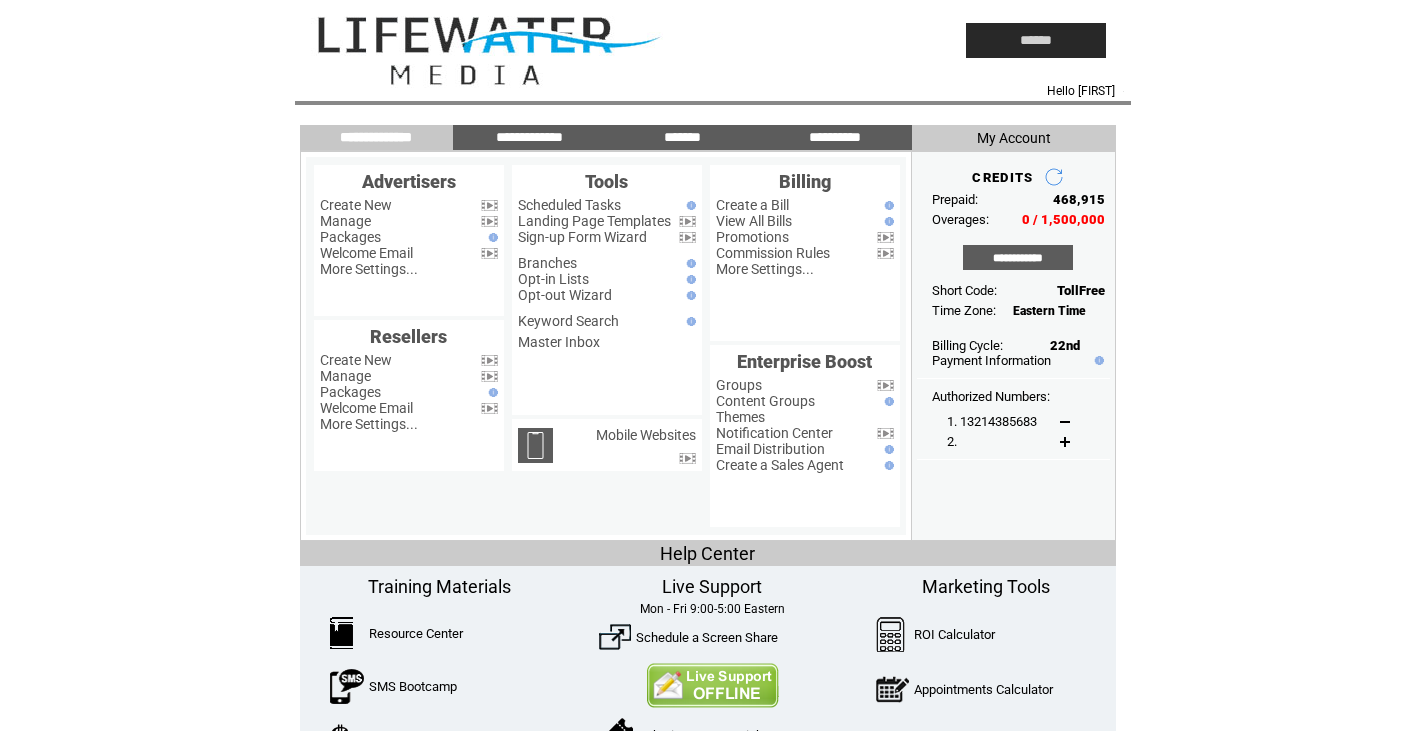 scroll, scrollTop: 0, scrollLeft: 0, axis: both 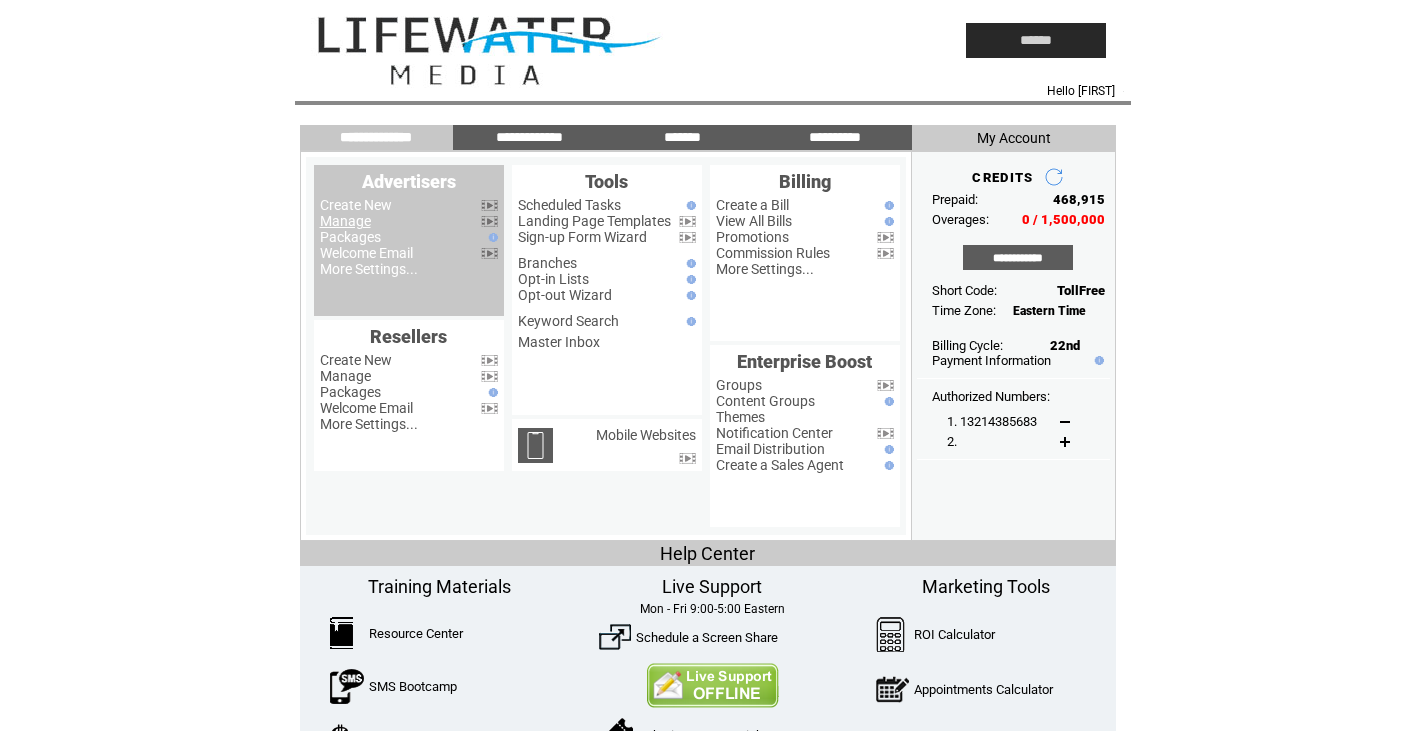 click on "Manage" at bounding box center [345, 221] 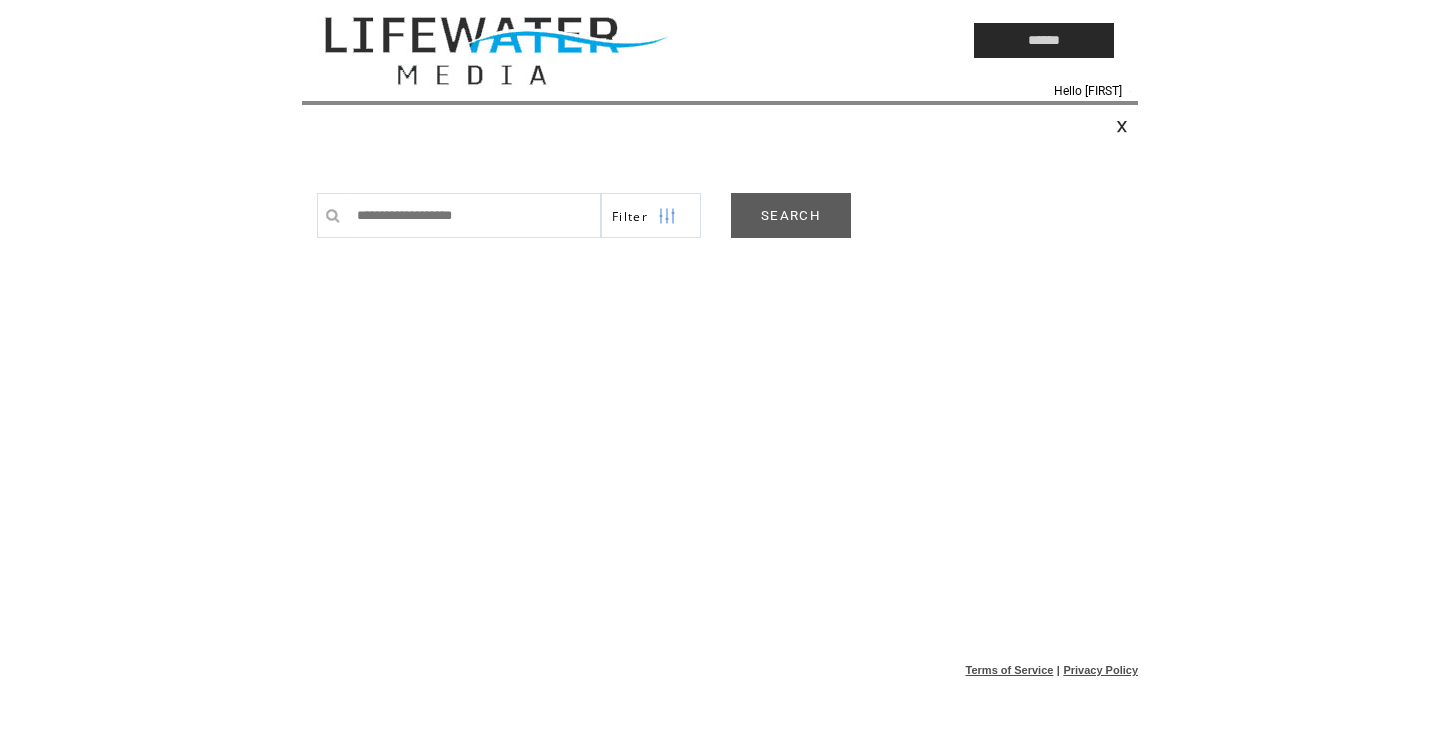 scroll, scrollTop: 0, scrollLeft: 0, axis: both 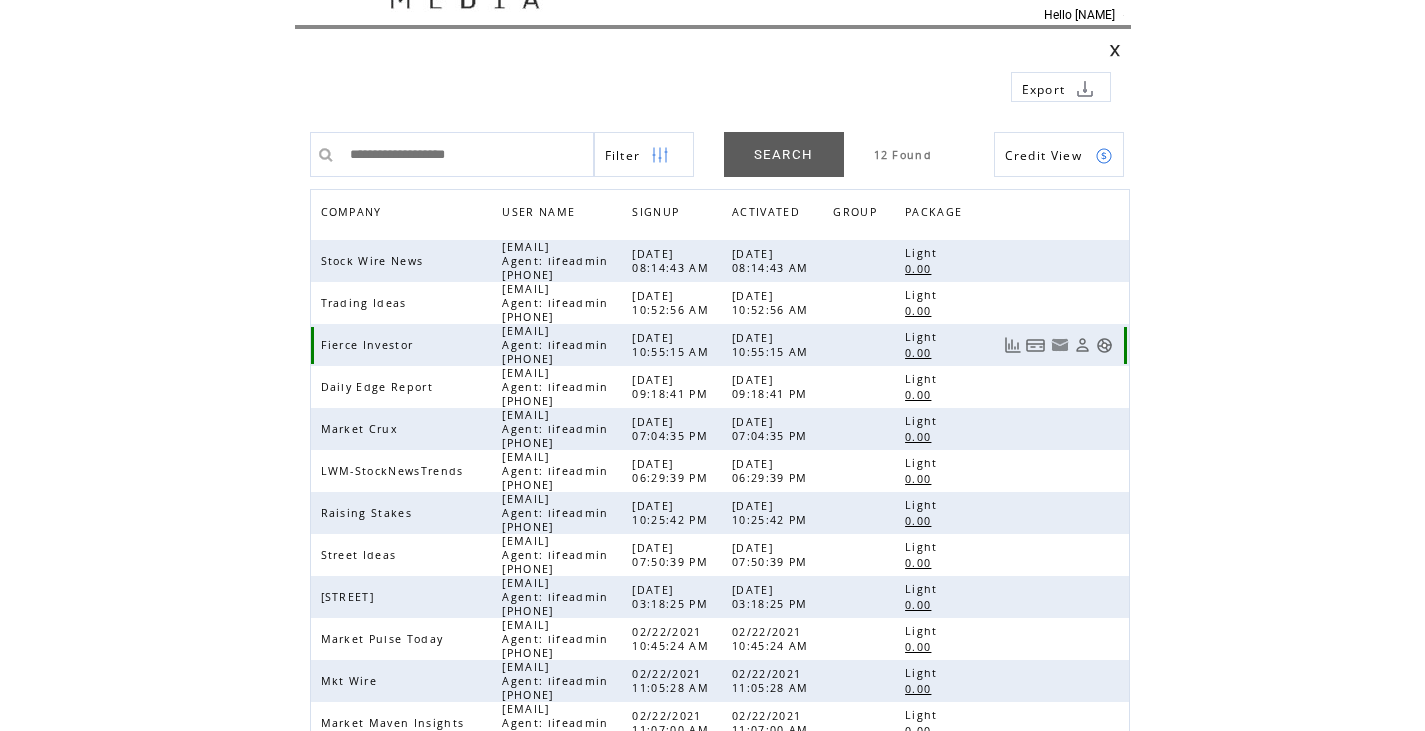 click at bounding box center [1104, 345] 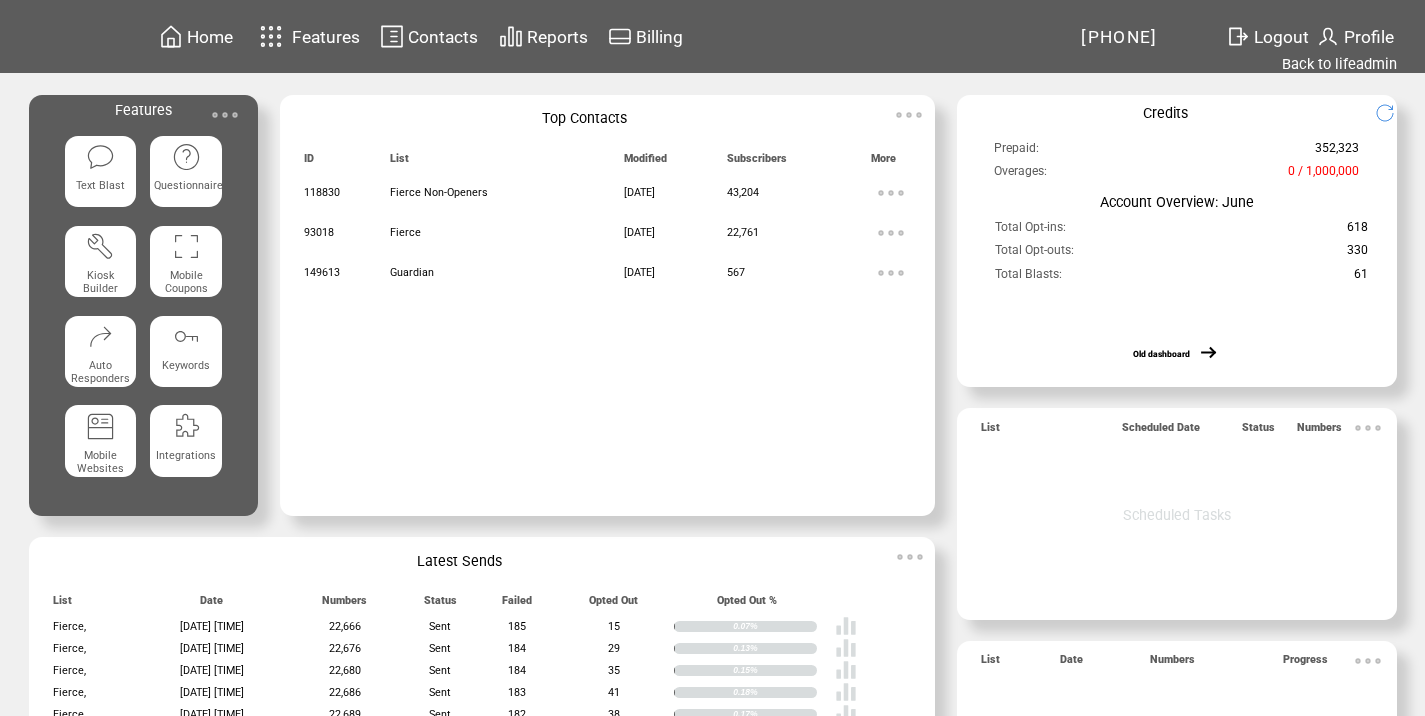 scroll, scrollTop: 0, scrollLeft: 0, axis: both 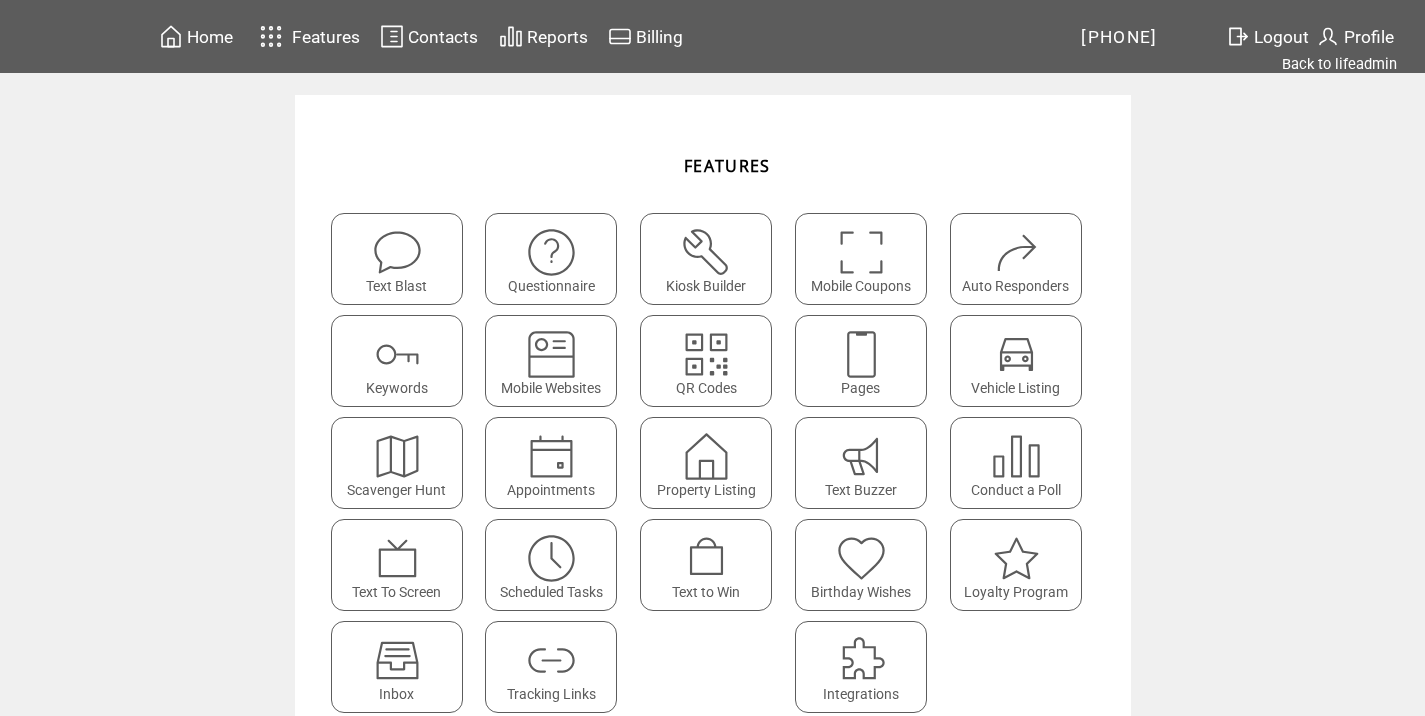 click at bounding box center [551, 660] 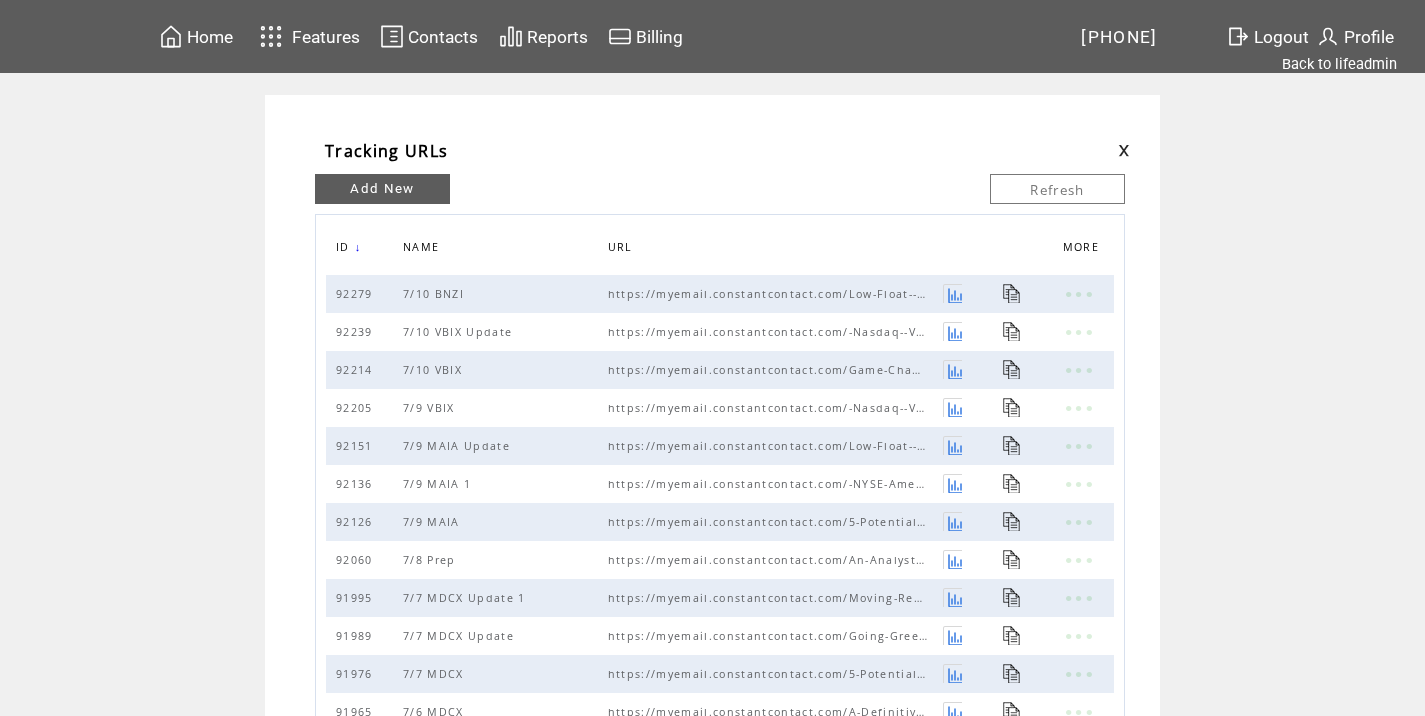 scroll, scrollTop: 0, scrollLeft: 0, axis: both 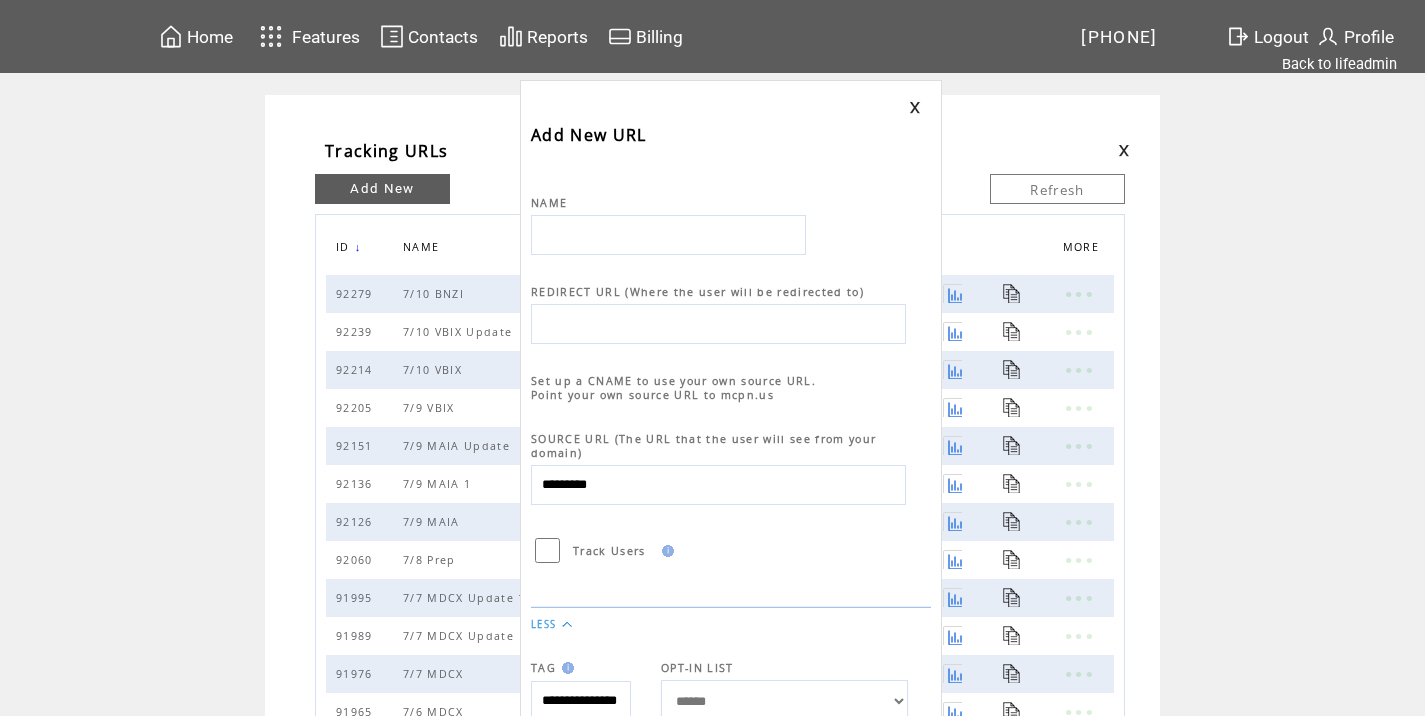 click at bounding box center [668, 235] 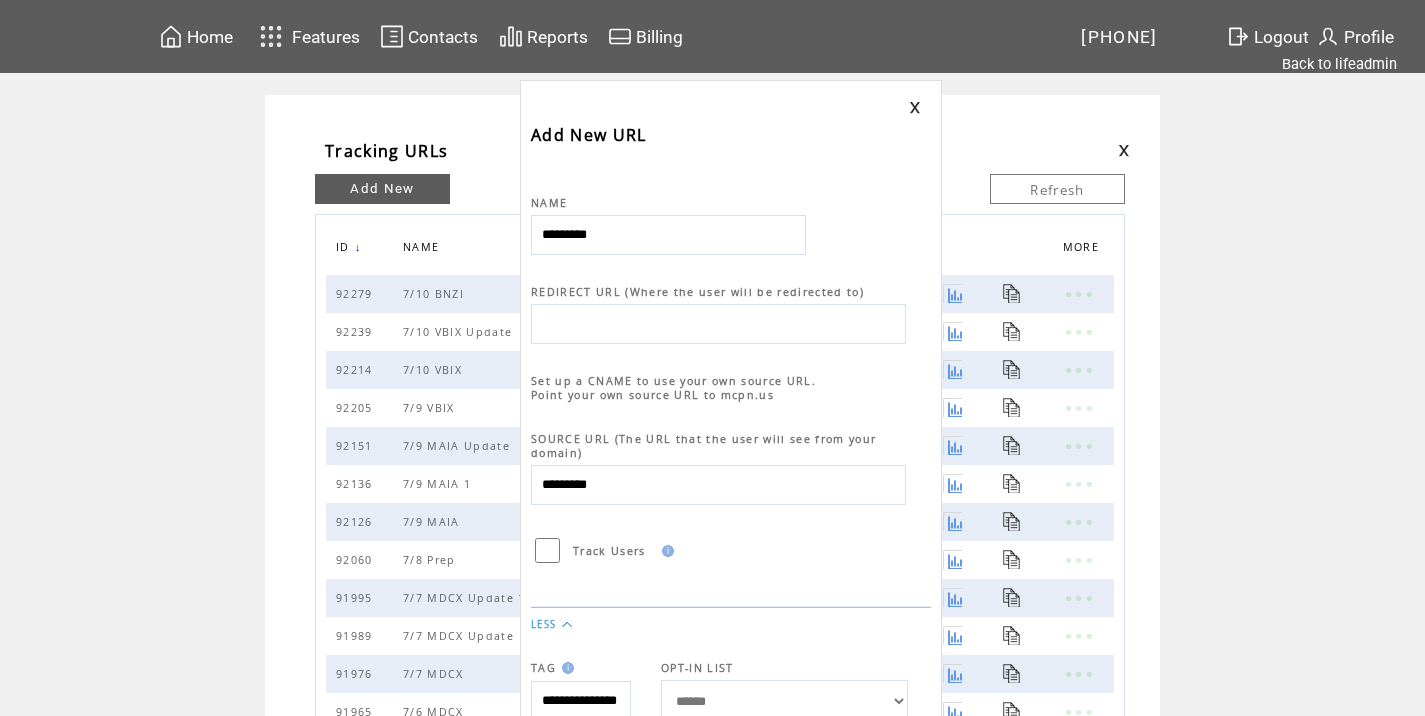 type on "*********" 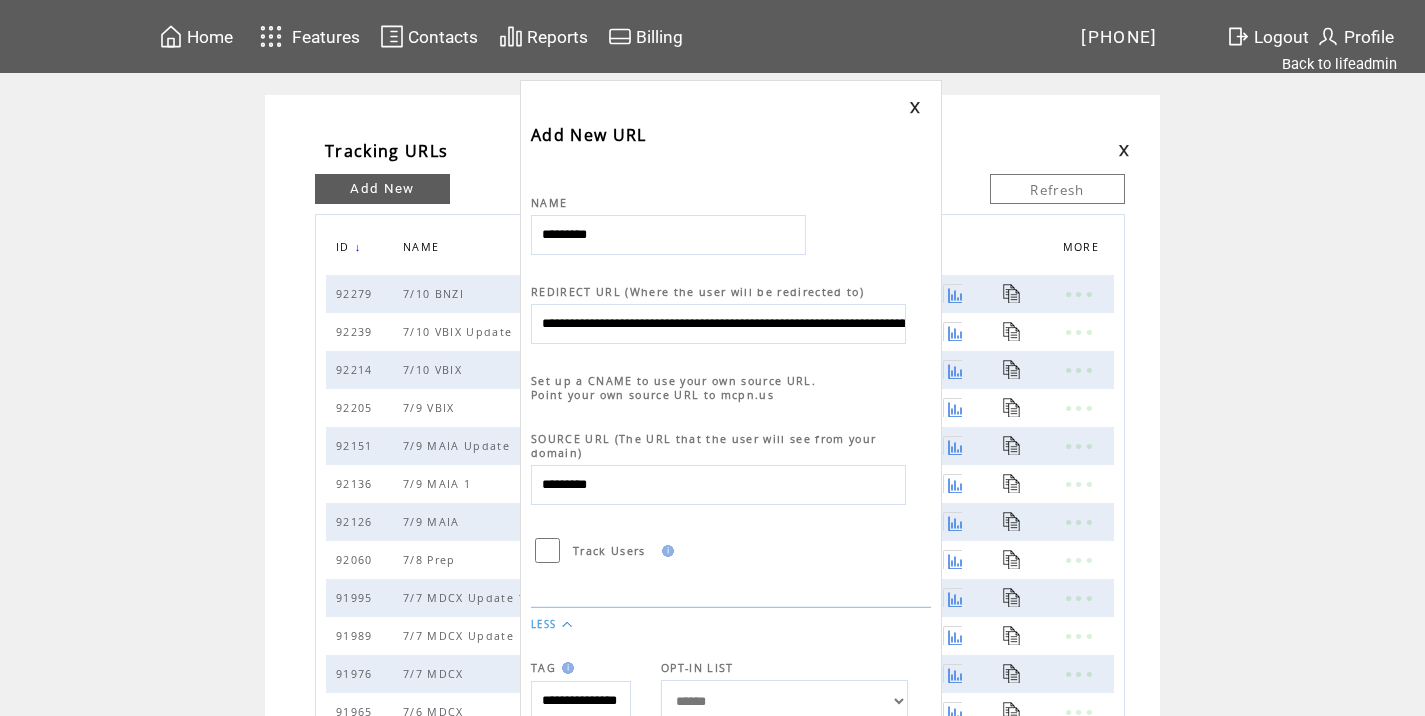 scroll, scrollTop: 0, scrollLeft: 936, axis: horizontal 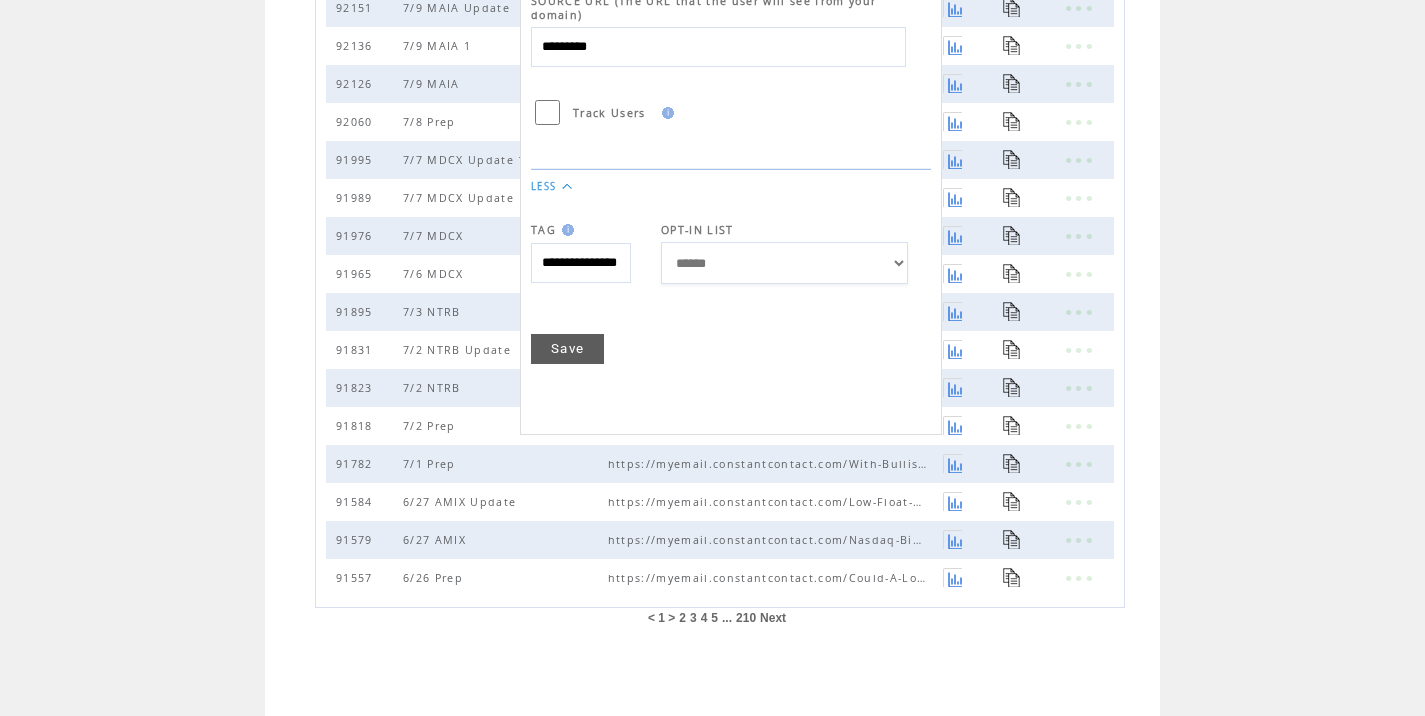 type on "**********" 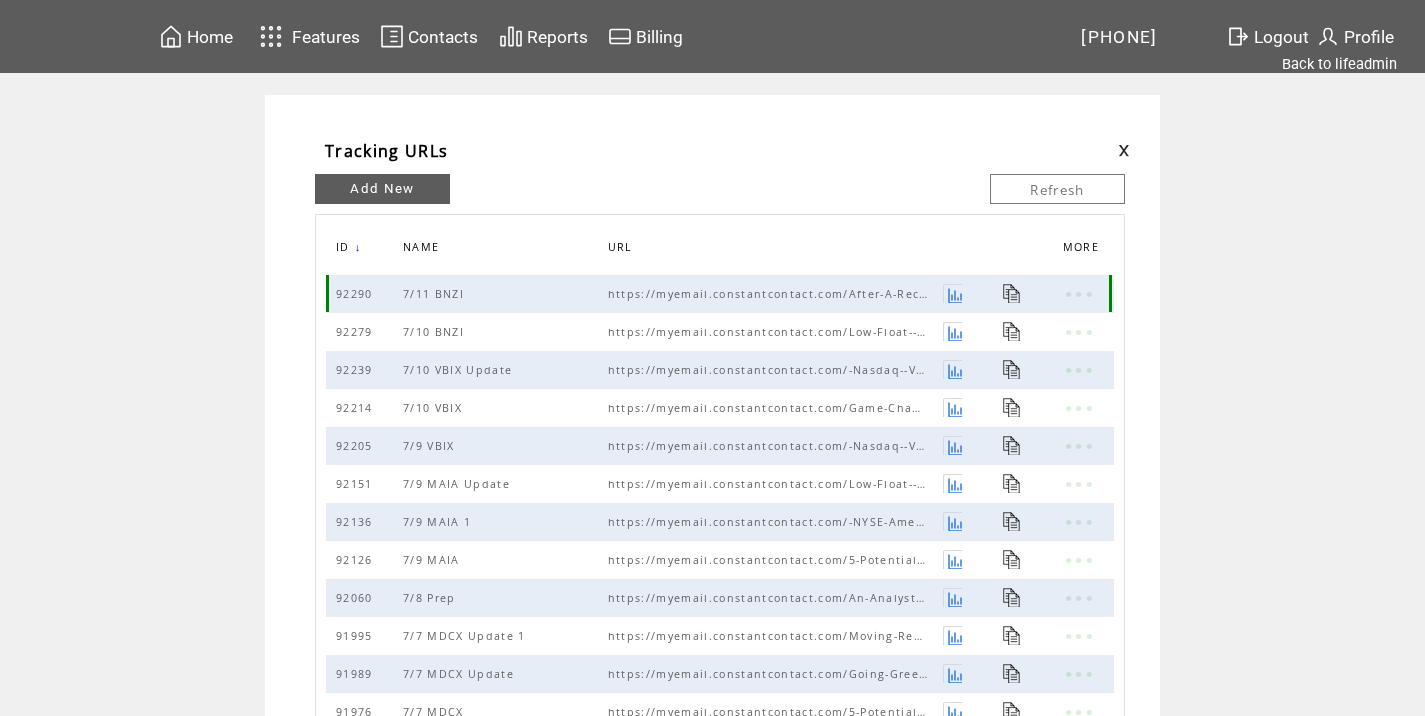 click at bounding box center (973, 294) 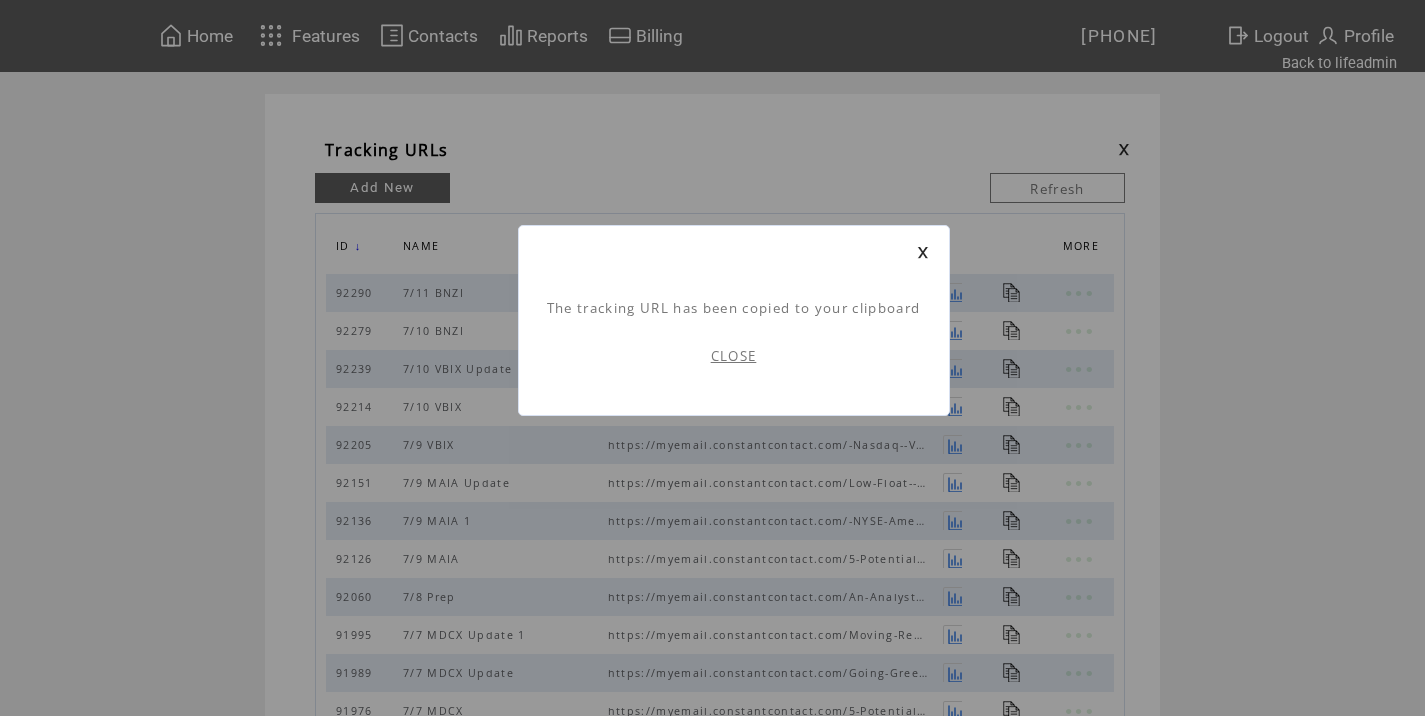 click on "CLOSE" at bounding box center [734, 356] 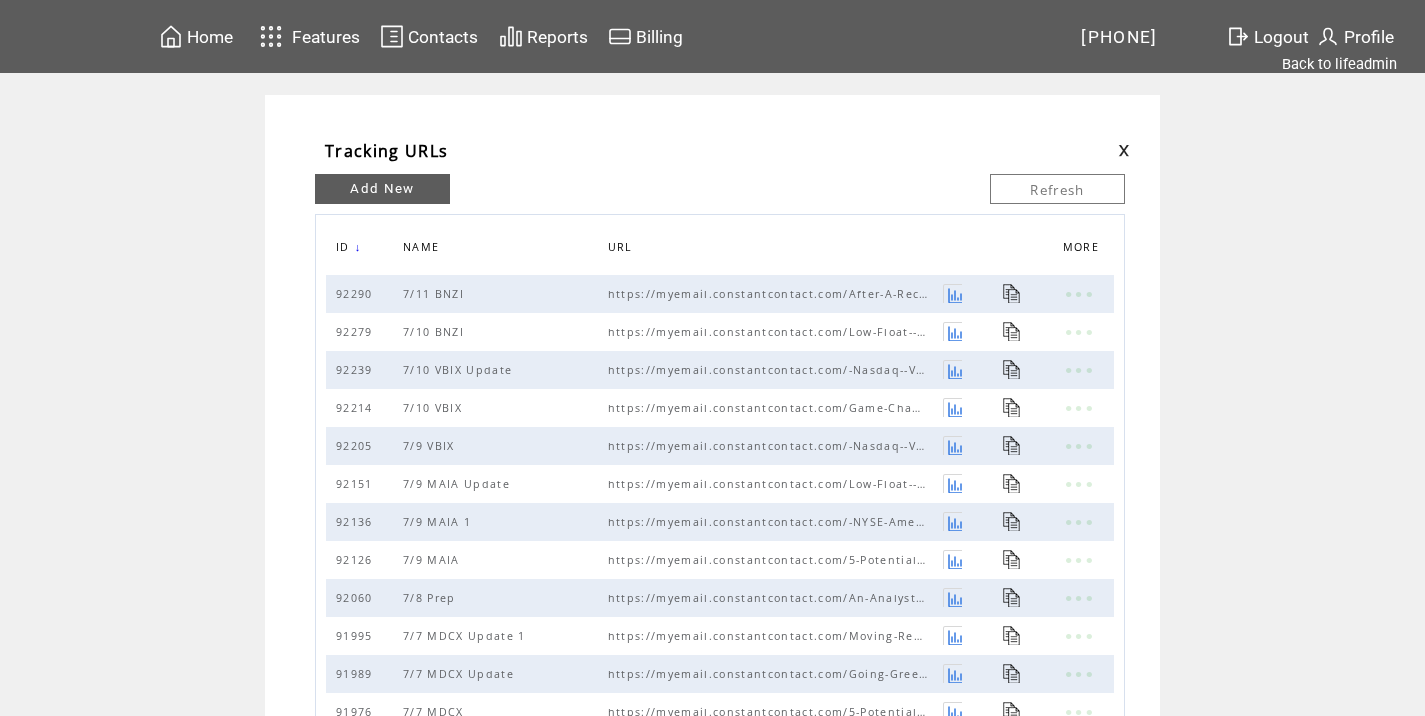 click at bounding box center [1124, 150] 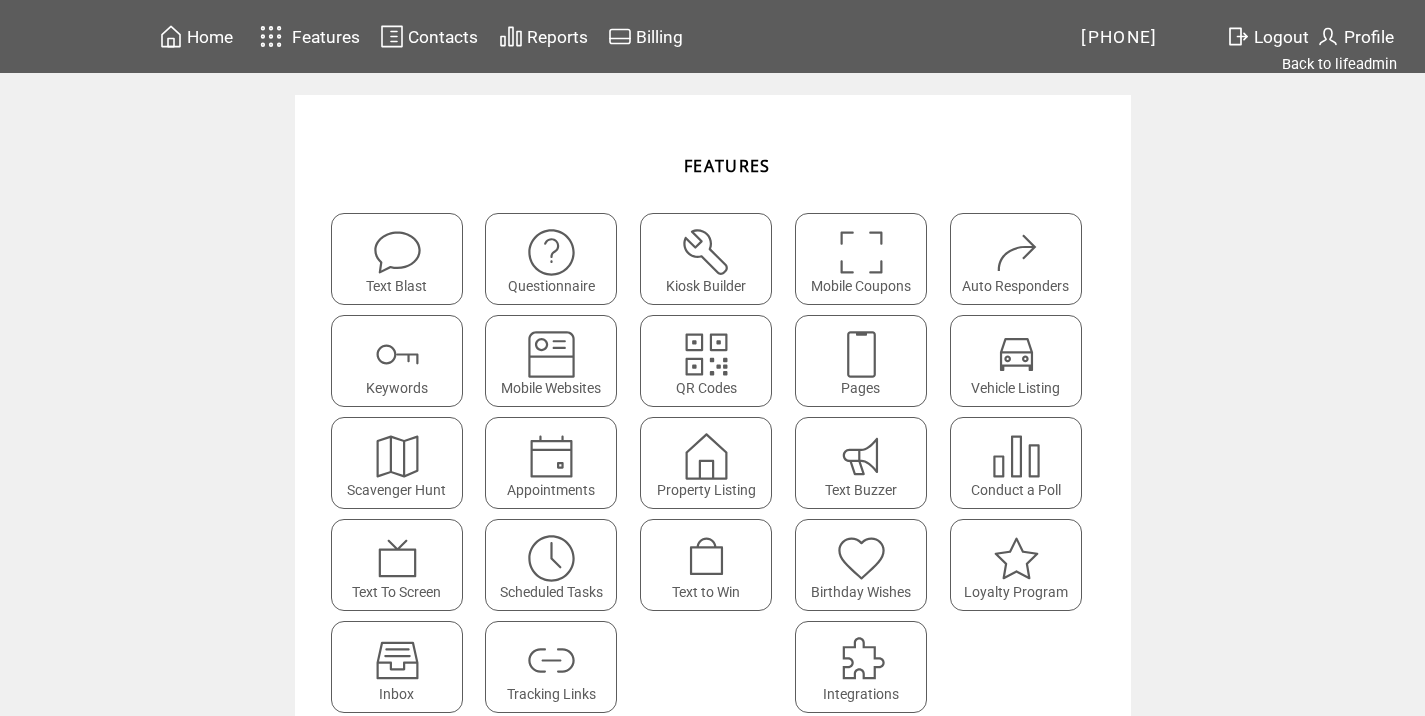 scroll, scrollTop: 0, scrollLeft: 0, axis: both 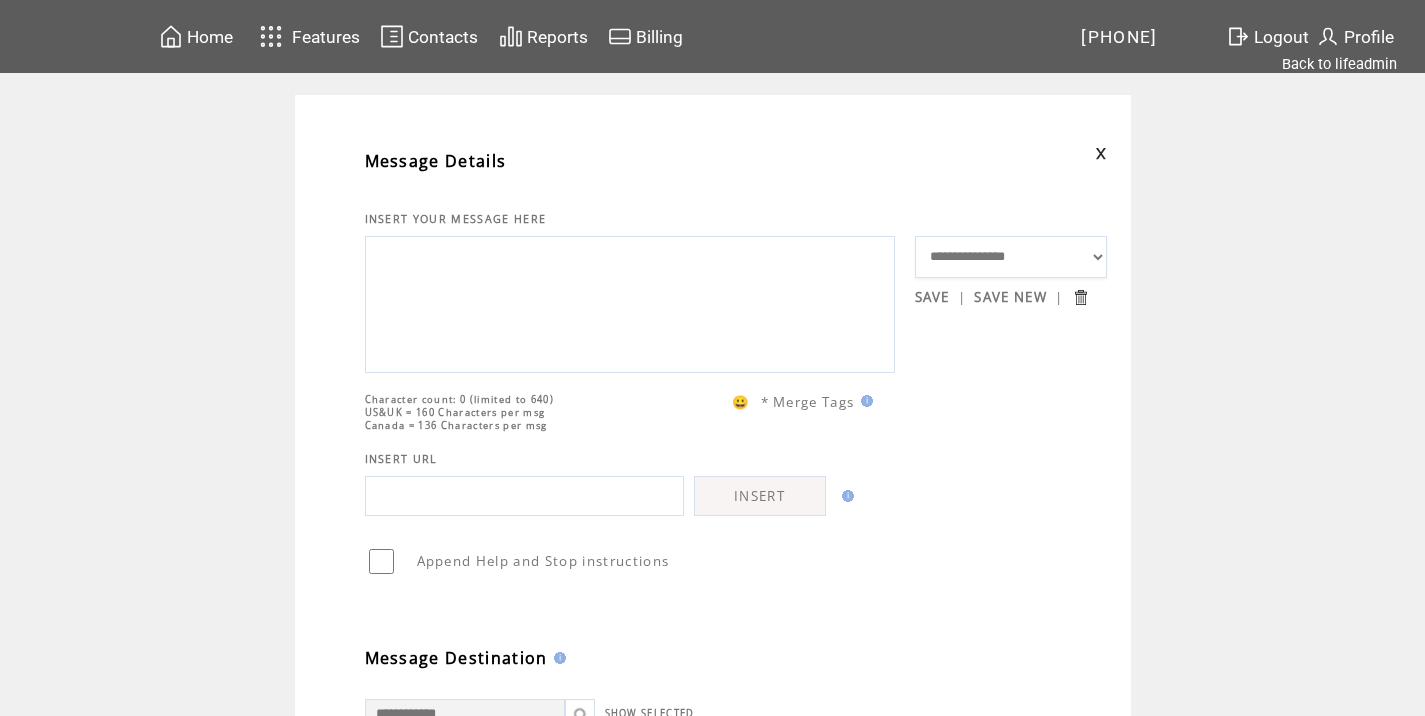 click on "INSERT YOUR MESSAGE HERE" at bounding box center (640, 199) 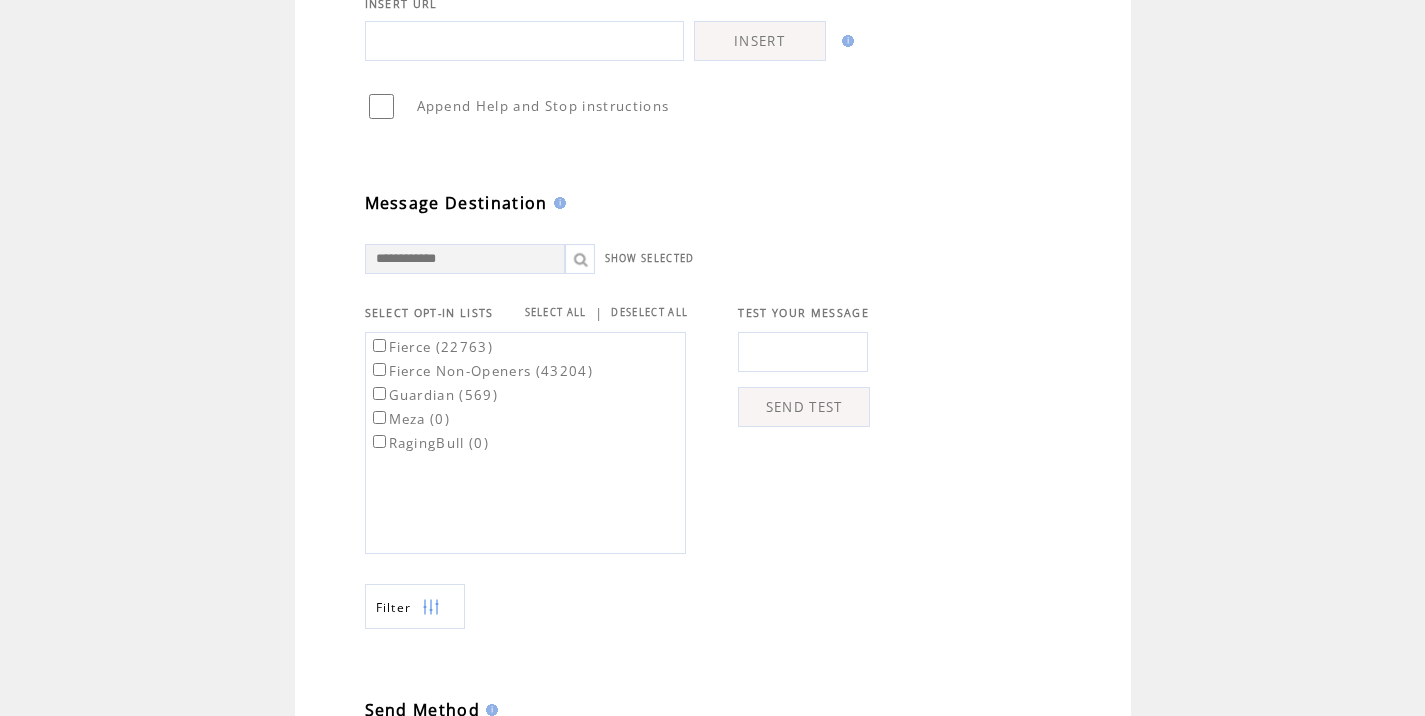 scroll, scrollTop: 774, scrollLeft: 0, axis: vertical 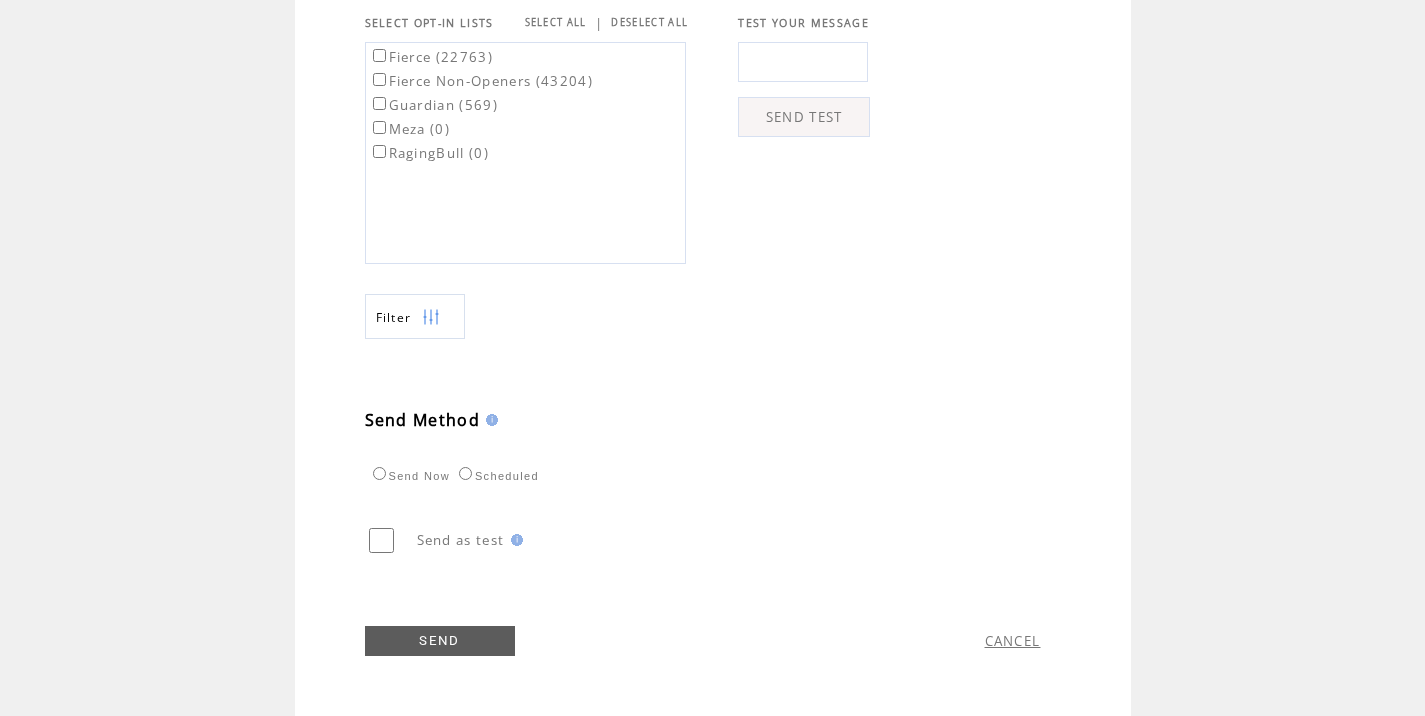 type on "**********" 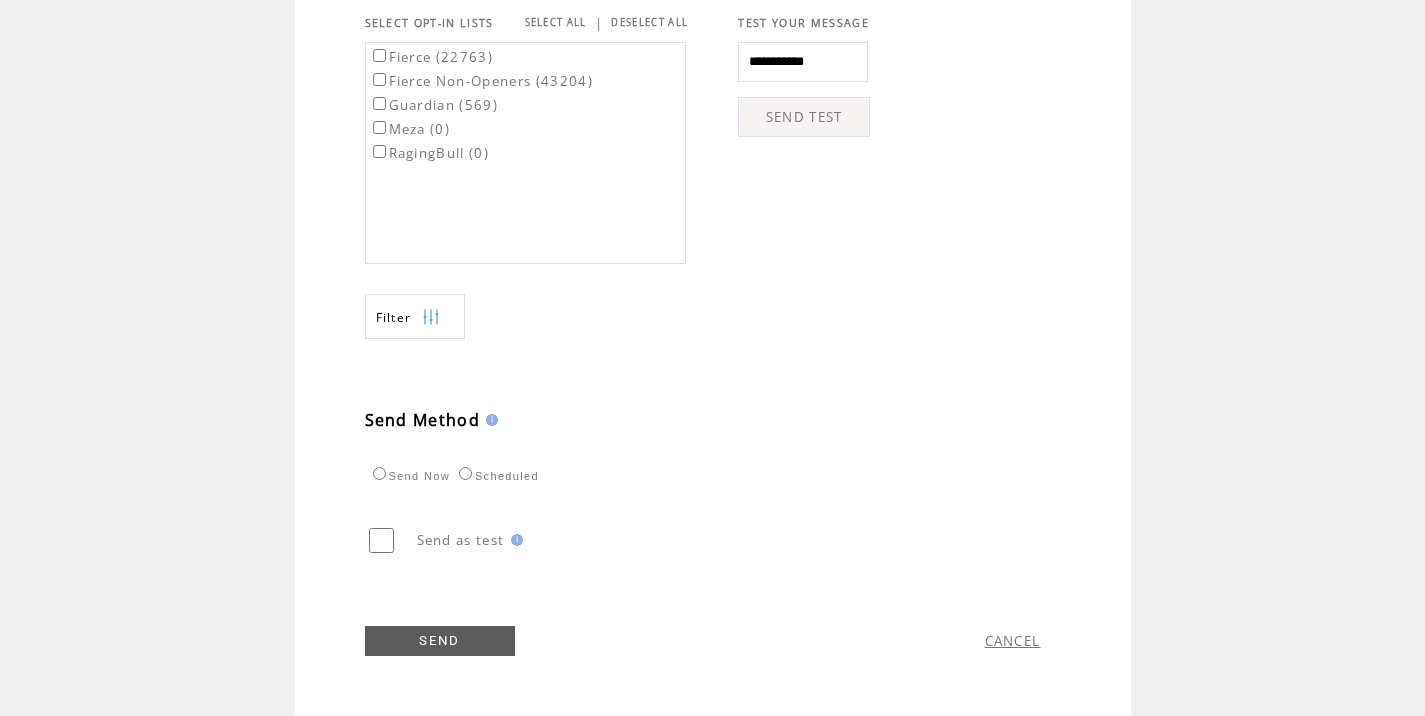 click on "SEND TEST" at bounding box center (804, 117) 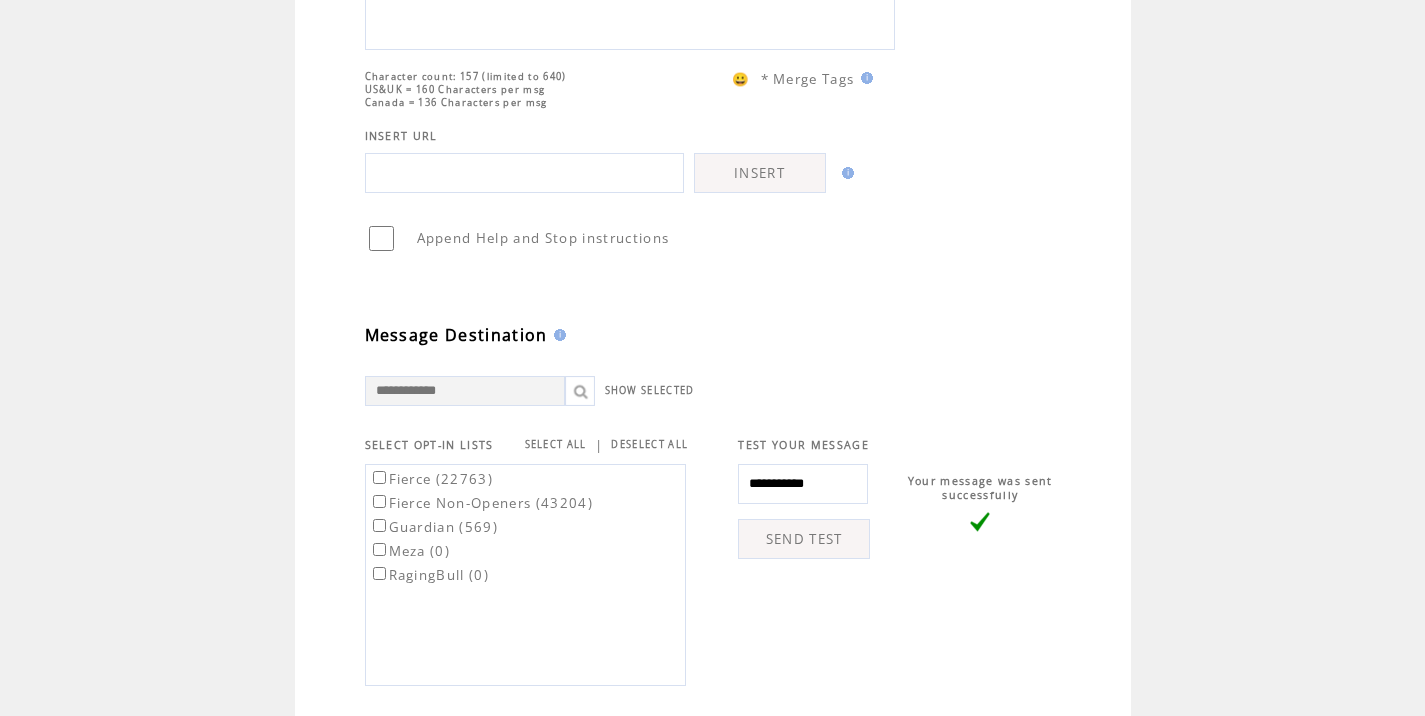 scroll, scrollTop: 366, scrollLeft: 0, axis: vertical 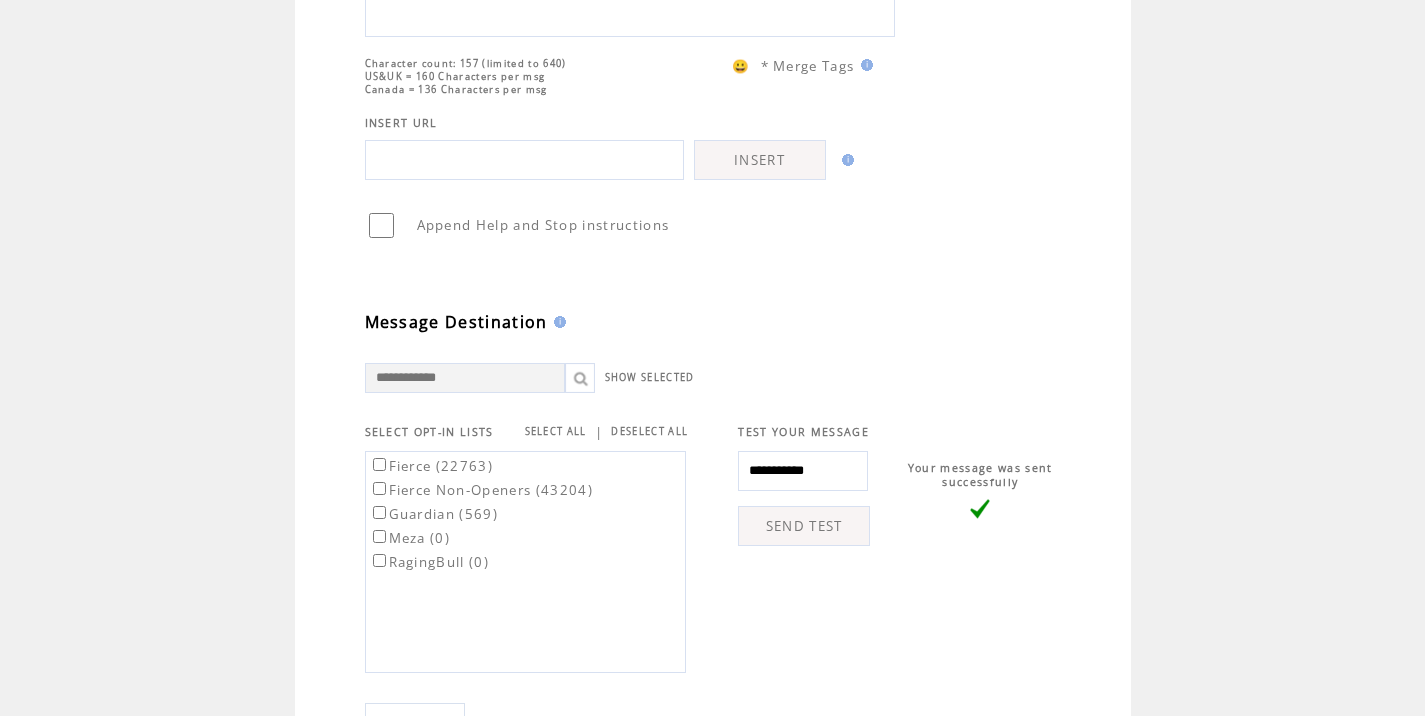 click on "Fierce (22763)" at bounding box center (431, 466) 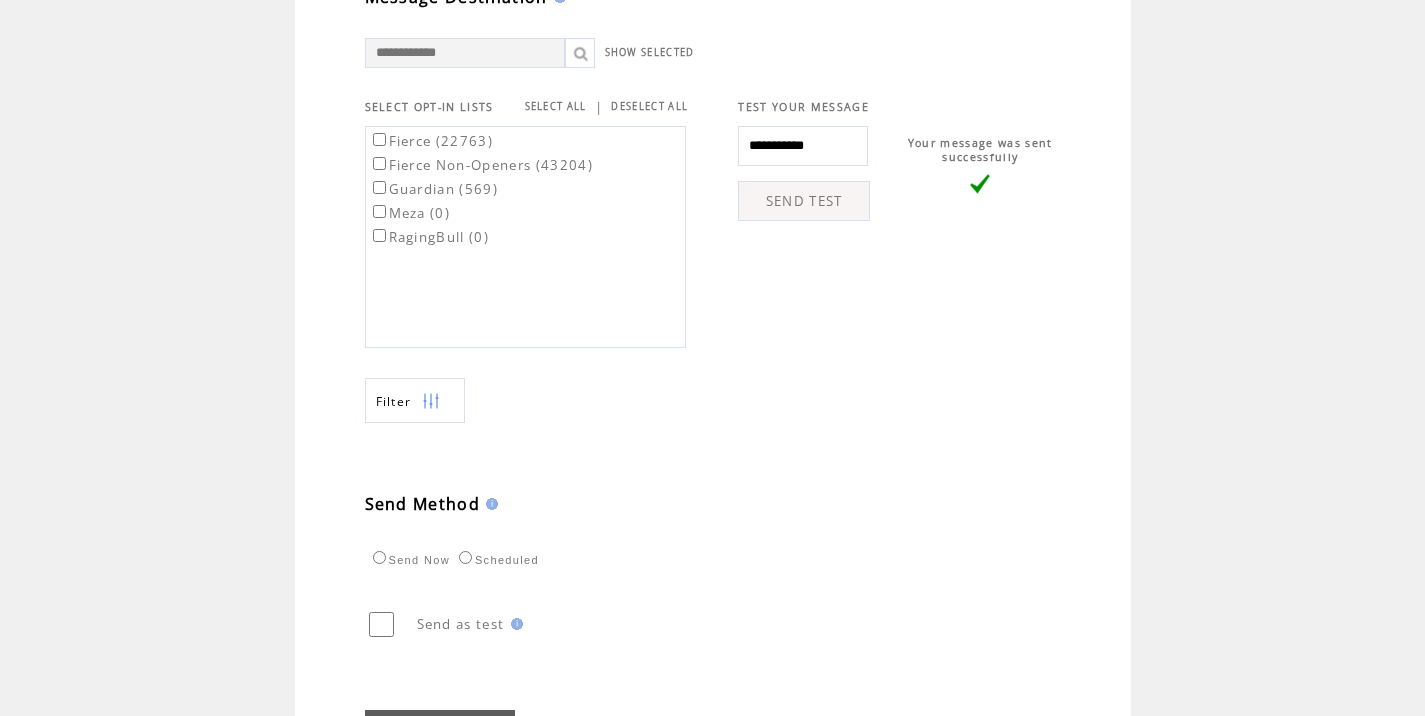 scroll, scrollTop: 774, scrollLeft: 0, axis: vertical 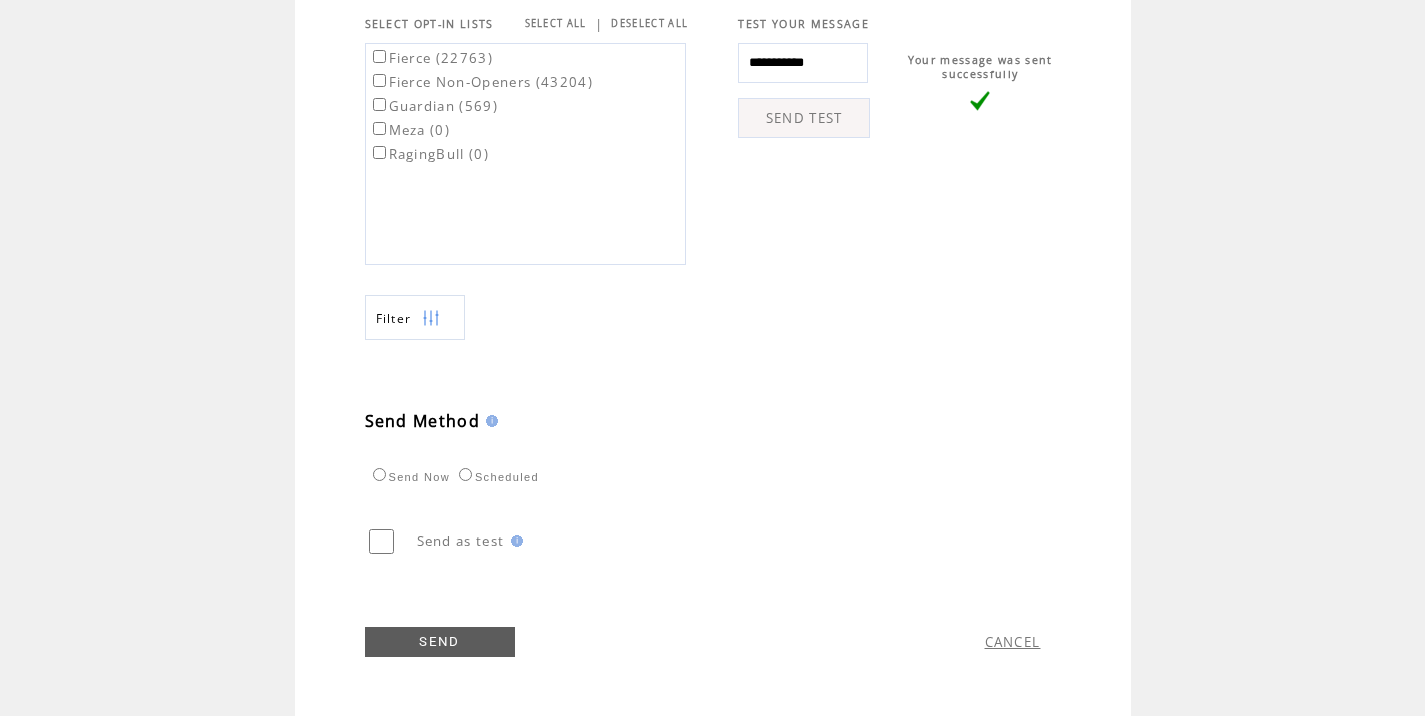click on "Send Now 		  Scheduled" at bounding box center [453, 474] 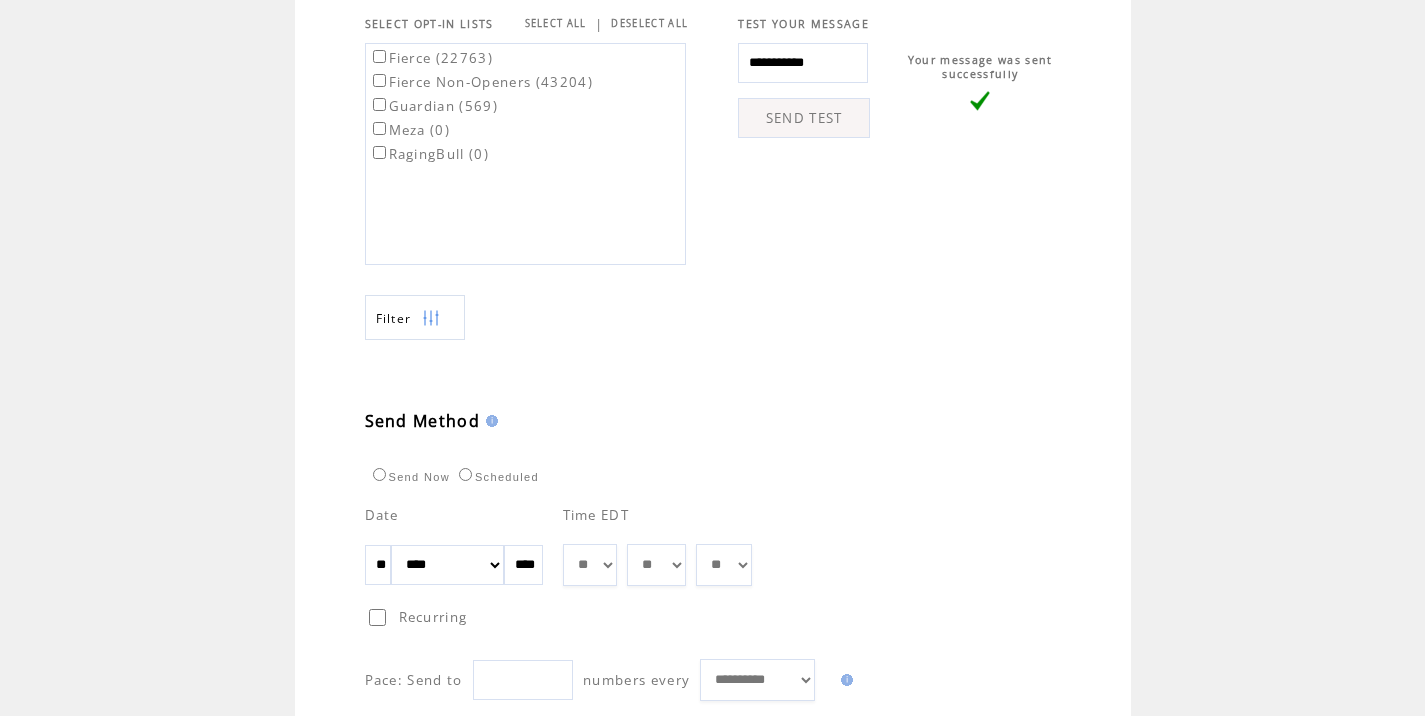 click on "** 	 ** 	 ** 	 ** 	 ** 	 ** 	 ** 	 ** 	 ** 	 ** 	 ** 	 ** 	 **" at bounding box center [590, 565] 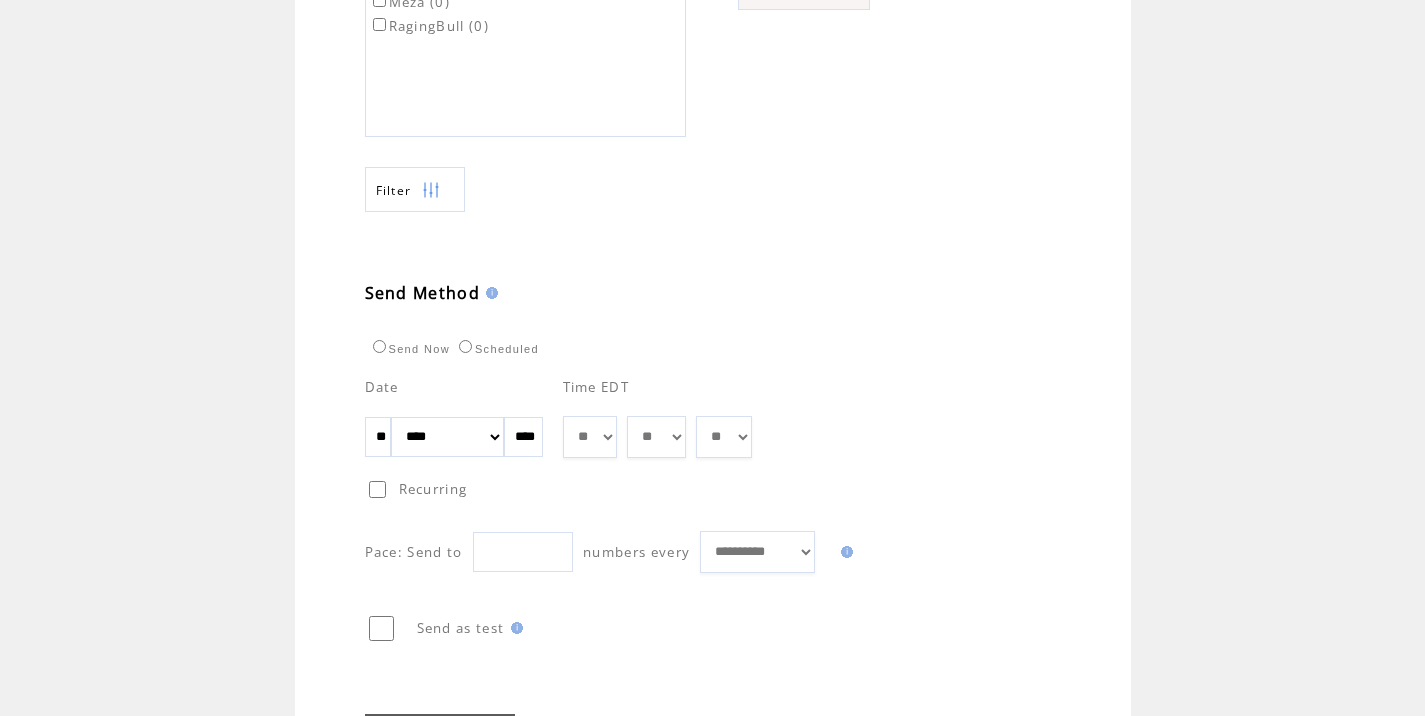 scroll, scrollTop: 989, scrollLeft: 0, axis: vertical 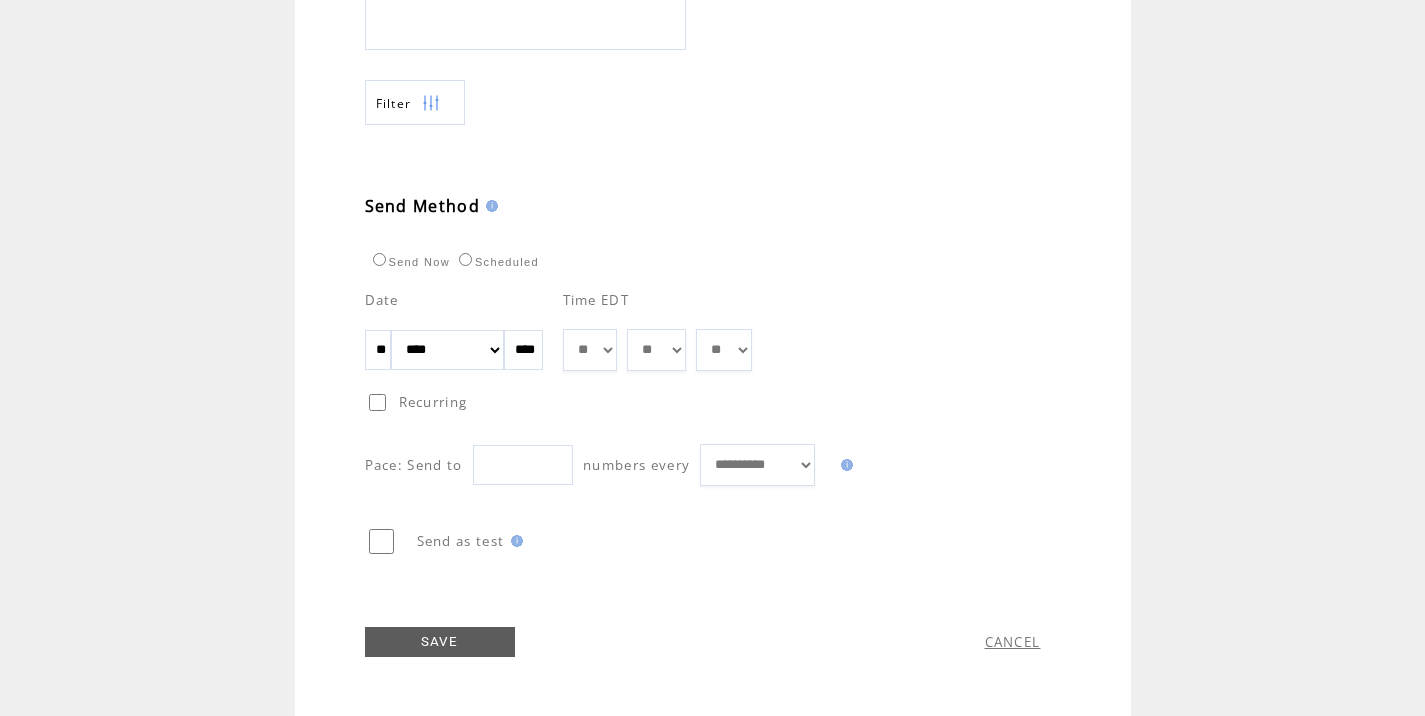 click on "SAVE" at bounding box center [440, 642] 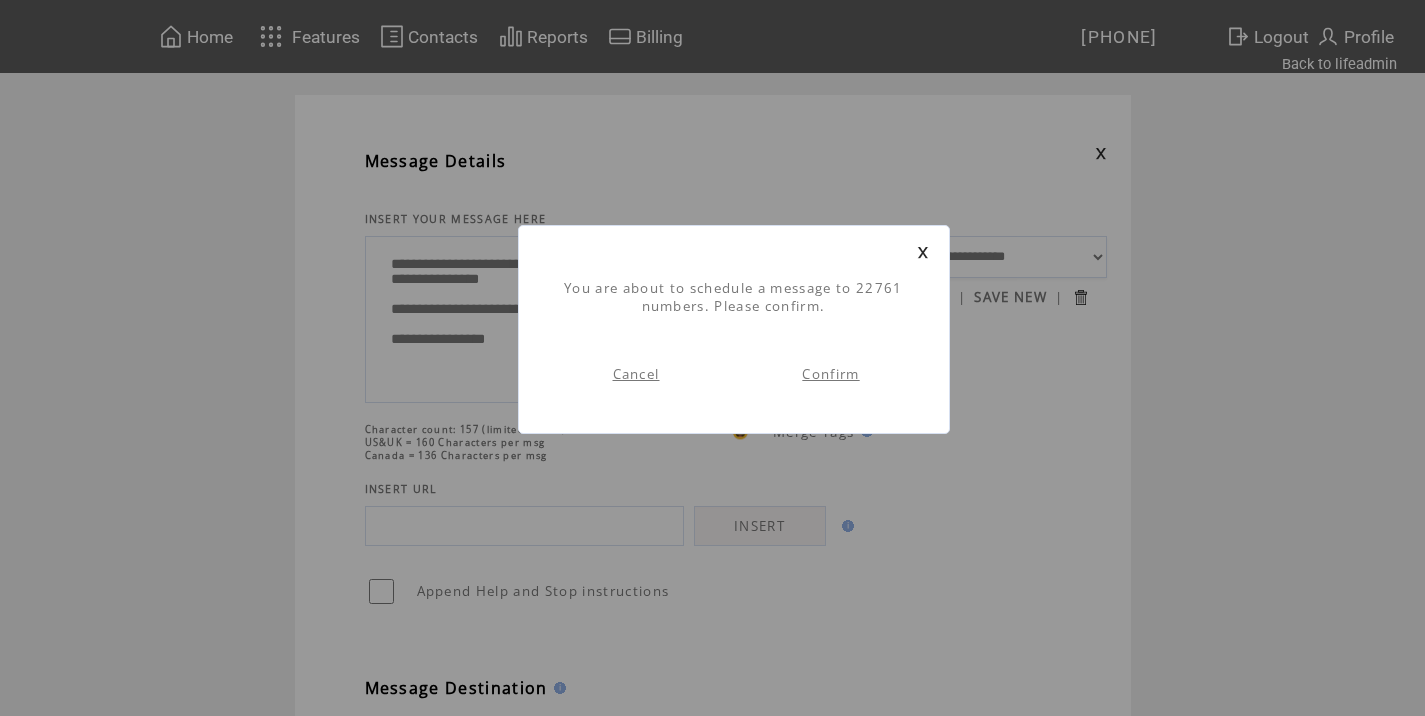 scroll, scrollTop: 1, scrollLeft: 0, axis: vertical 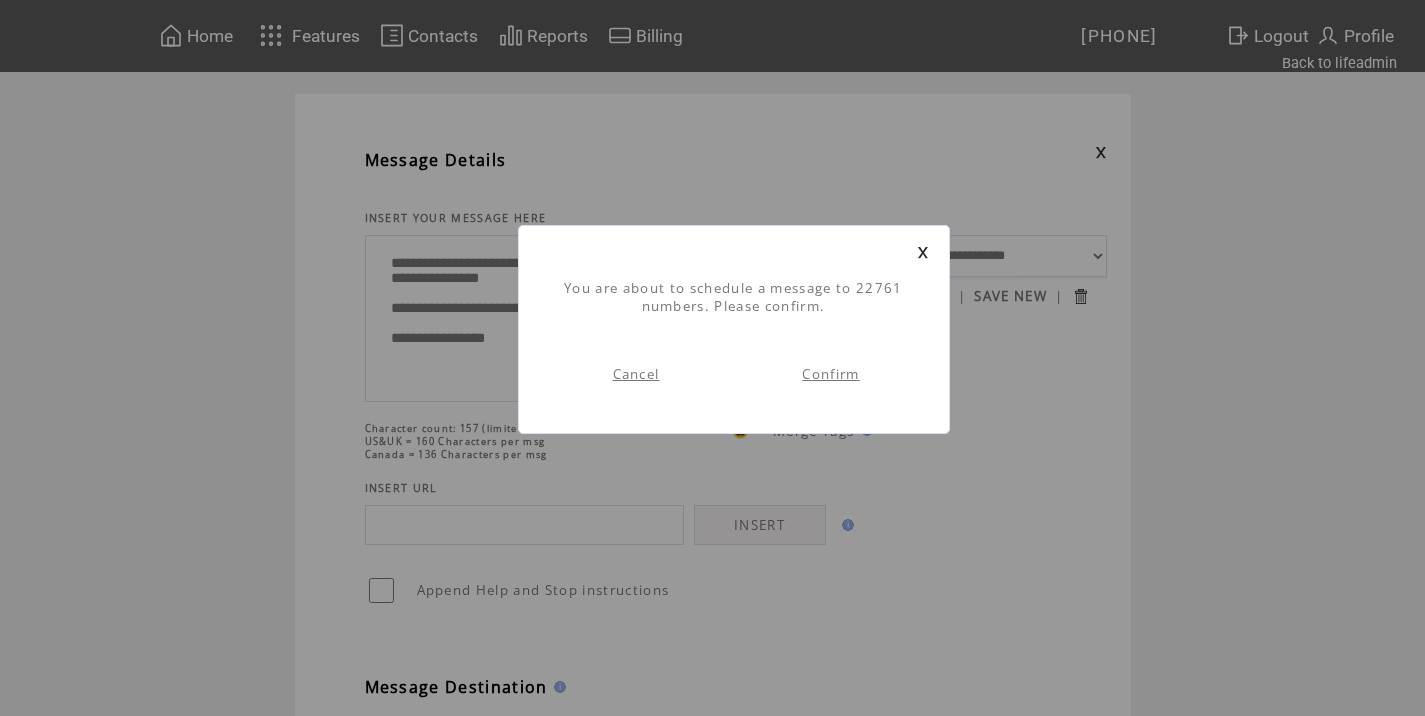 click on "Confirm" at bounding box center (830, 374) 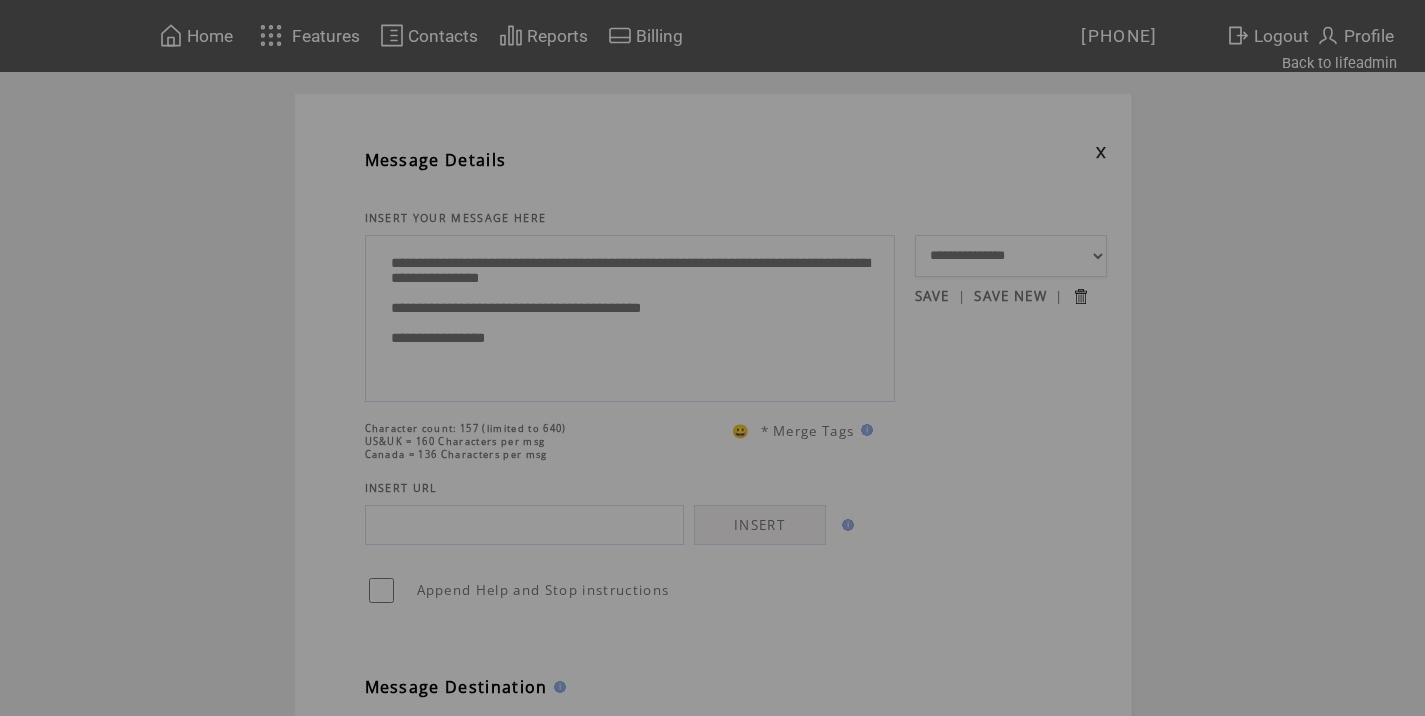 scroll, scrollTop: 0, scrollLeft: 0, axis: both 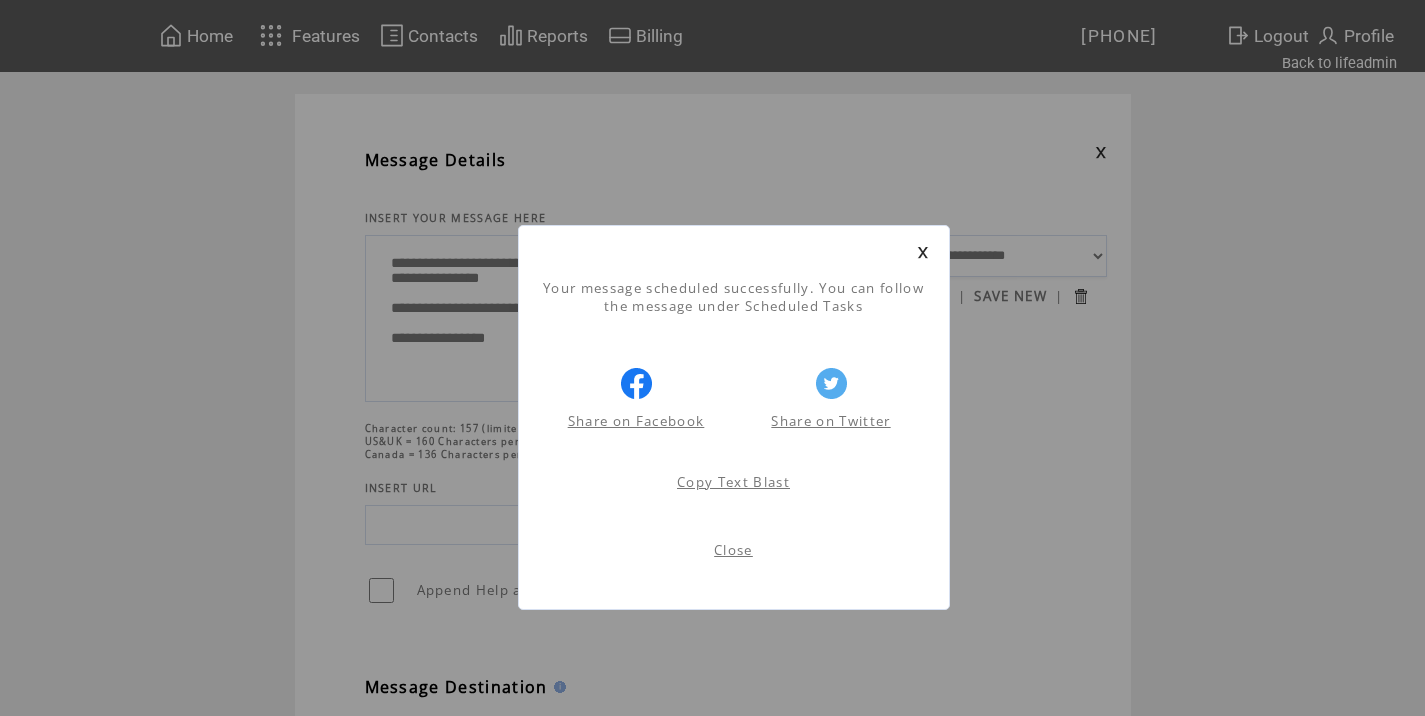 click on "Close" at bounding box center [733, 550] 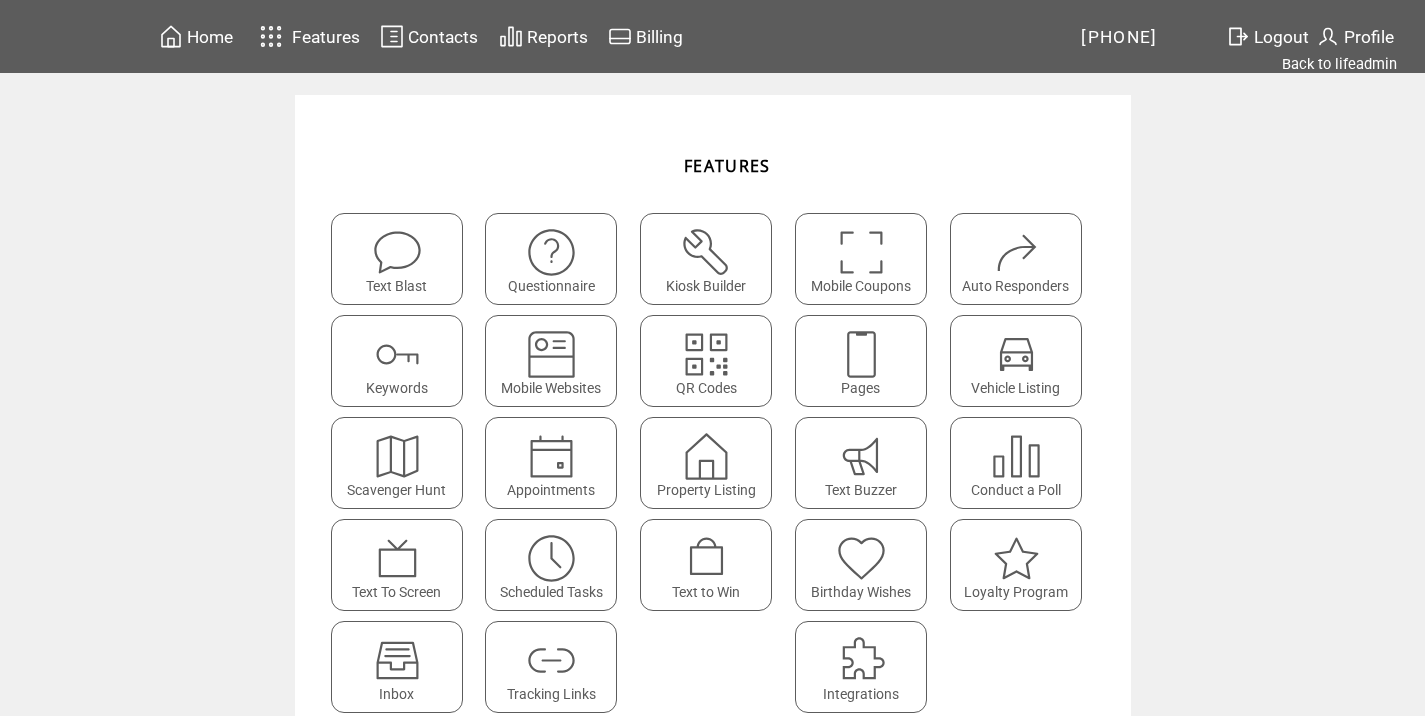 scroll, scrollTop: 0, scrollLeft: 0, axis: both 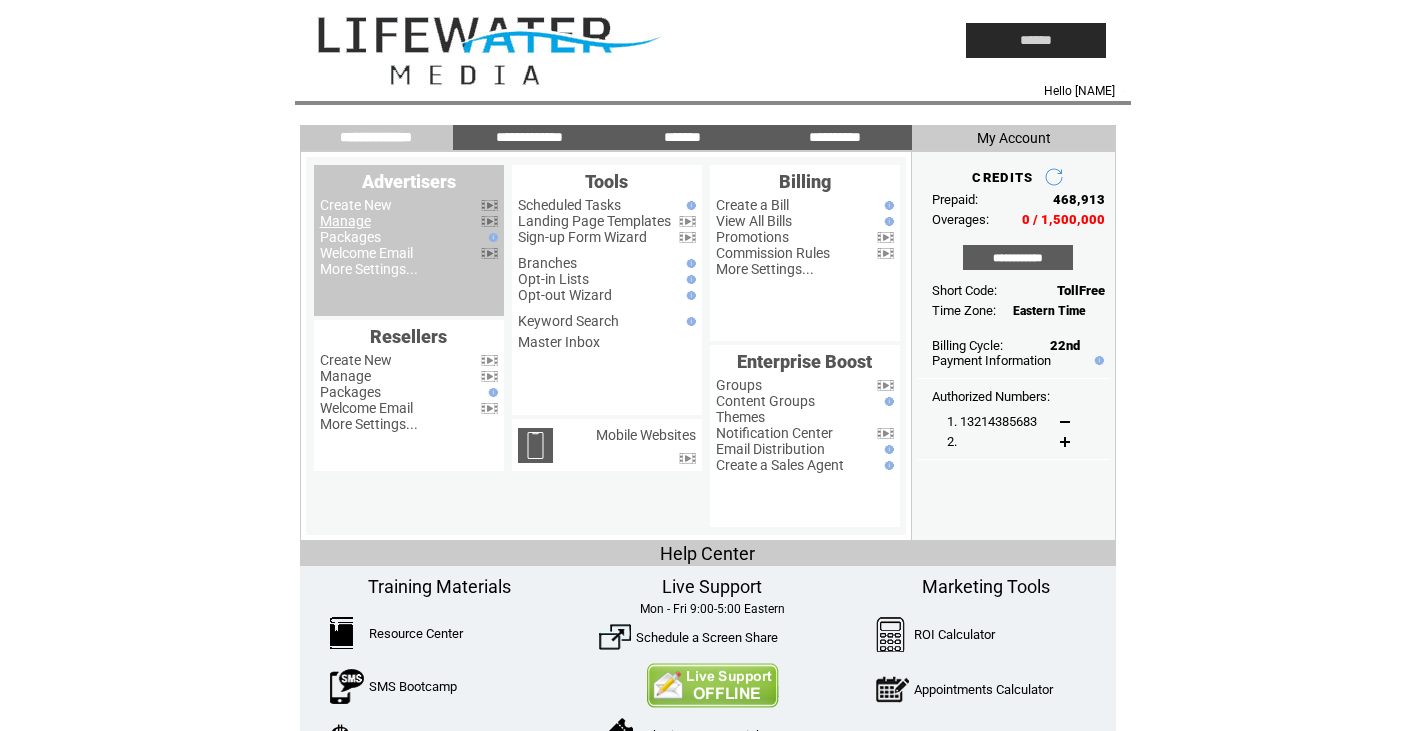 click on "Manage" at bounding box center [345, 221] 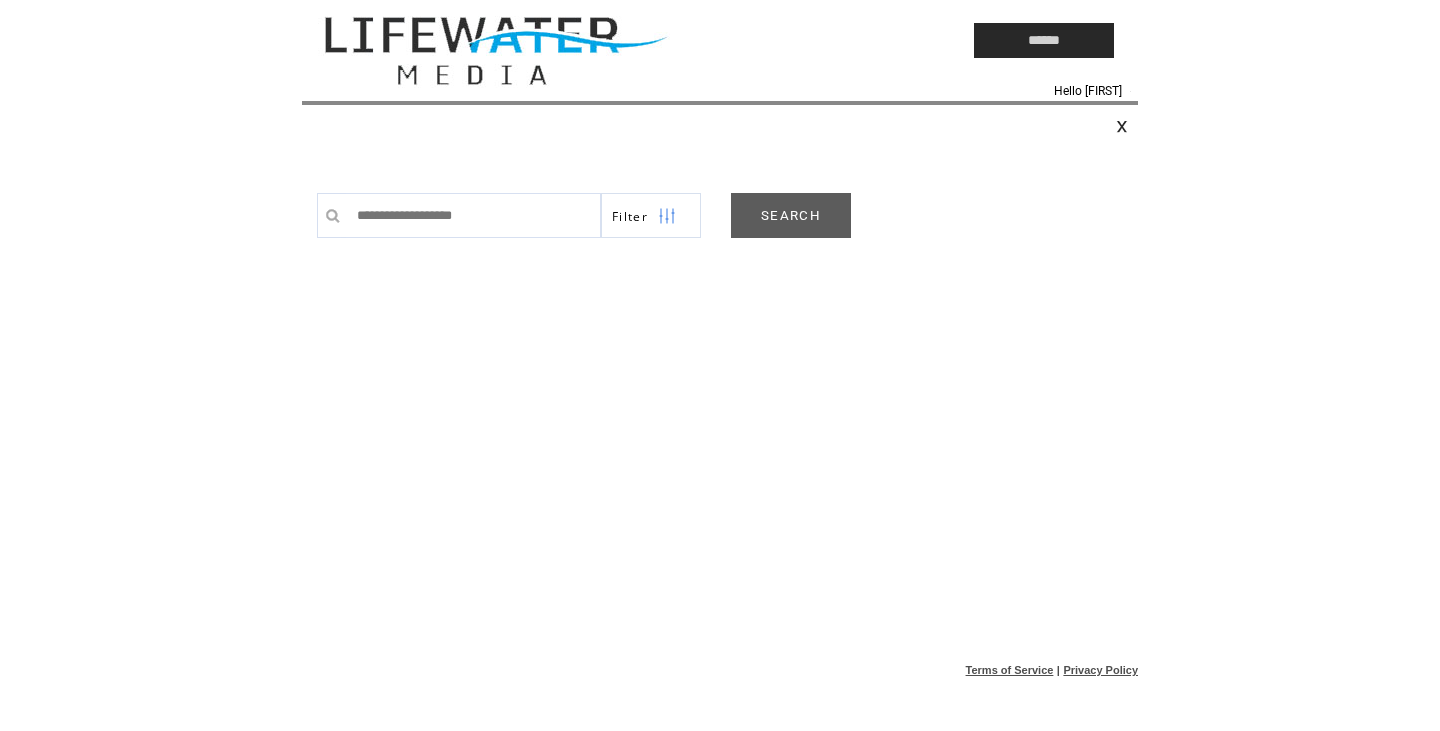 scroll, scrollTop: 0, scrollLeft: 0, axis: both 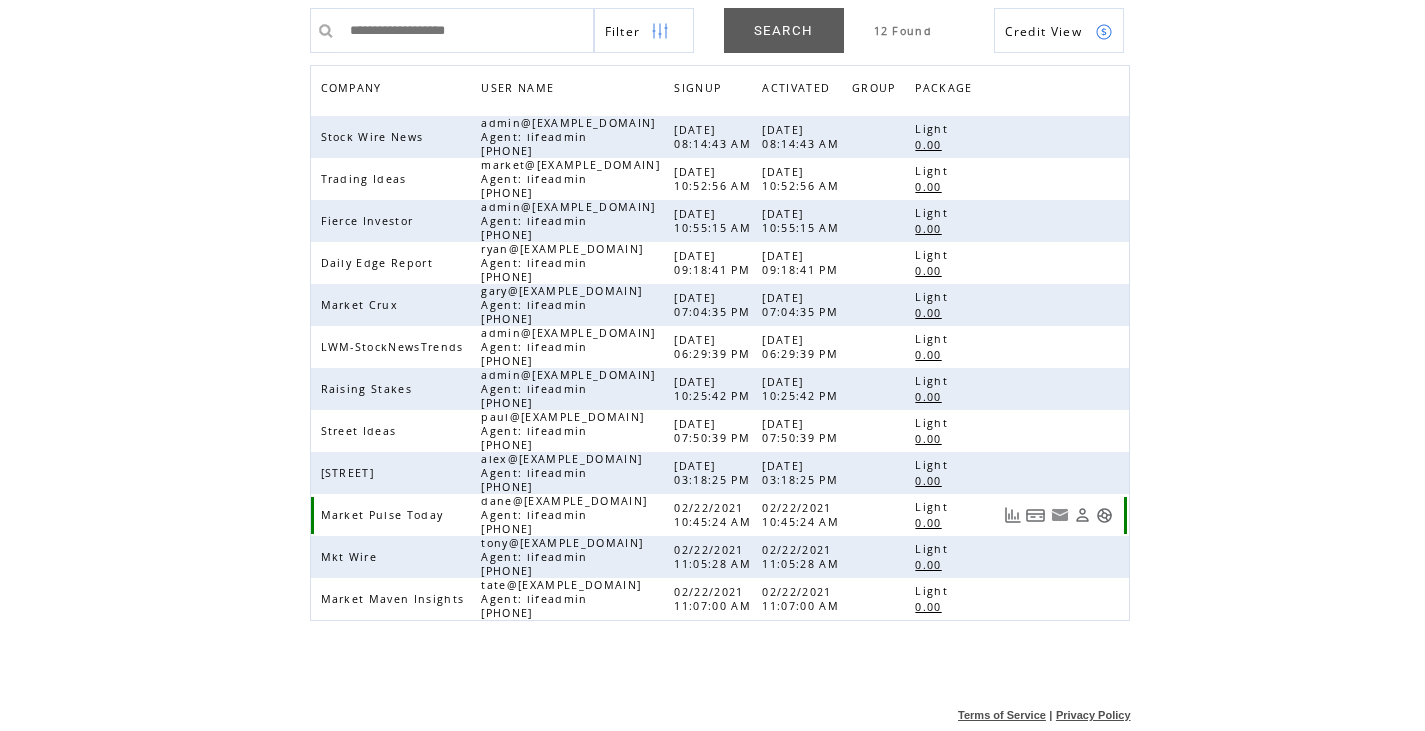 click at bounding box center [1104, 515] 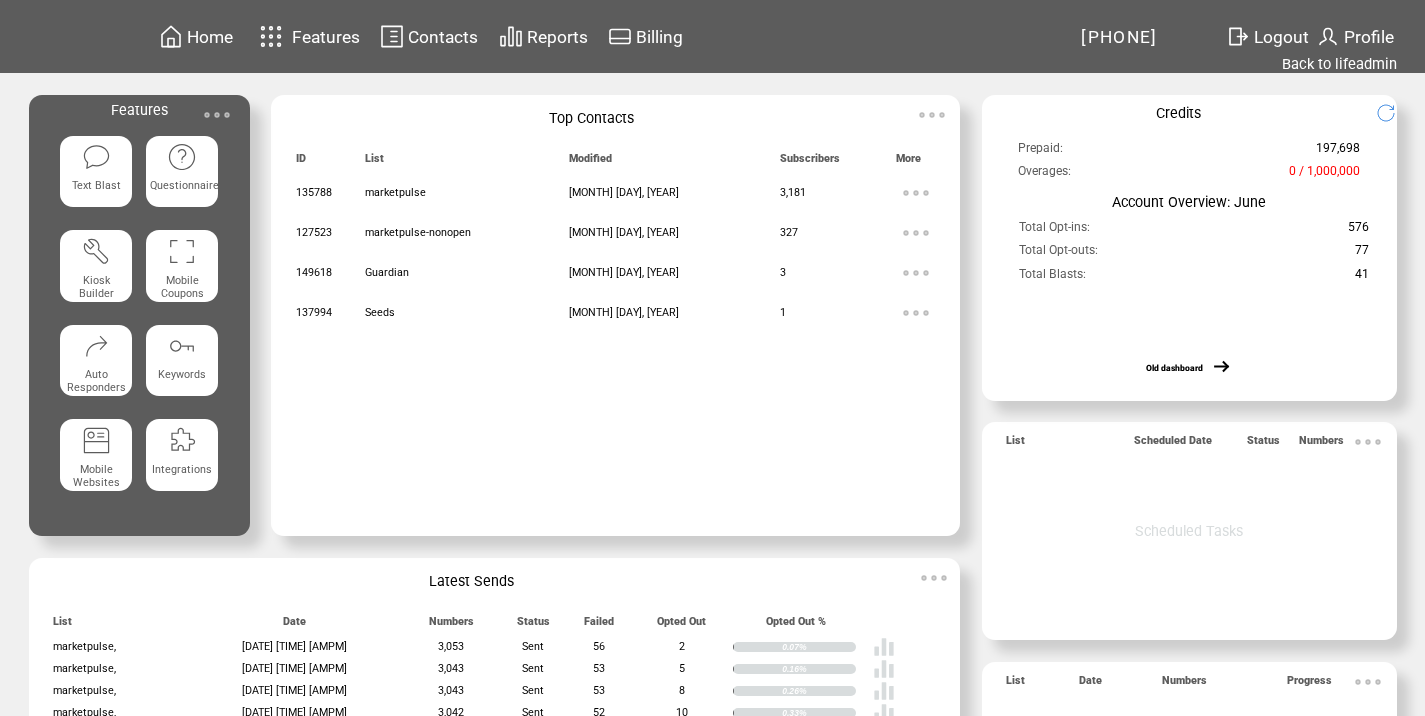 scroll, scrollTop: 0, scrollLeft: 0, axis: both 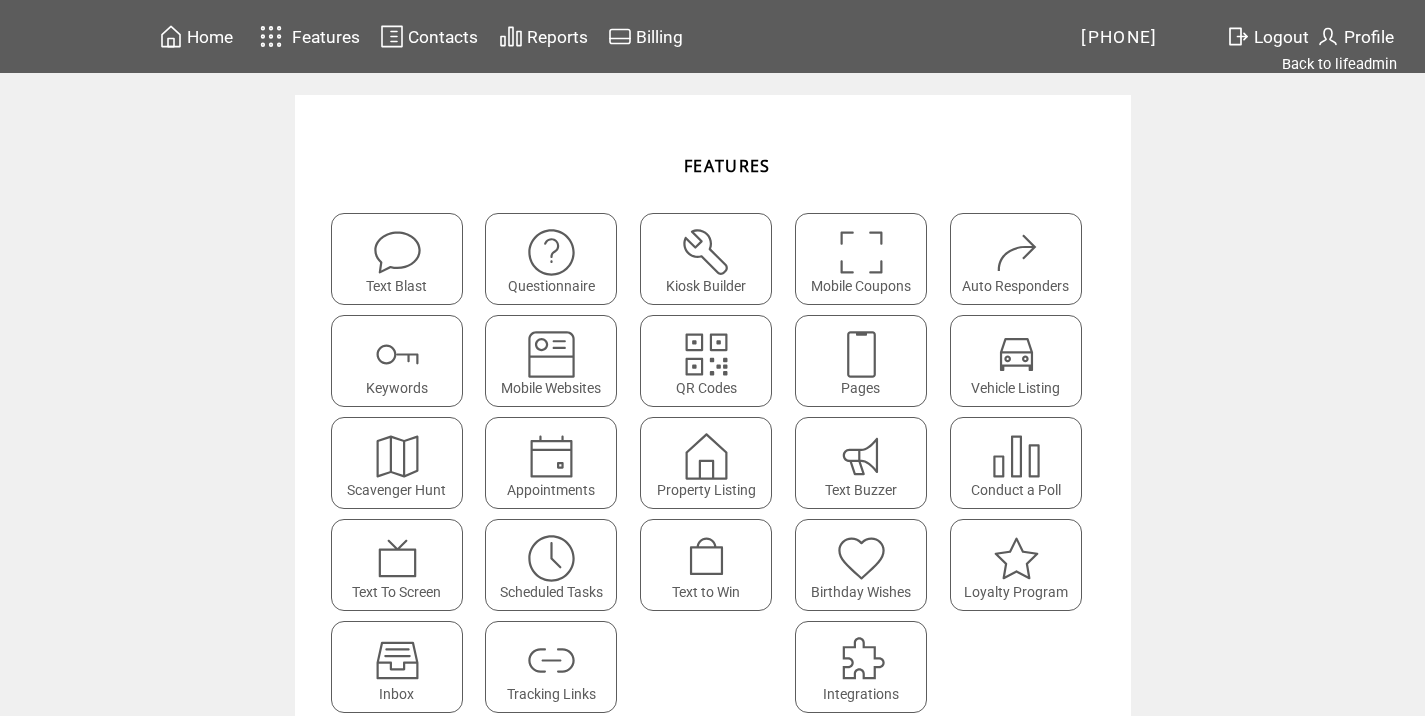 click at bounding box center [551, 660] 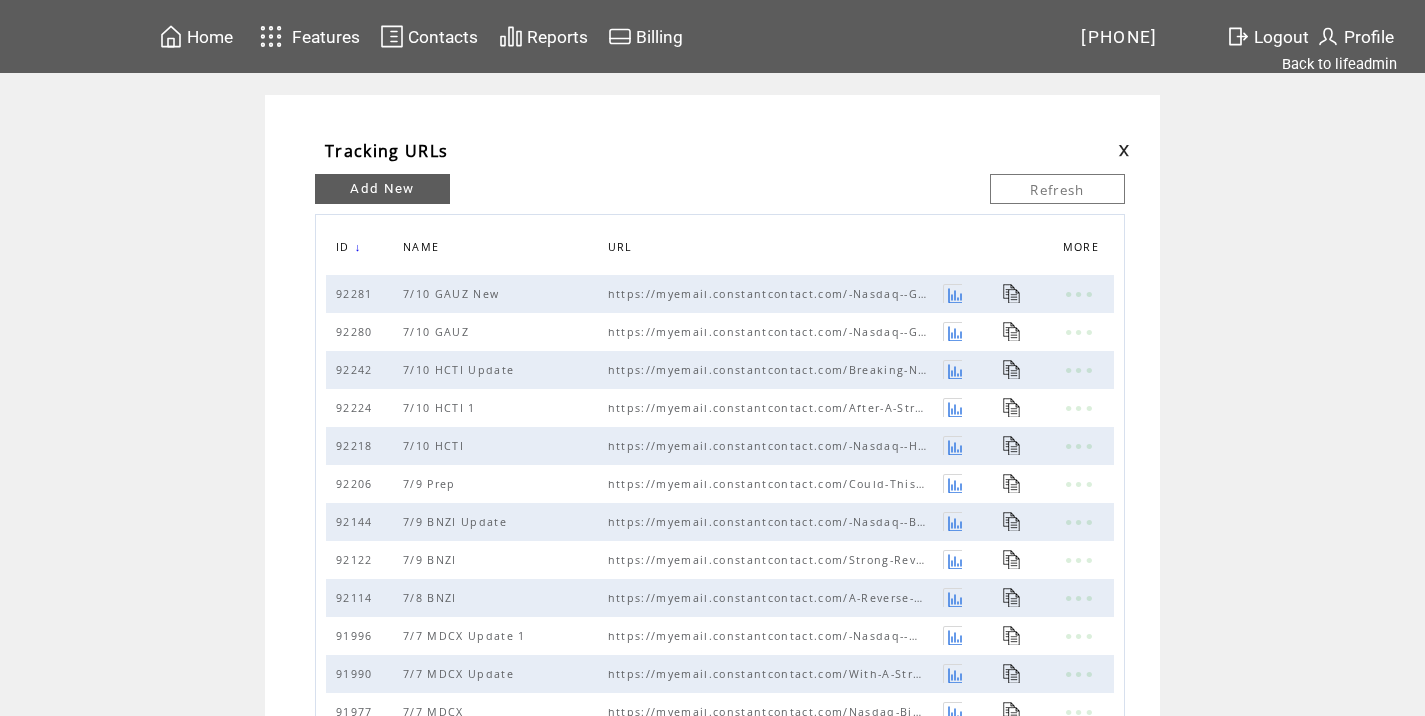 scroll, scrollTop: 0, scrollLeft: 0, axis: both 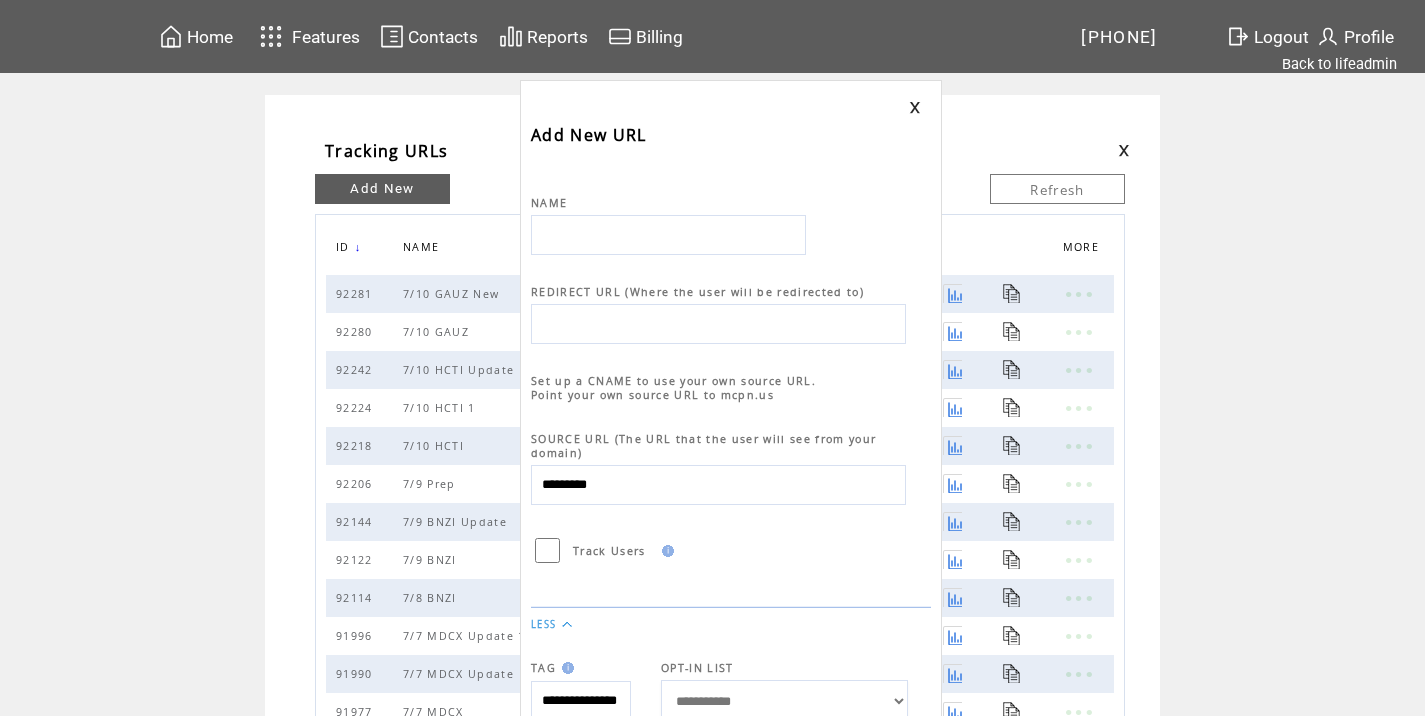 click at bounding box center (668, 235) 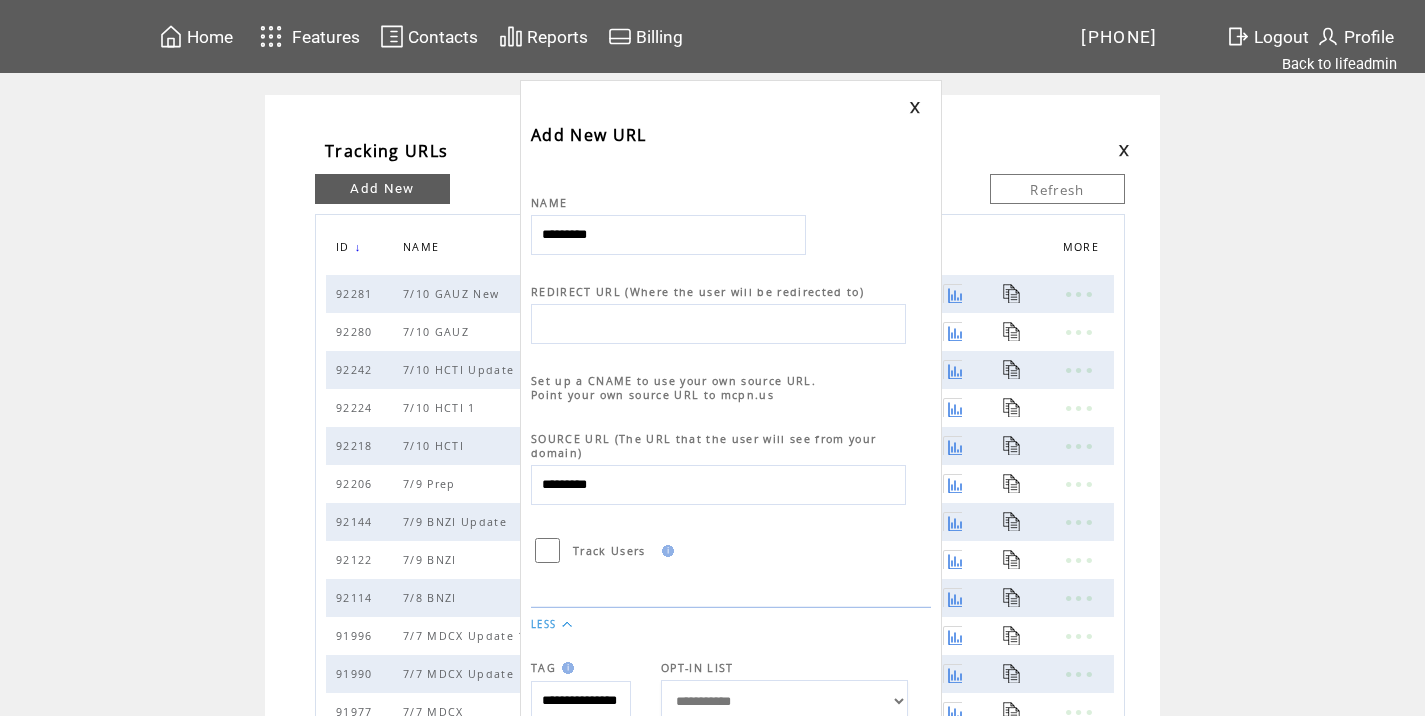 type on "*********" 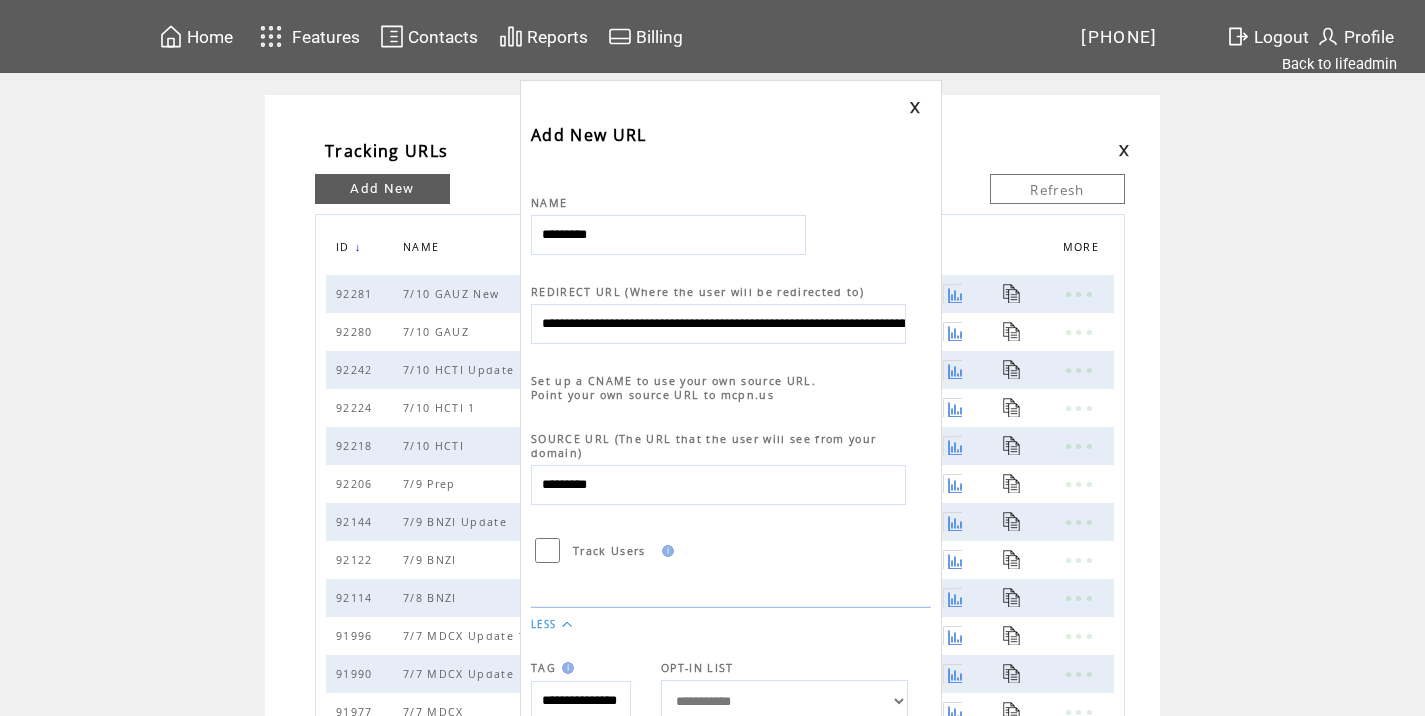 scroll, scrollTop: 0, scrollLeft: 976, axis: horizontal 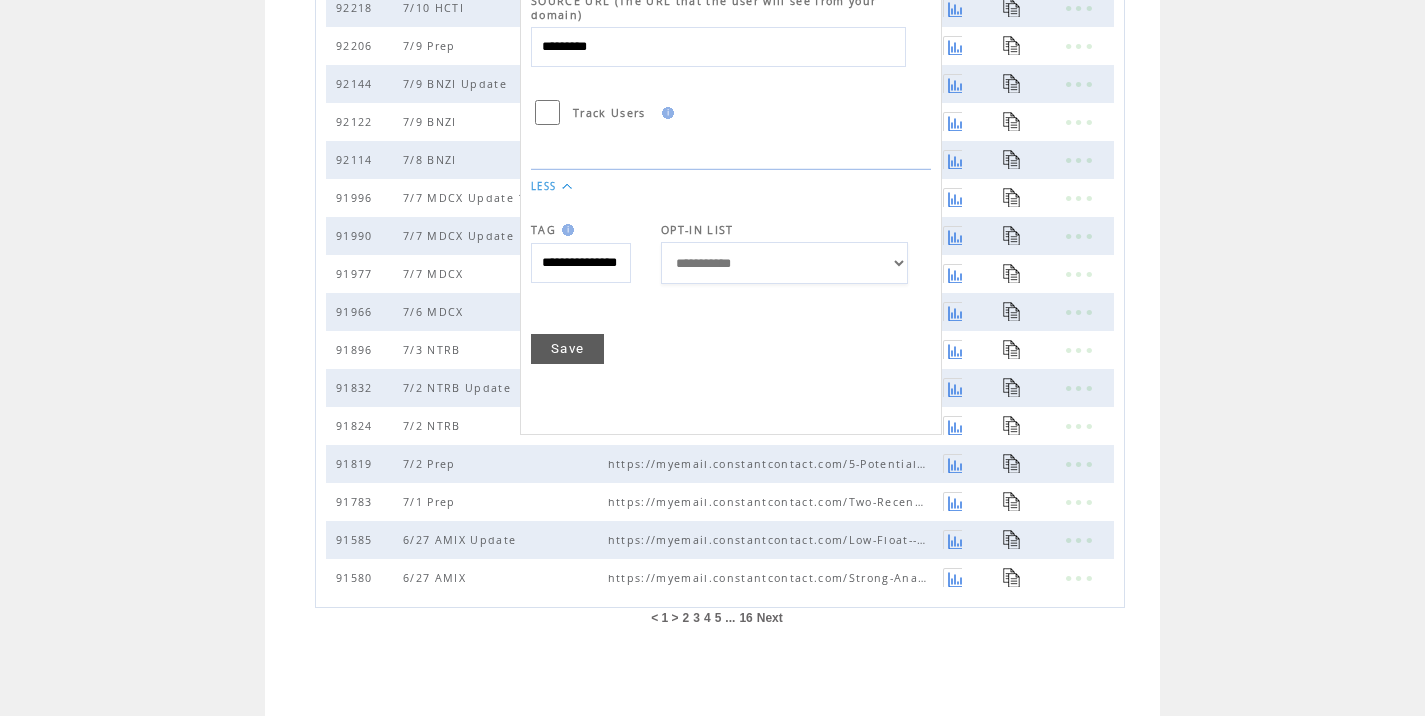 type on "**********" 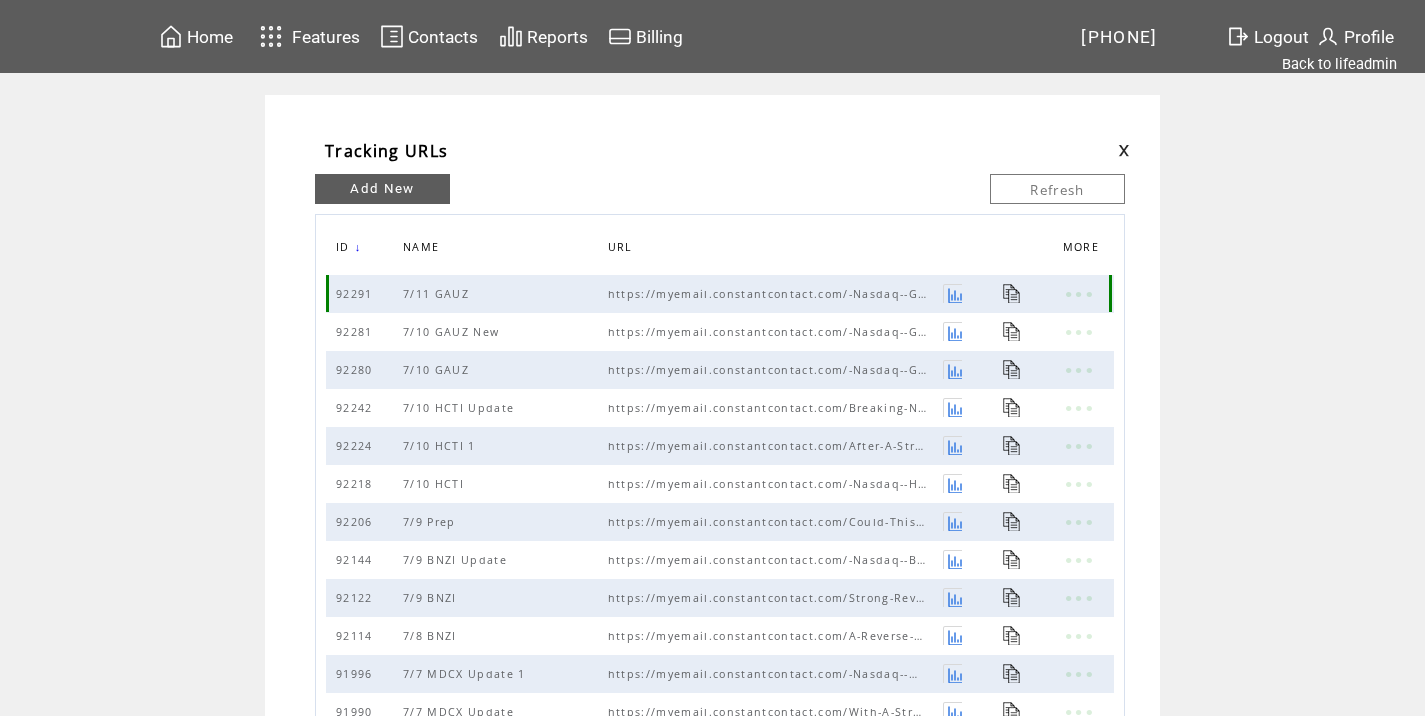click at bounding box center (1012, 293) 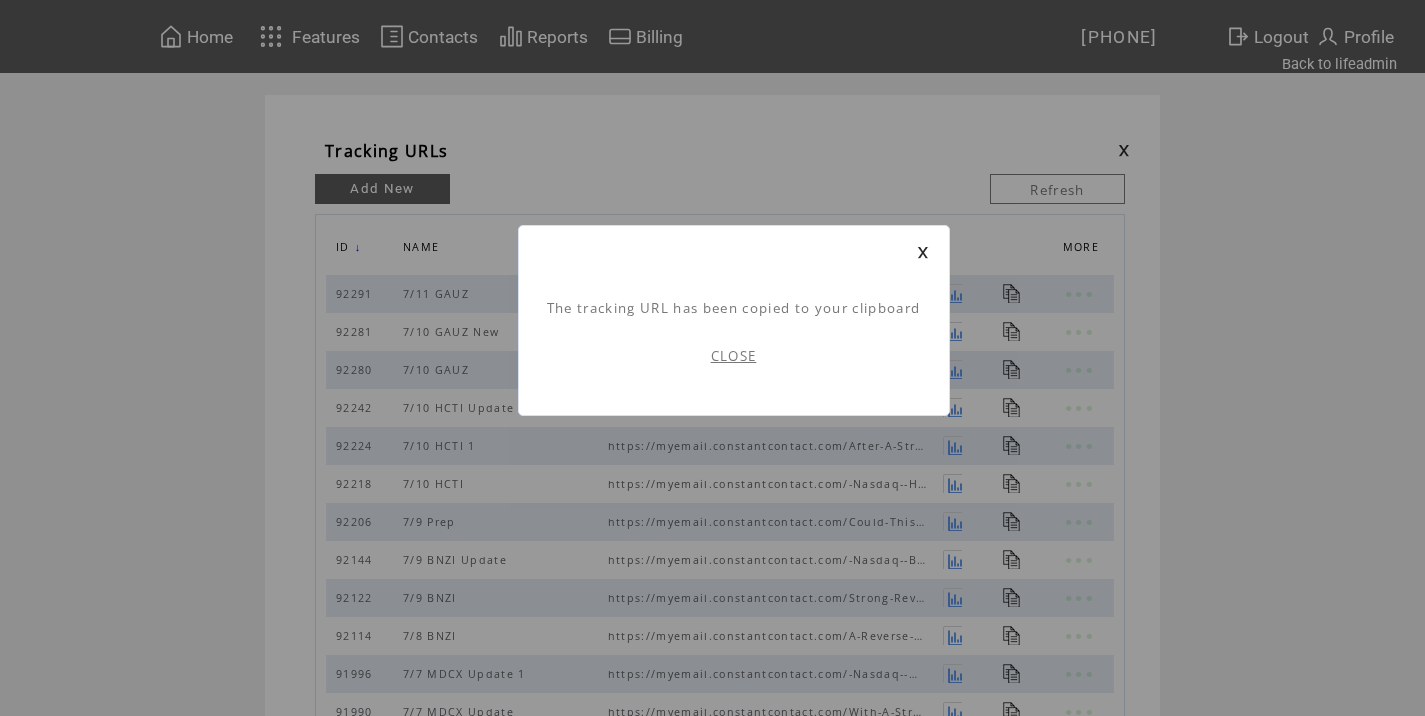 scroll, scrollTop: 1, scrollLeft: 0, axis: vertical 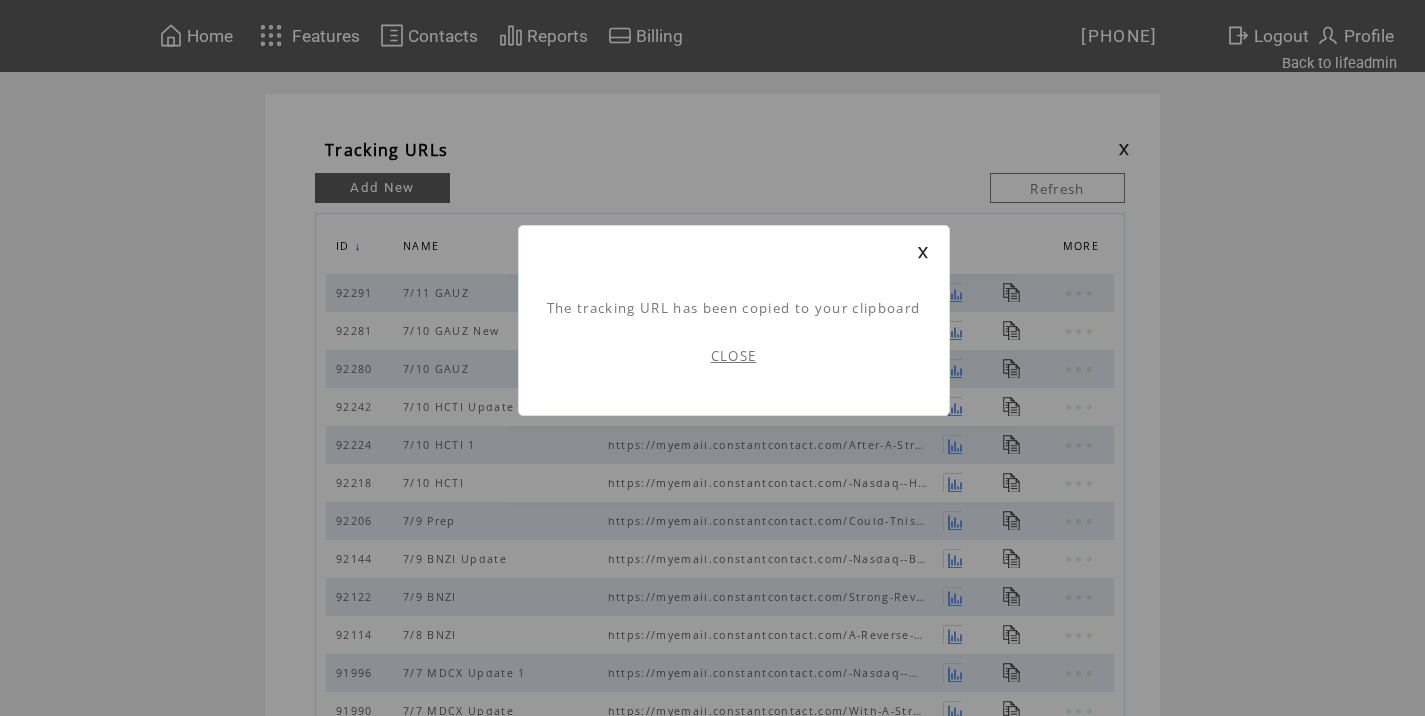 click on "CLOSE" at bounding box center [734, 356] 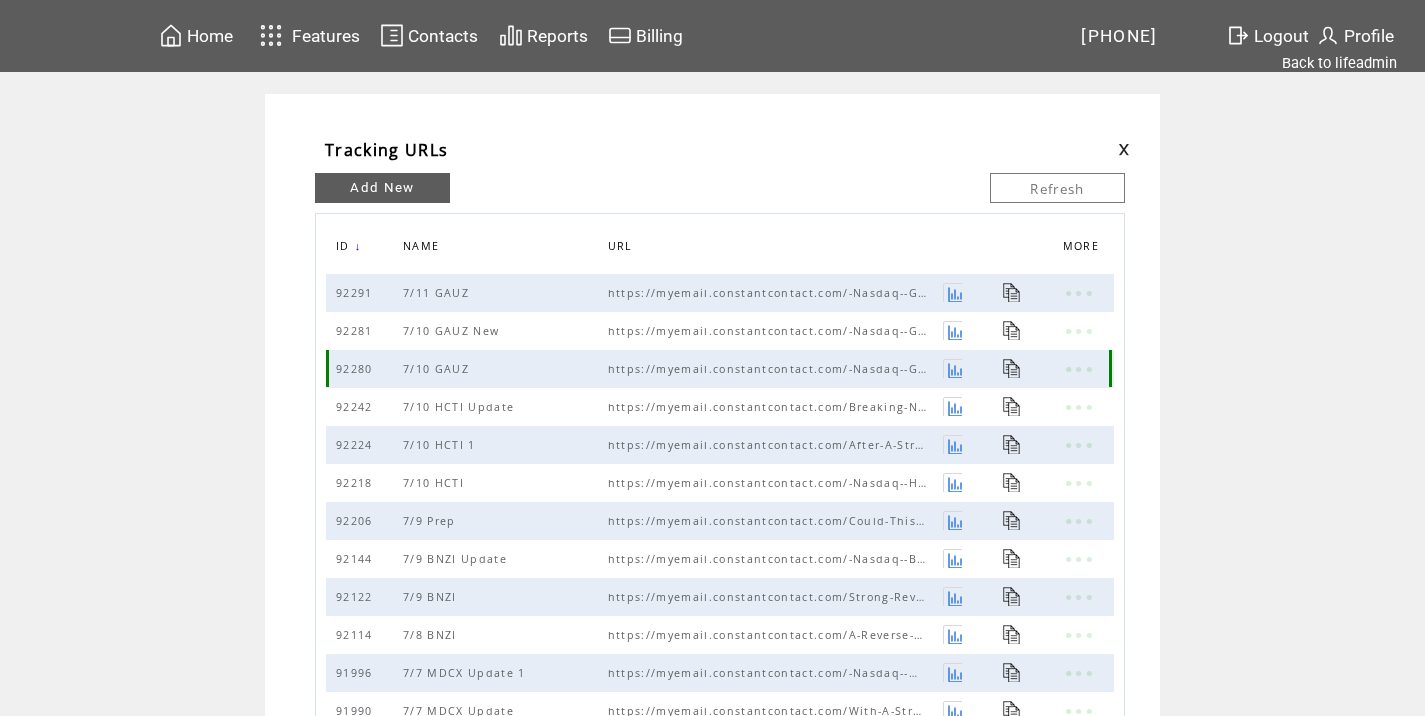 scroll, scrollTop: 0, scrollLeft: 0, axis: both 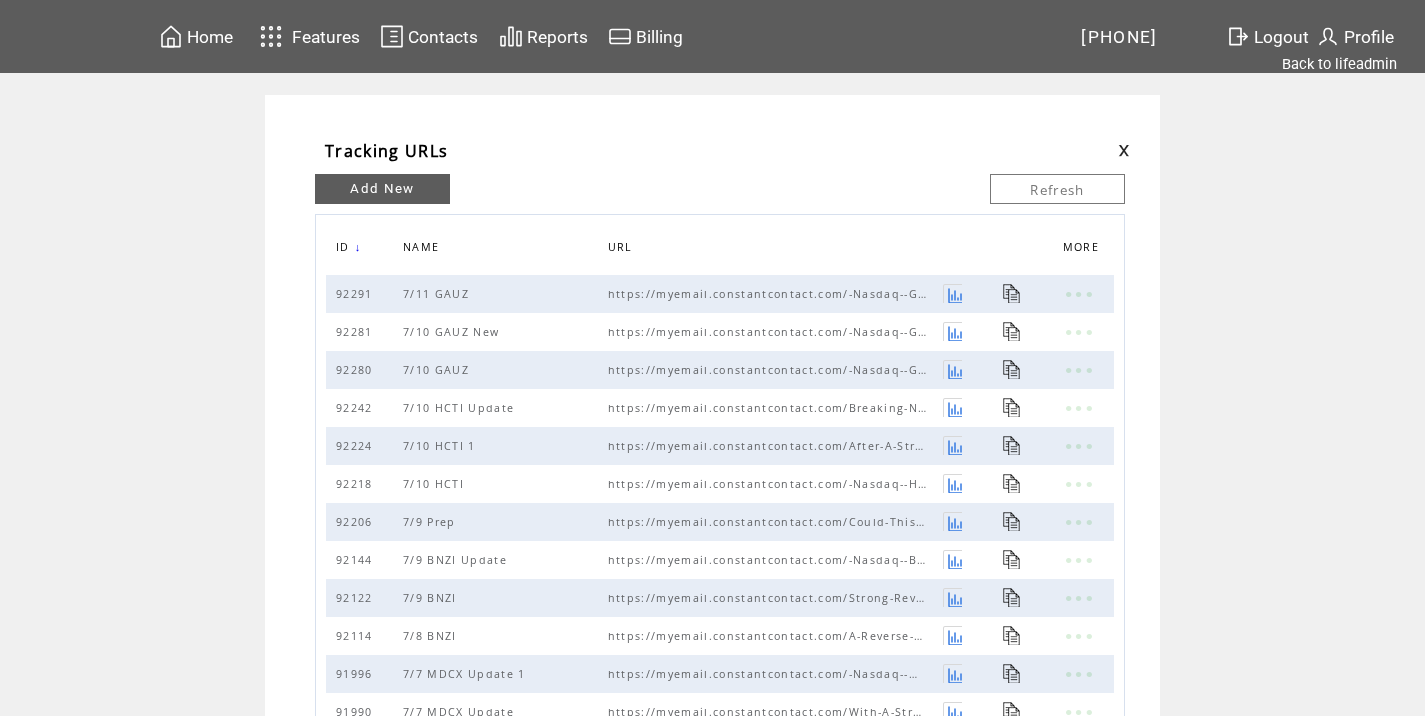 click at bounding box center (1124, 150) 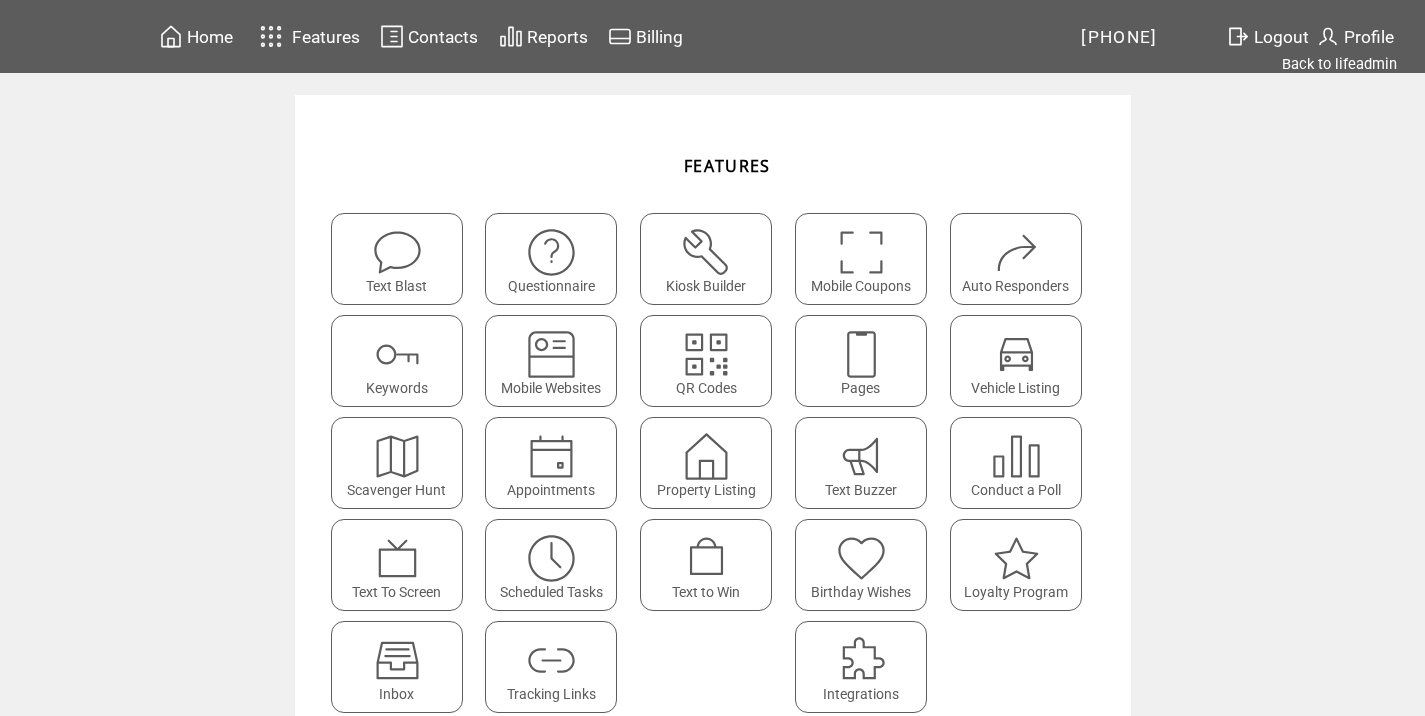 scroll, scrollTop: 0, scrollLeft: 0, axis: both 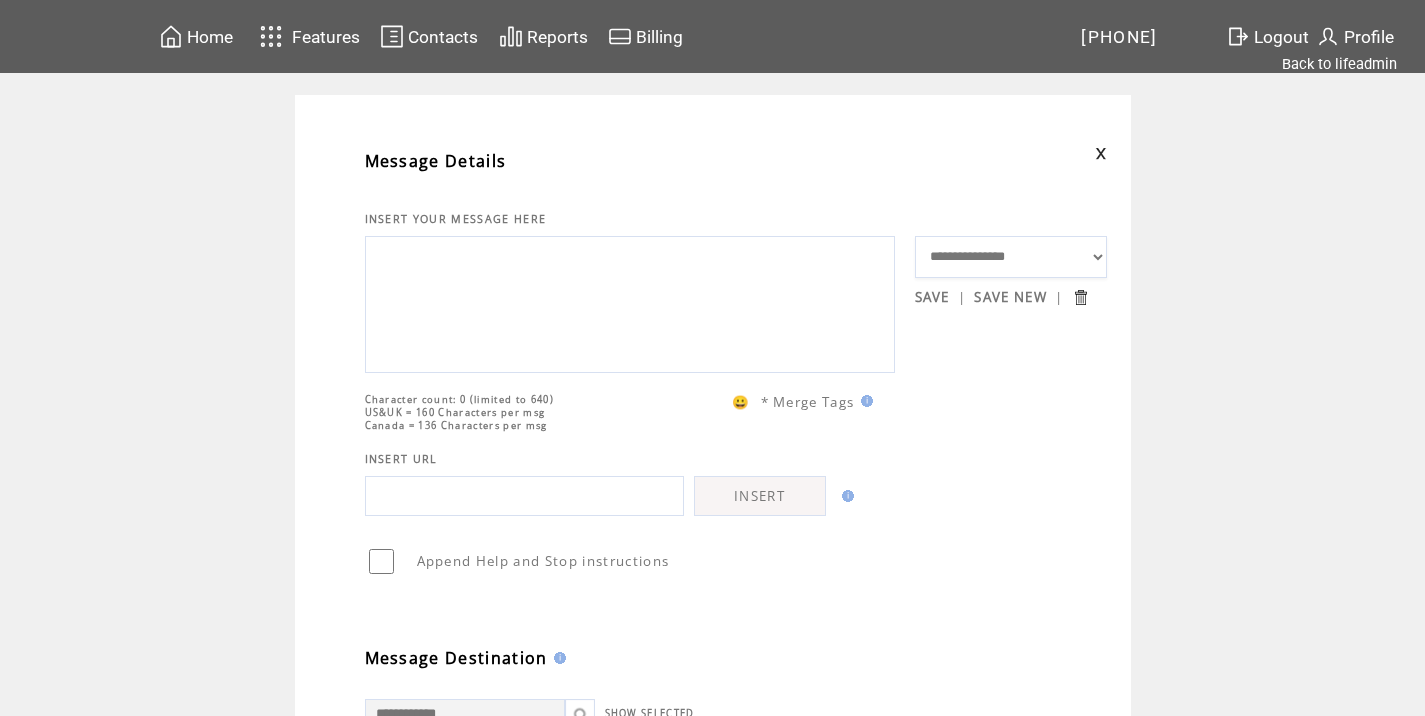 click at bounding box center [630, 302] 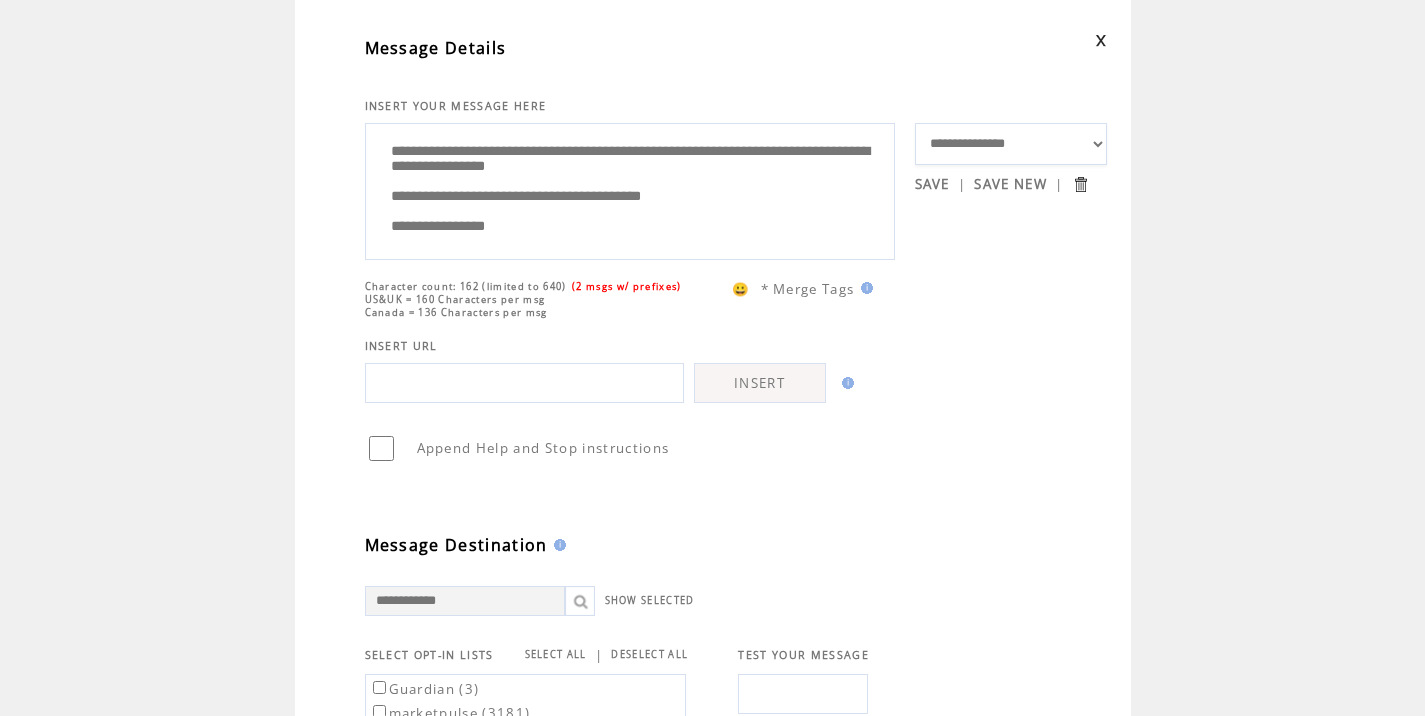 scroll, scrollTop: 114, scrollLeft: 0, axis: vertical 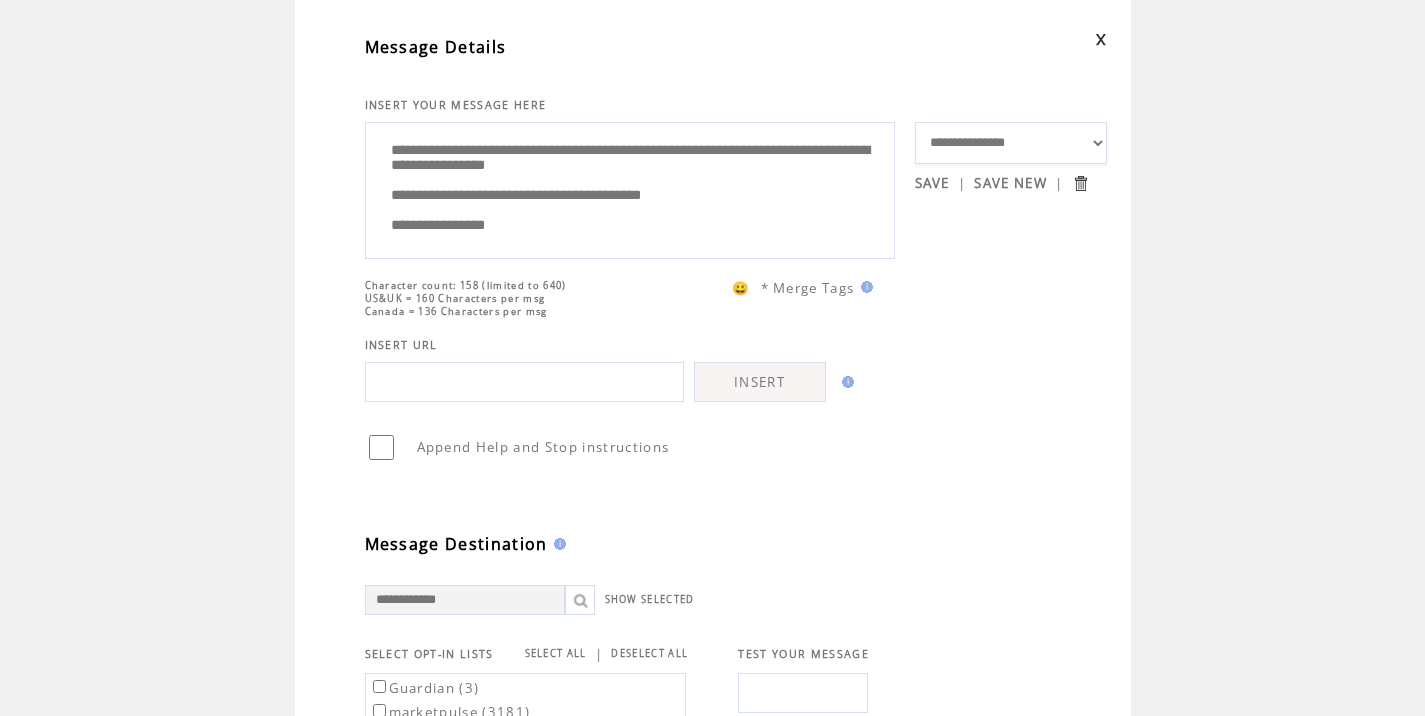 drag, startPoint x: 637, startPoint y: 176, endPoint x: 665, endPoint y: 175, distance: 28.01785 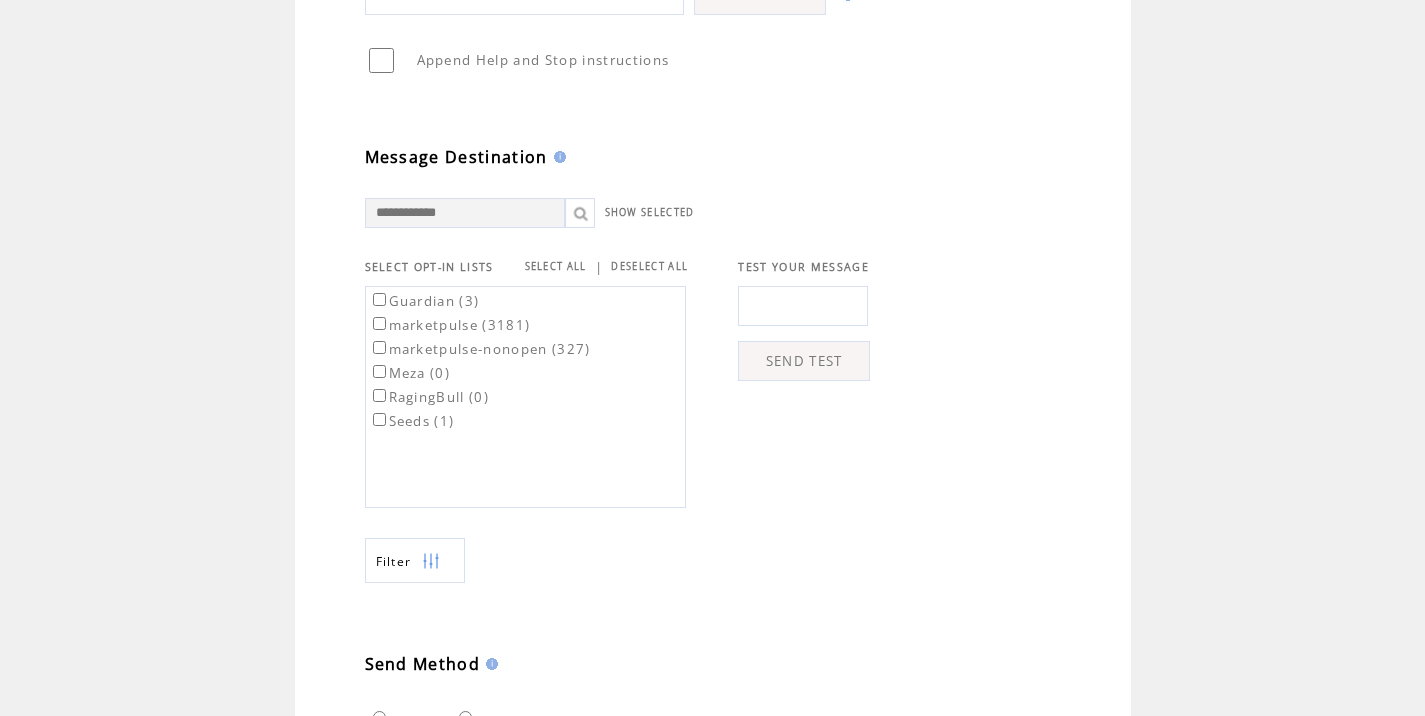 scroll, scrollTop: 511, scrollLeft: 0, axis: vertical 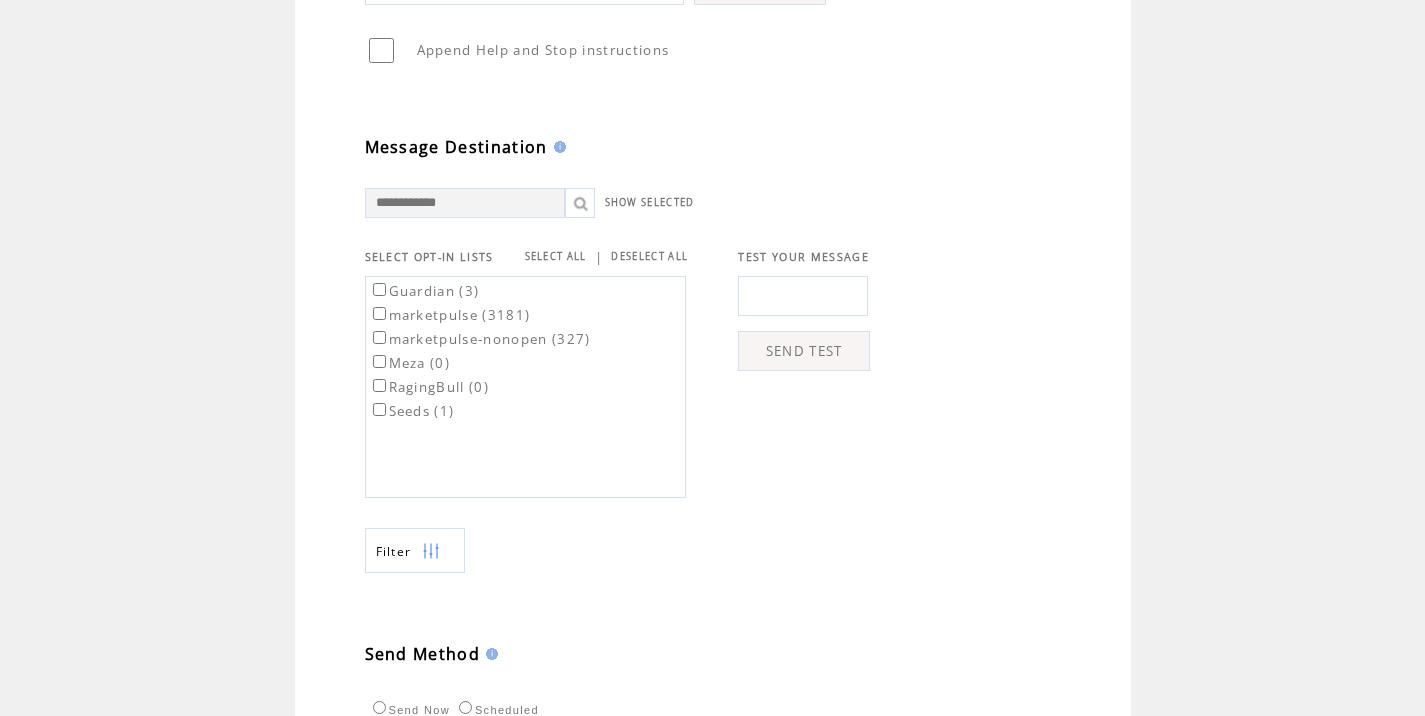 type on "**********" 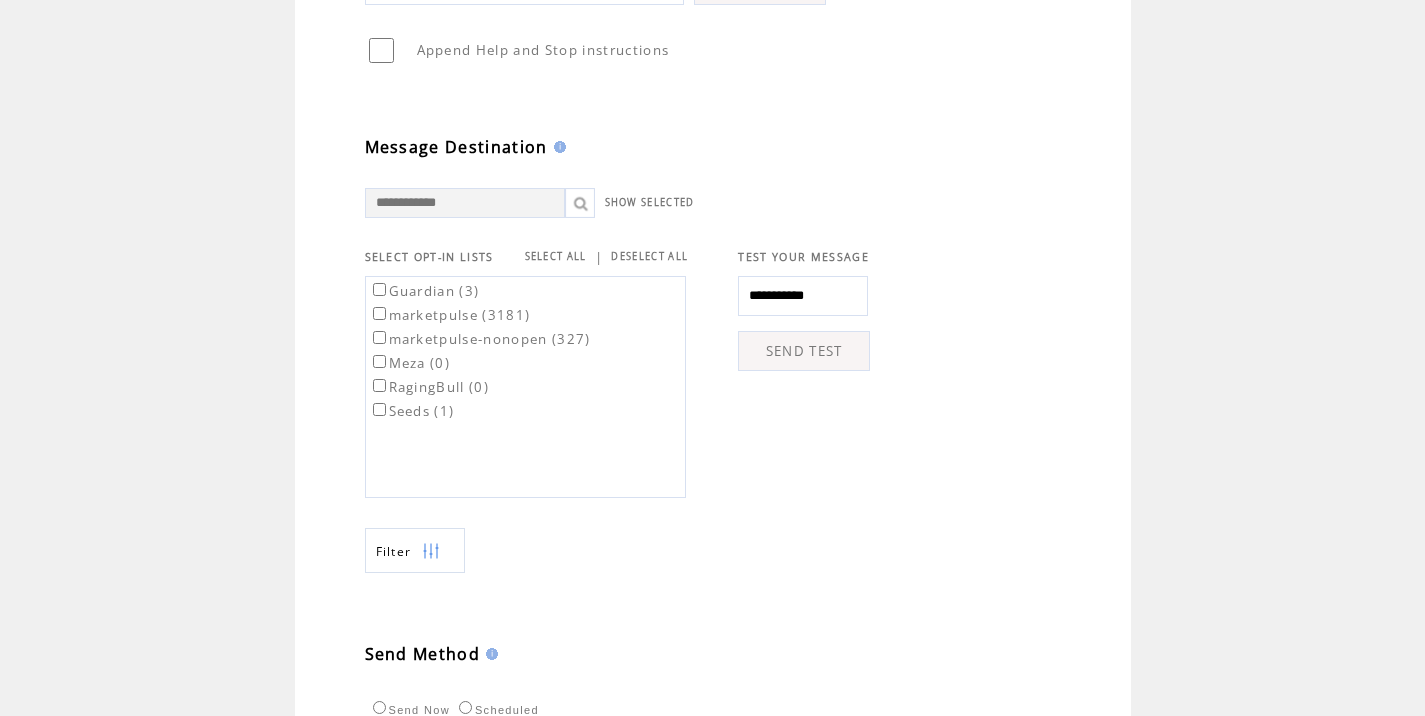click on "SEND TEST" at bounding box center [804, 351] 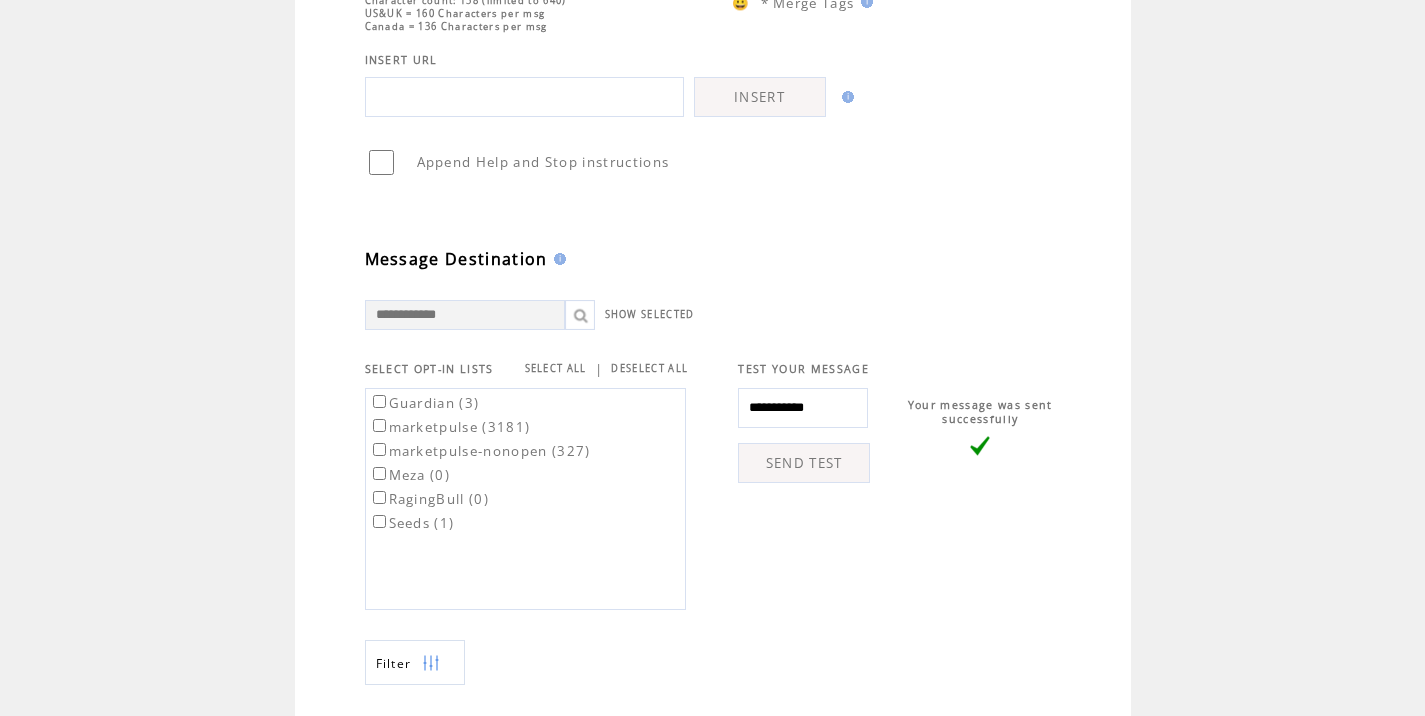 scroll, scrollTop: 430, scrollLeft: 0, axis: vertical 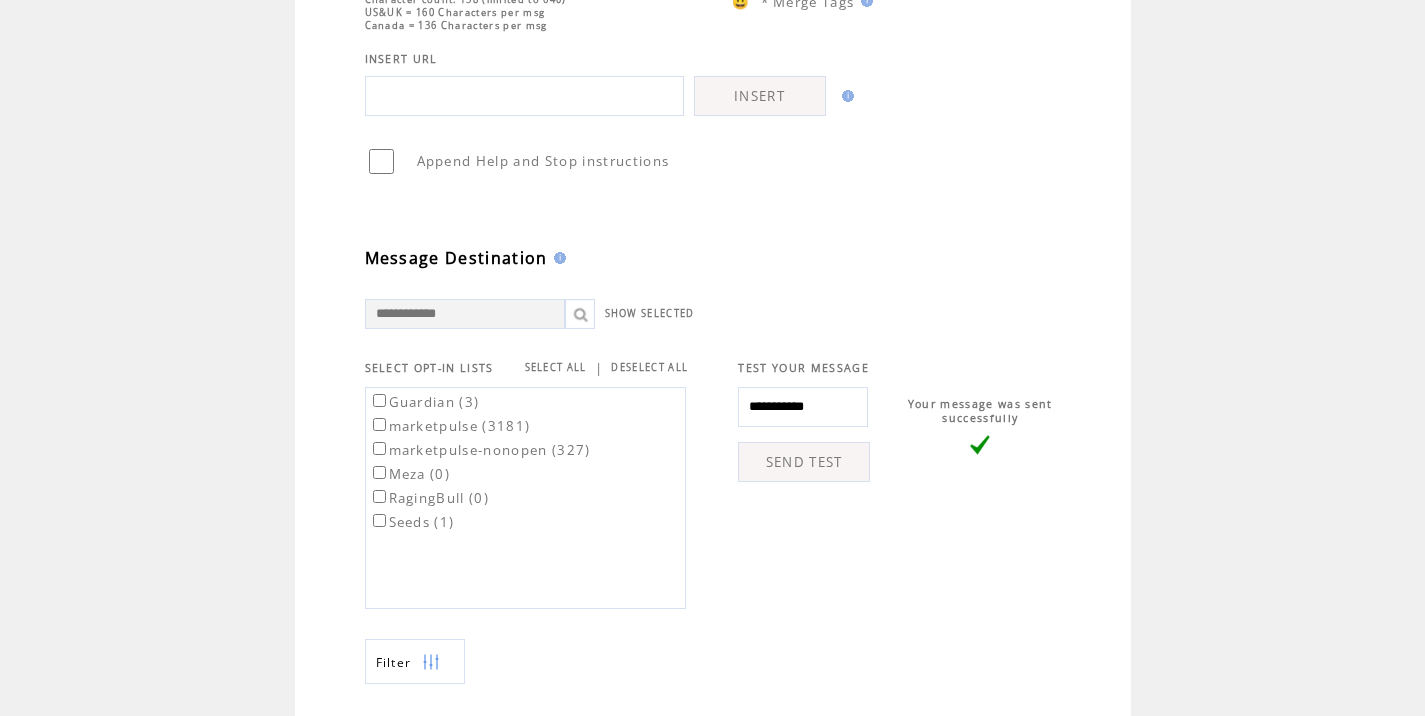 click on "marketpulse (3181)" at bounding box center [450, 426] 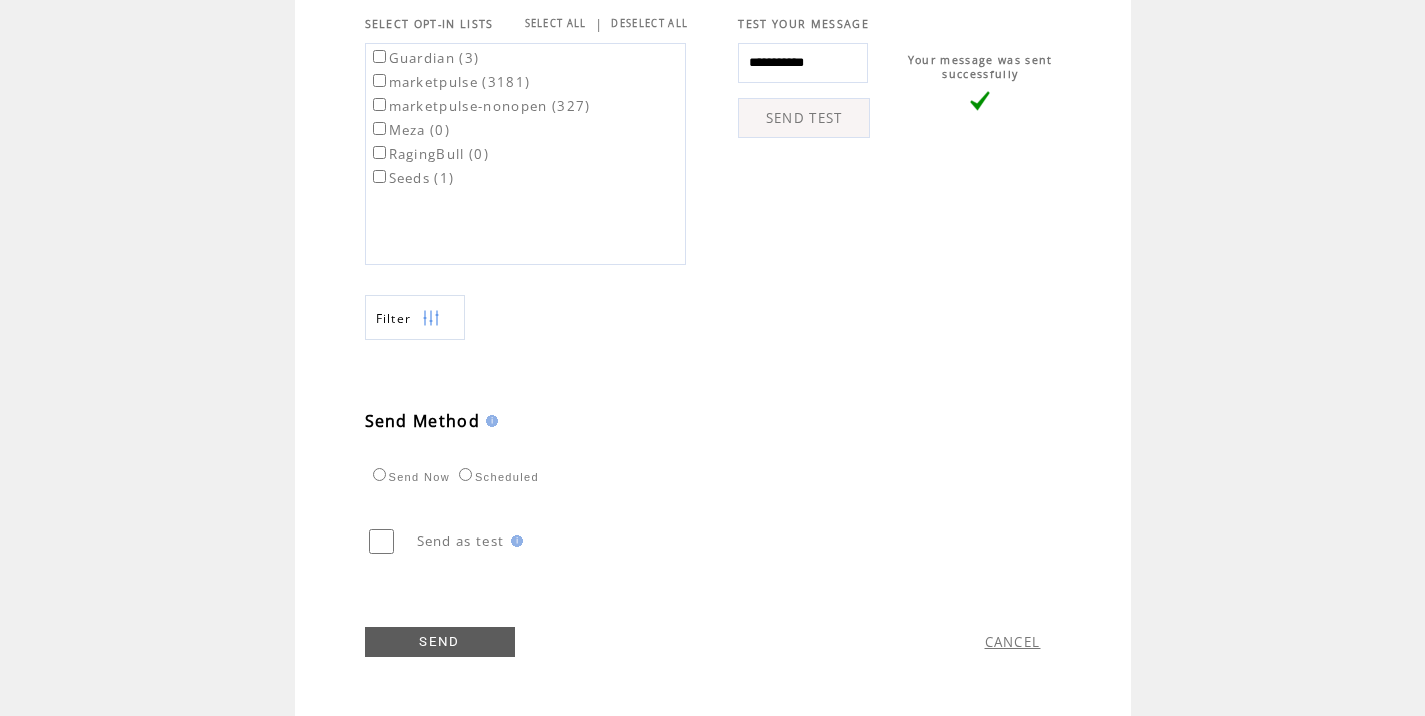 click on "Scheduled" at bounding box center (496, 477) 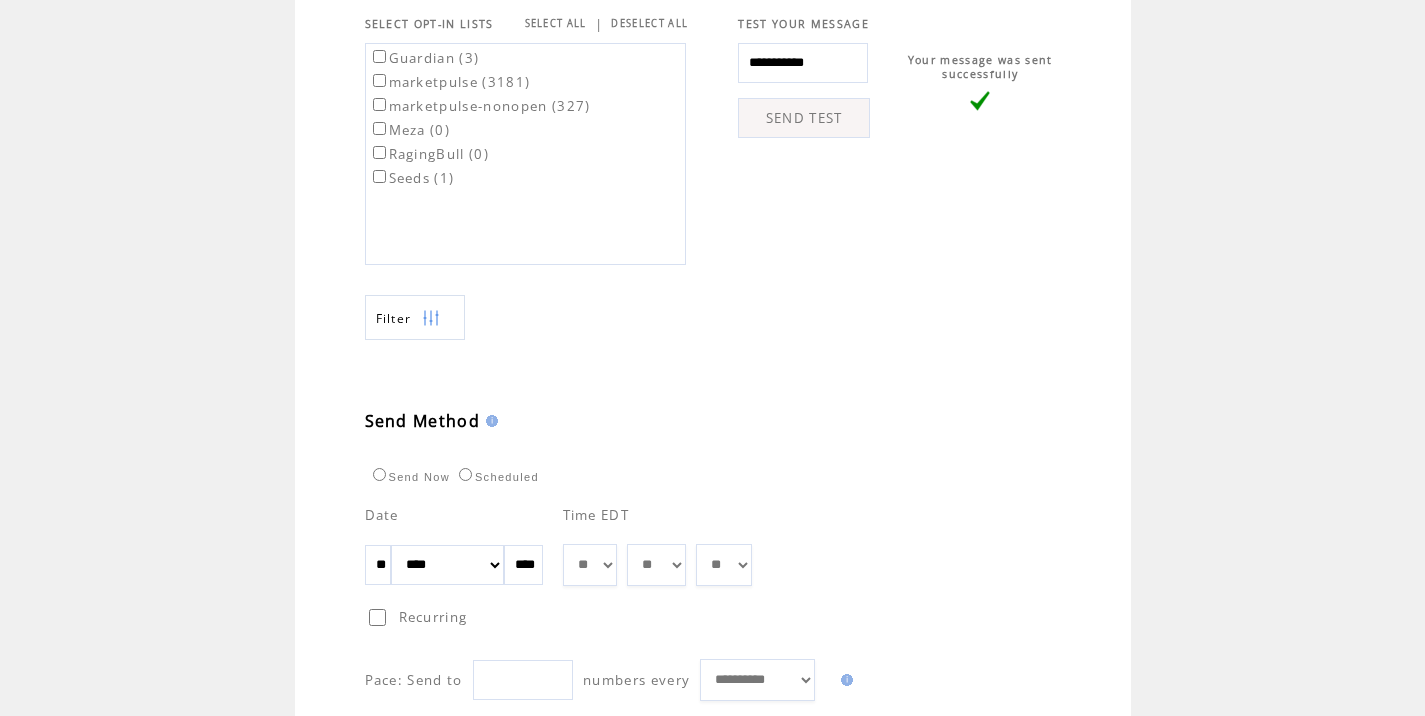 click on "** 	 ** 	 ** 	 ** 	 ** 	 ** 	 ** 	 ** 	 ** 	 ** 	 ** 	 ** 	 **" at bounding box center (590, 565) 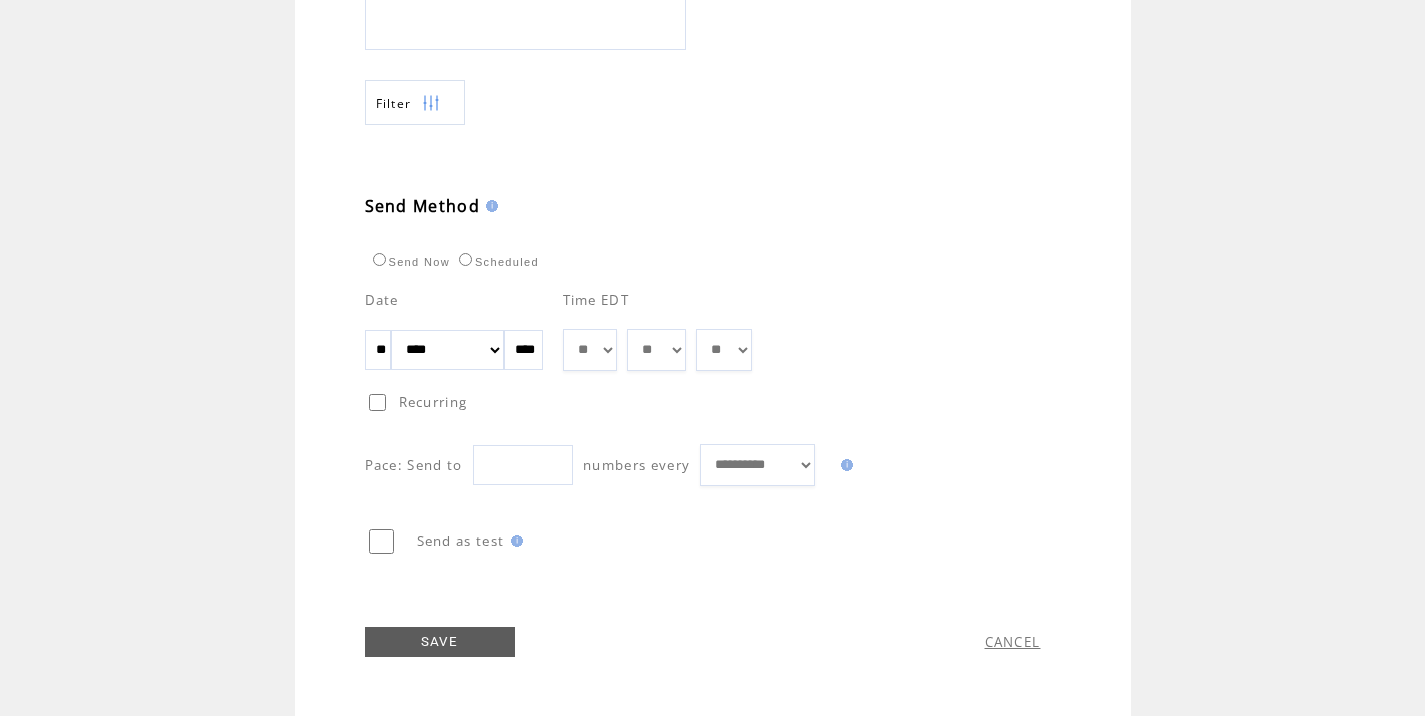 click on "SAVE" at bounding box center [440, 642] 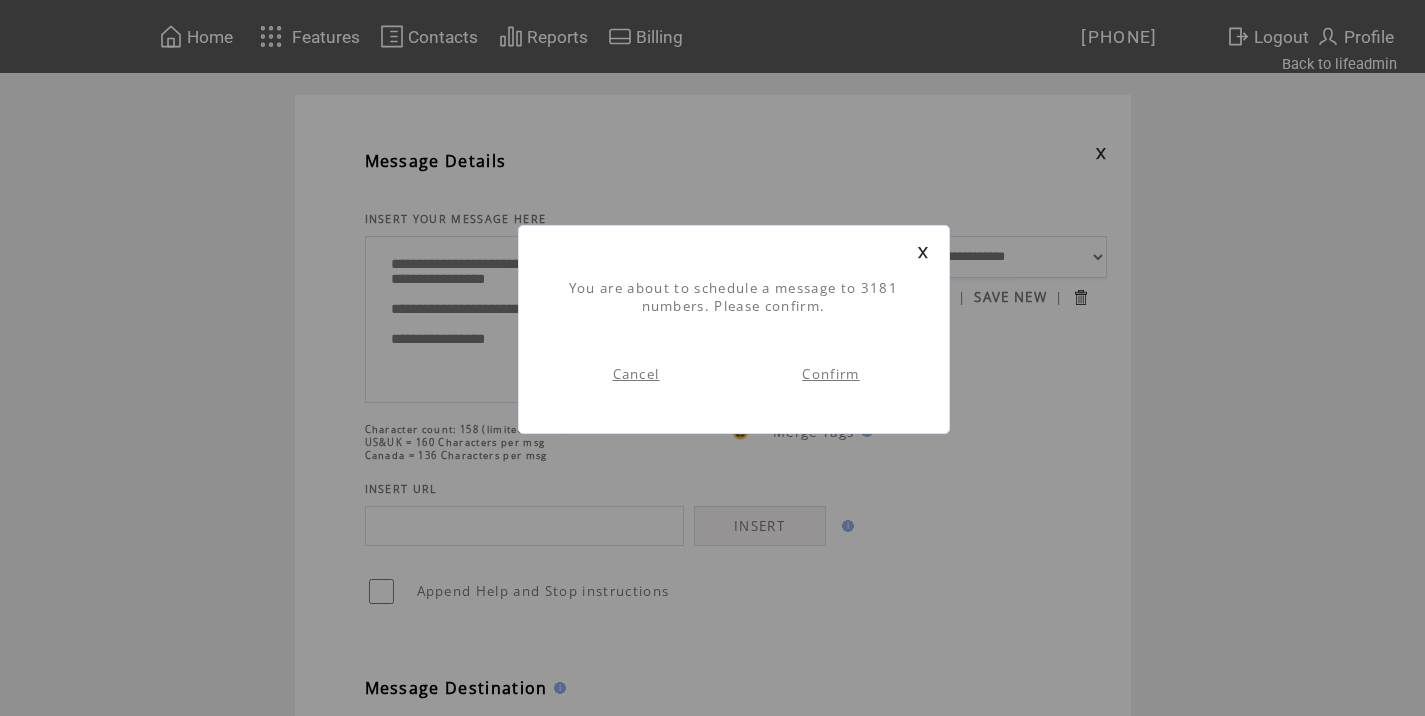 scroll, scrollTop: 1, scrollLeft: 0, axis: vertical 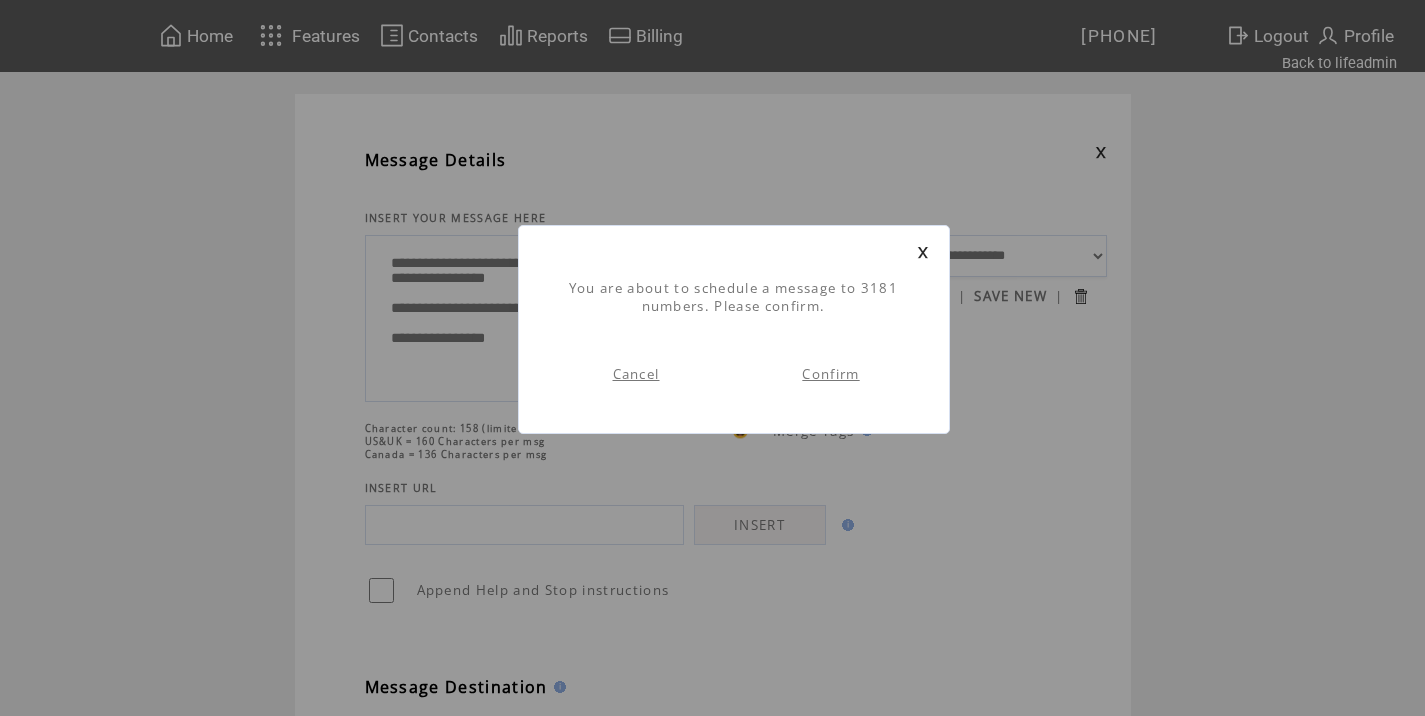 click on "Confirm" at bounding box center (830, 374) 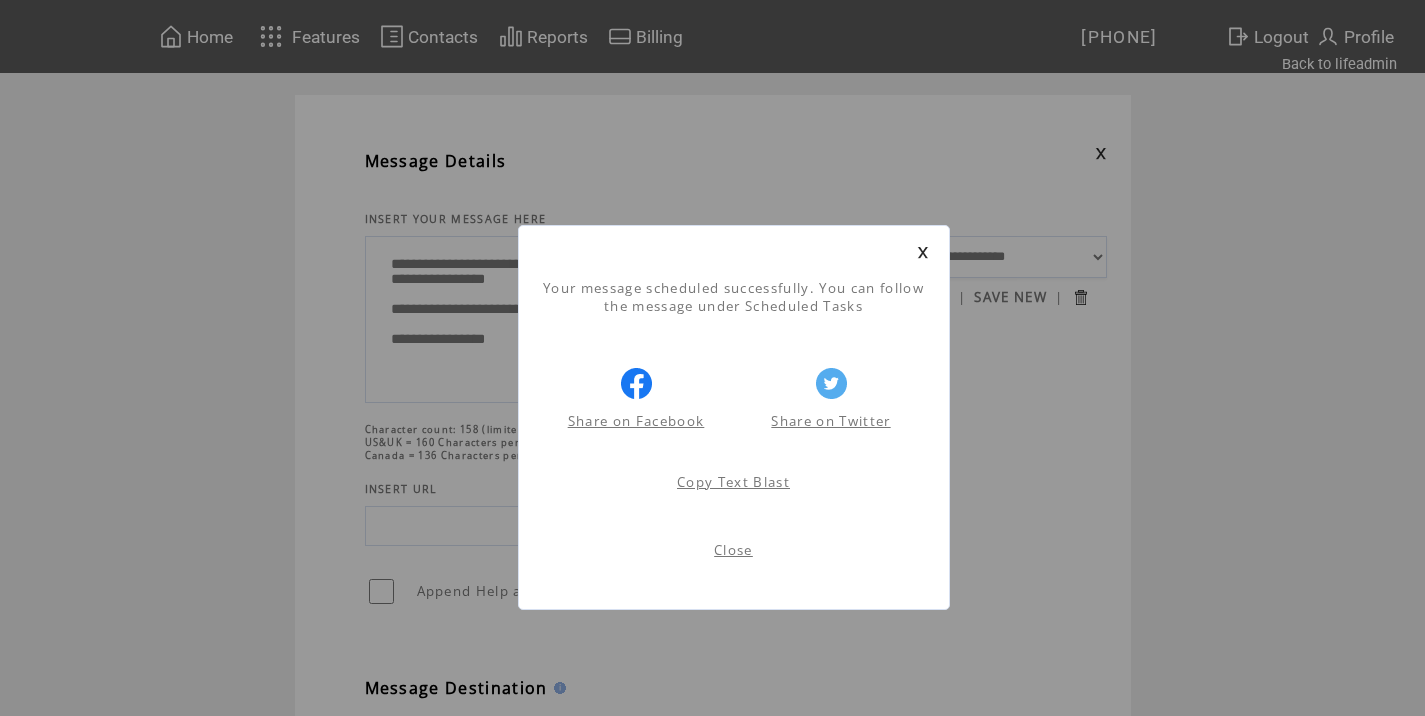 scroll, scrollTop: 1, scrollLeft: 0, axis: vertical 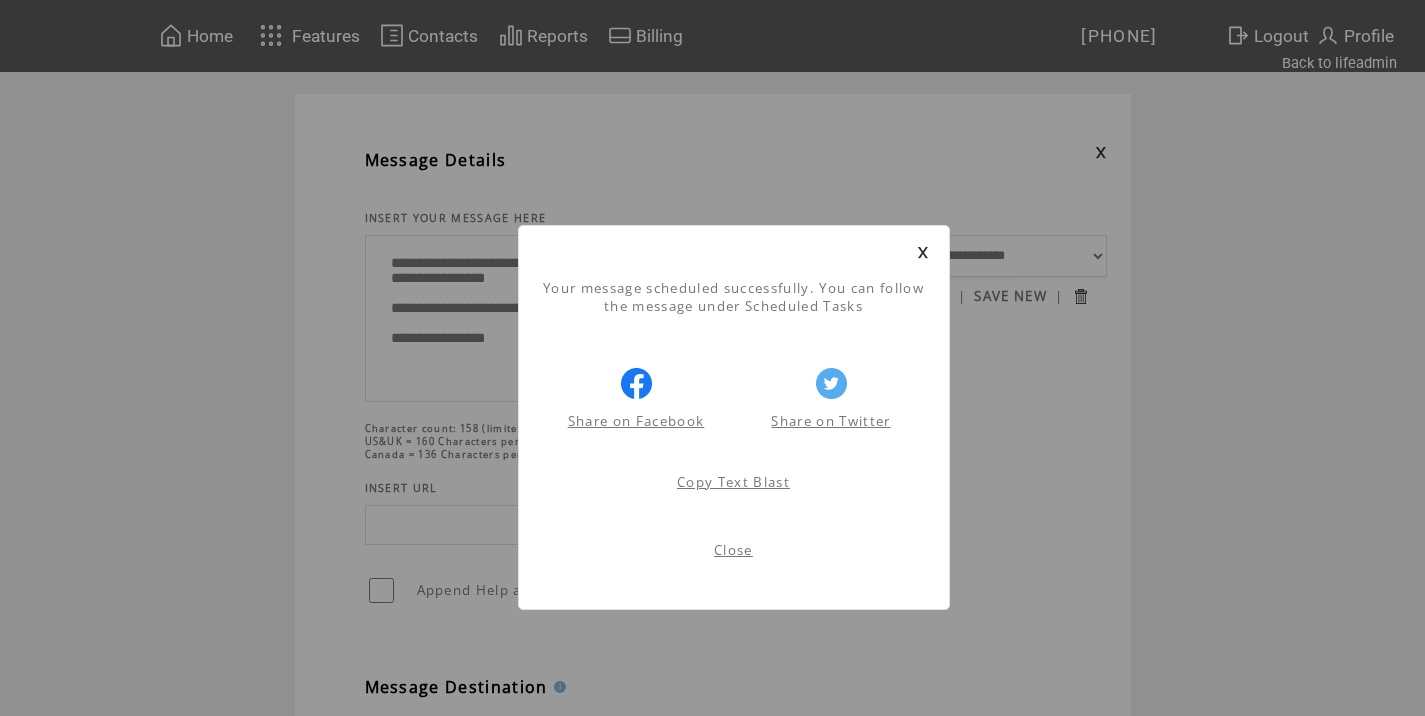 click on "Close" at bounding box center [734, 555] 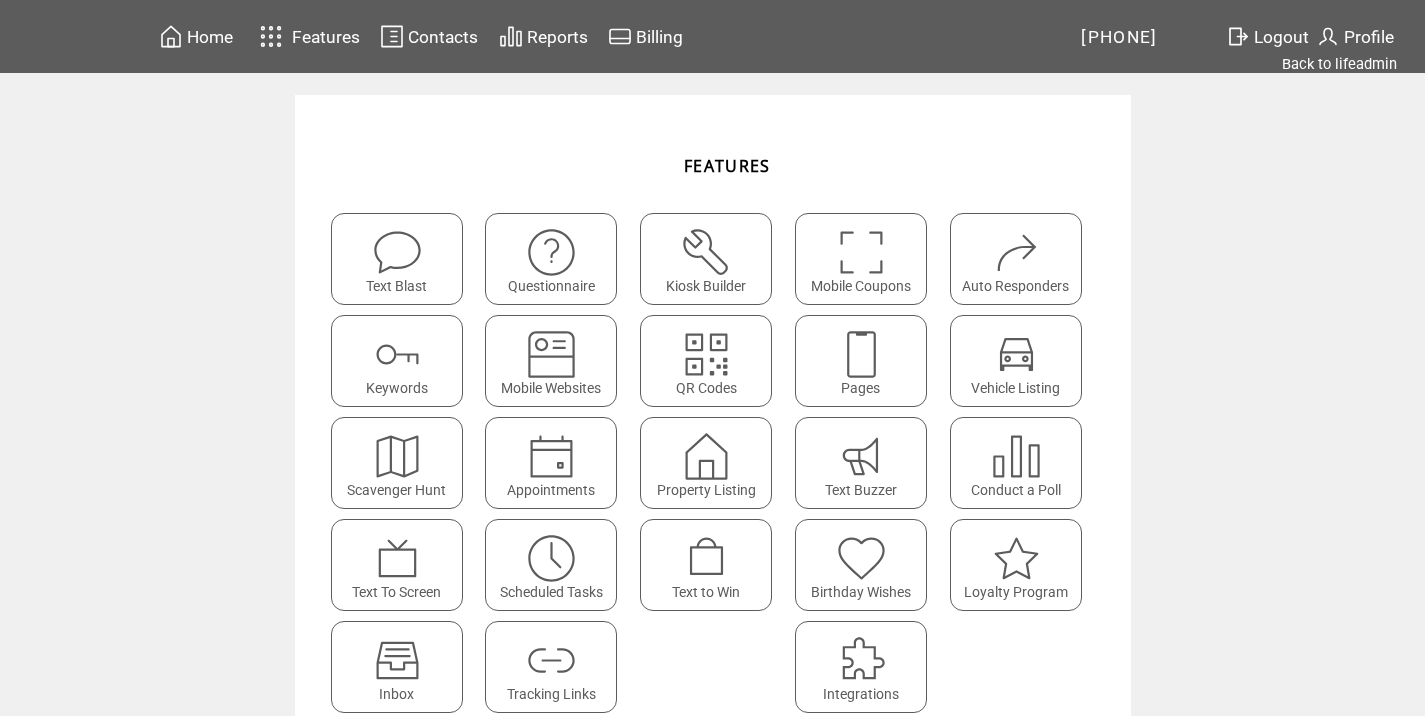 scroll, scrollTop: 0, scrollLeft: 0, axis: both 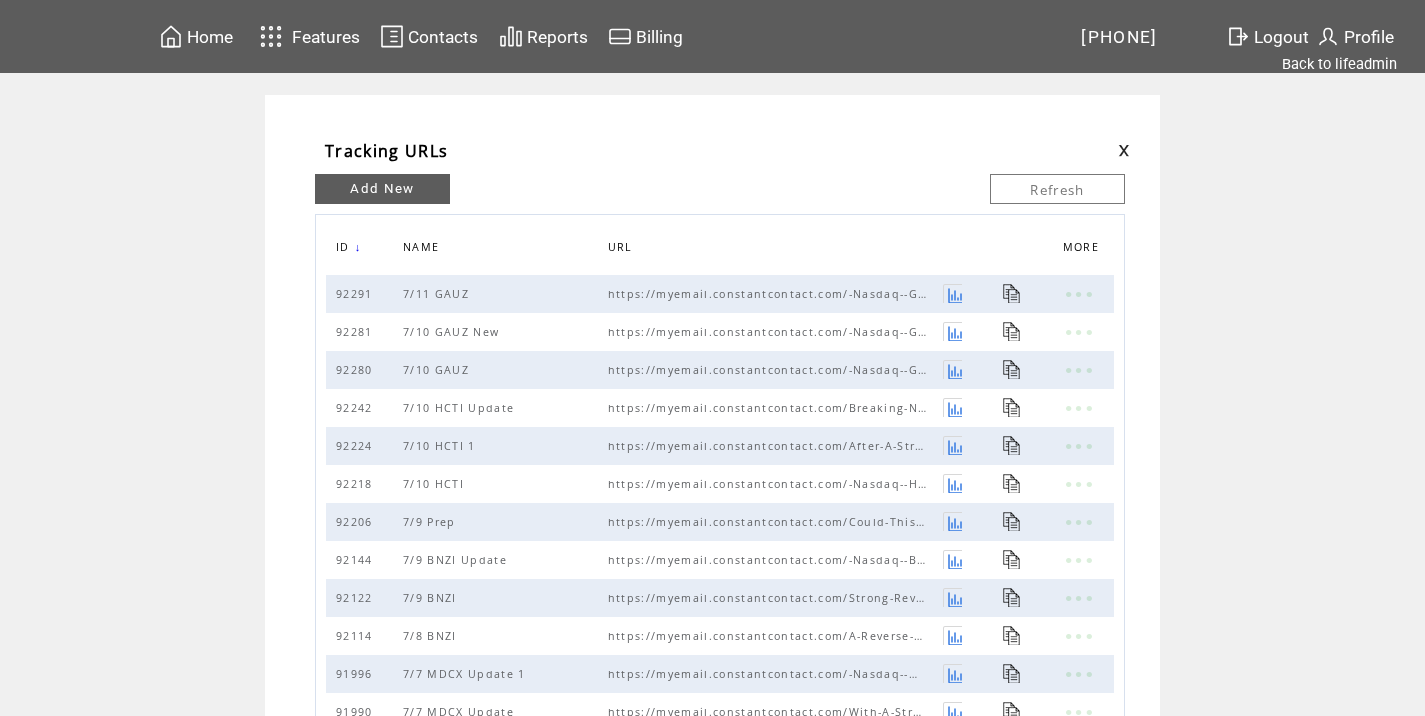 click on "Add New" at bounding box center [382, 189] 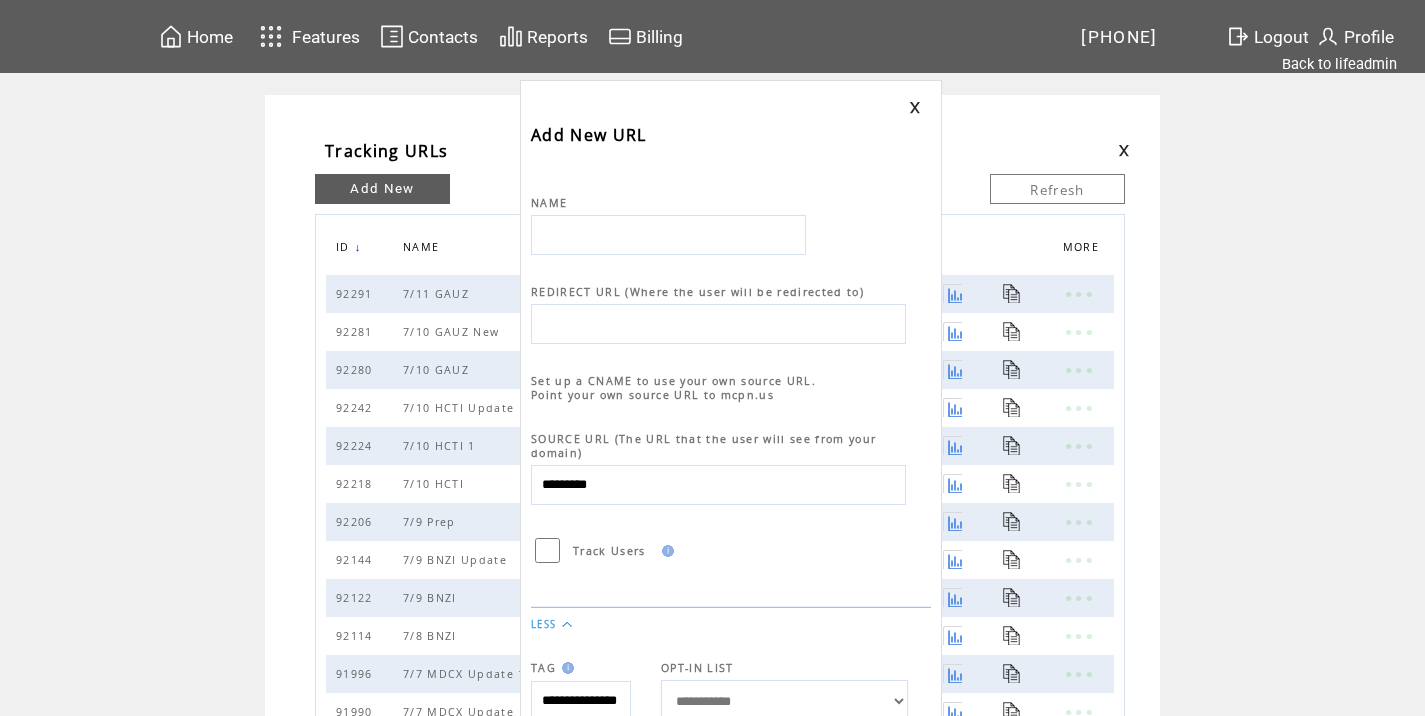 scroll, scrollTop: 0, scrollLeft: 0, axis: both 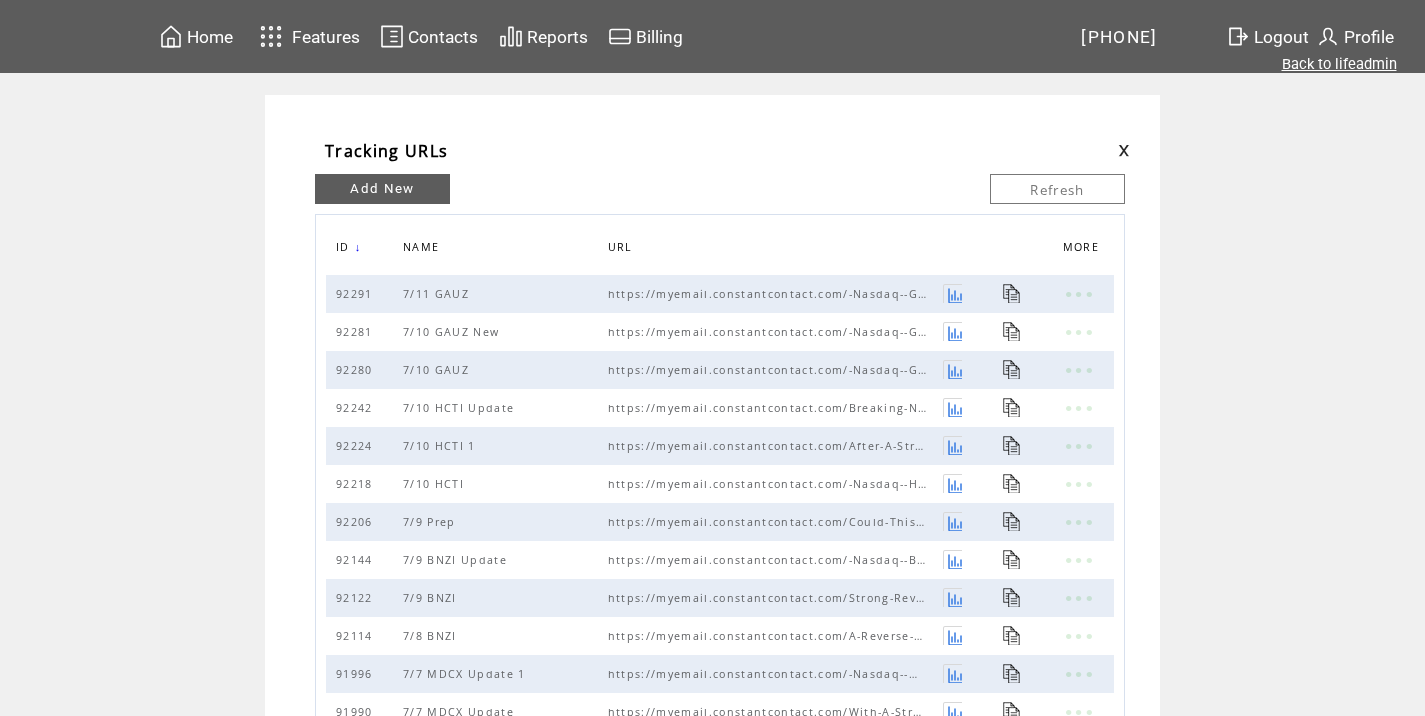 click on "Back to lifeadmin" at bounding box center [1339, 64] 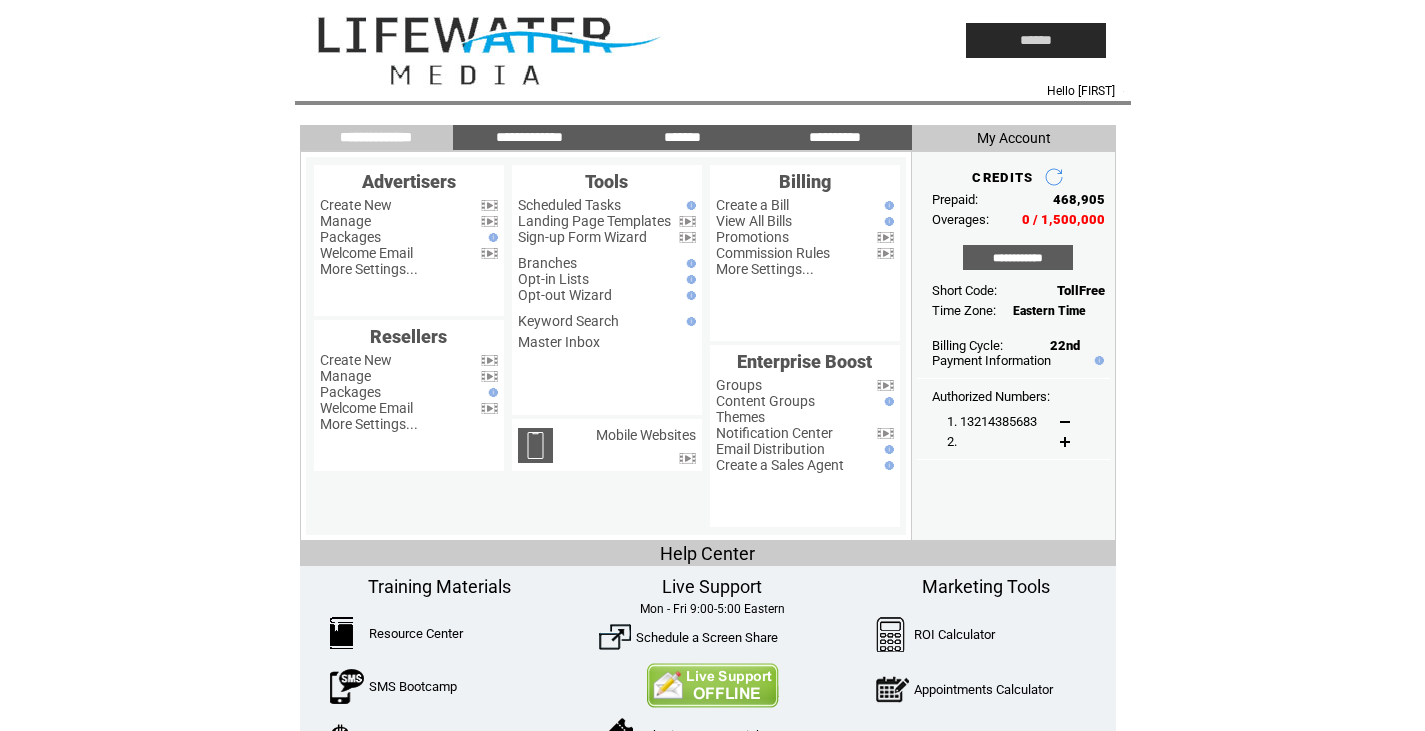 scroll, scrollTop: 0, scrollLeft: 0, axis: both 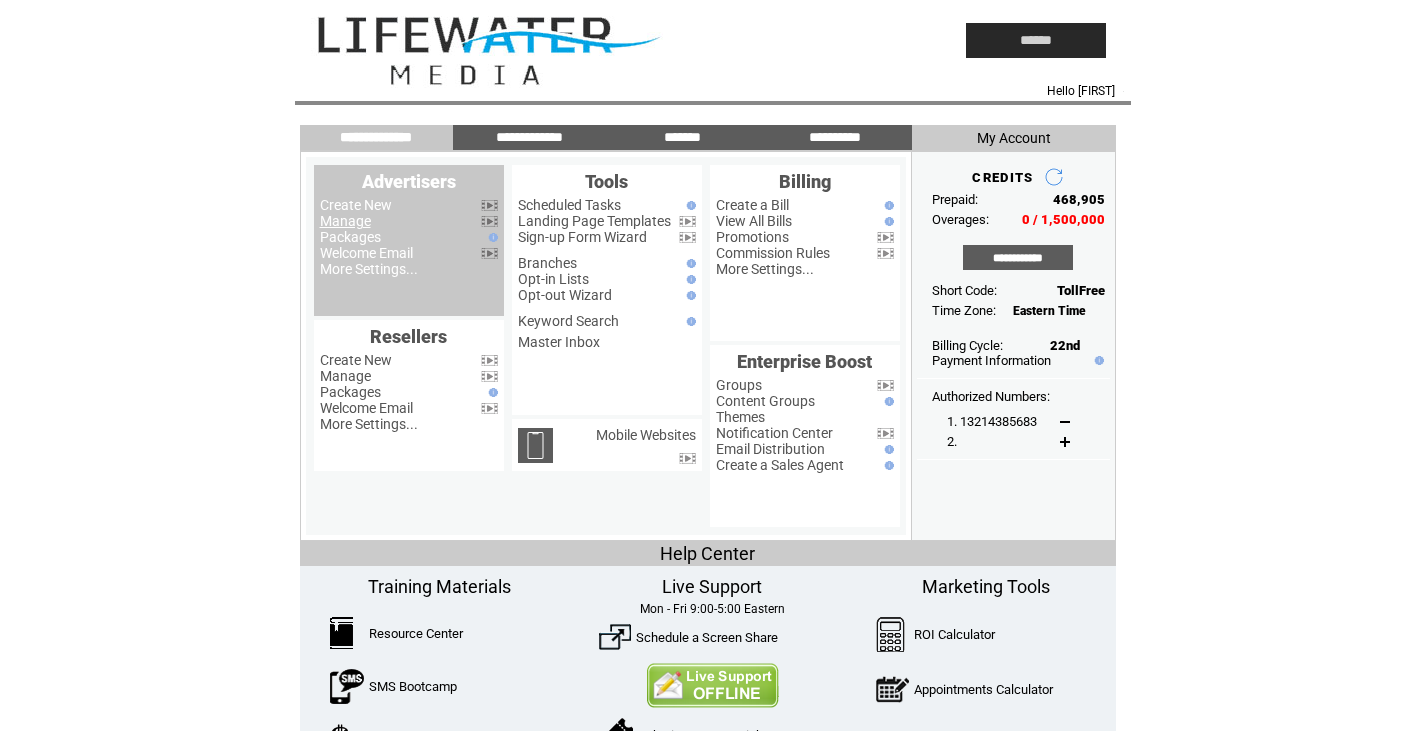 click on "Manage" at bounding box center [345, 221] 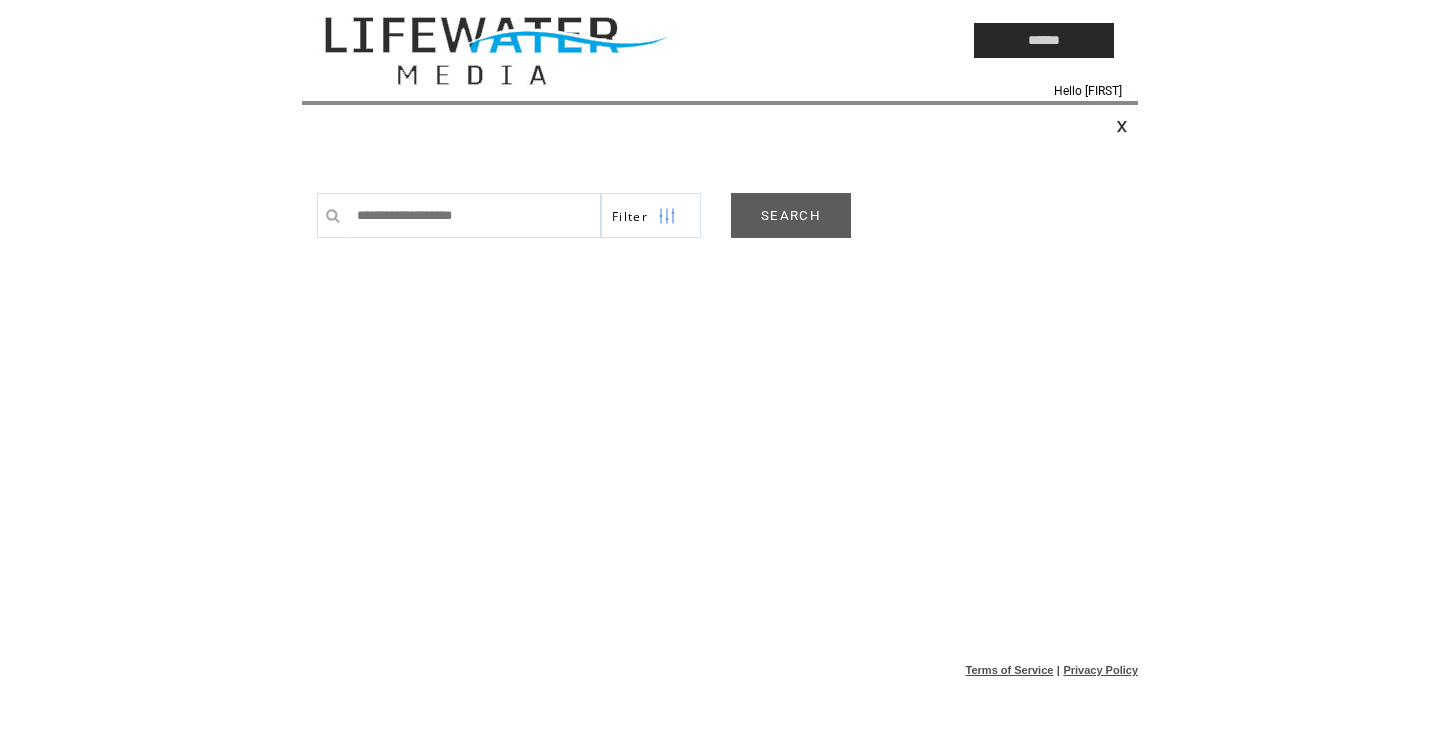 scroll, scrollTop: 0, scrollLeft: 0, axis: both 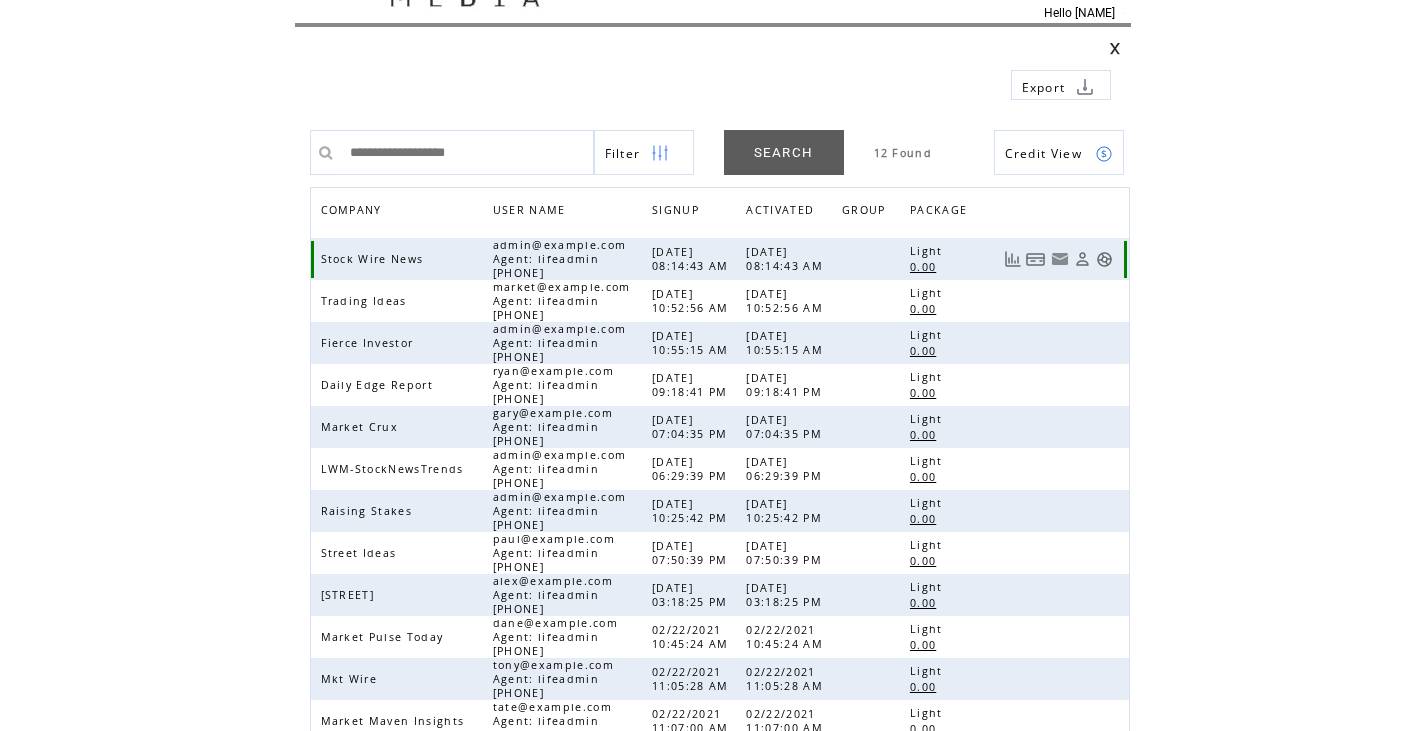 click at bounding box center [1104, 259] 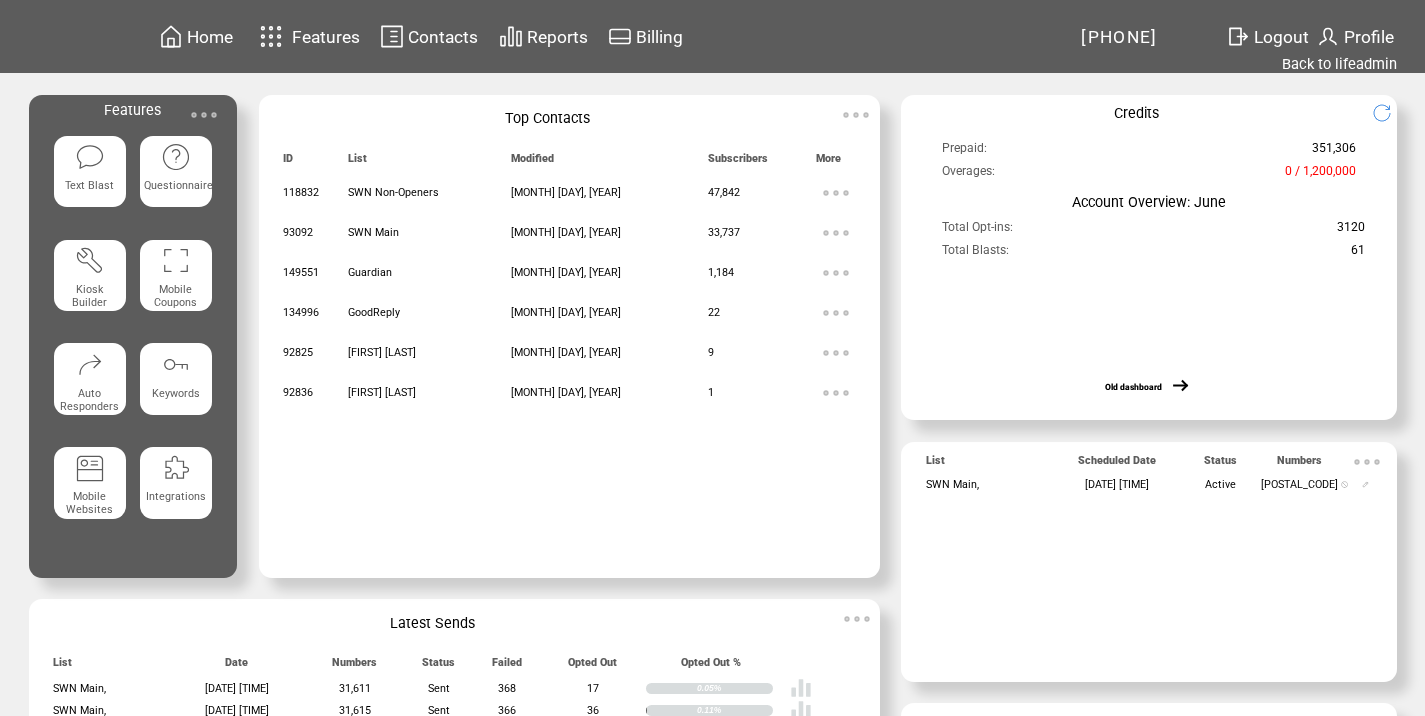 scroll, scrollTop: 0, scrollLeft: 0, axis: both 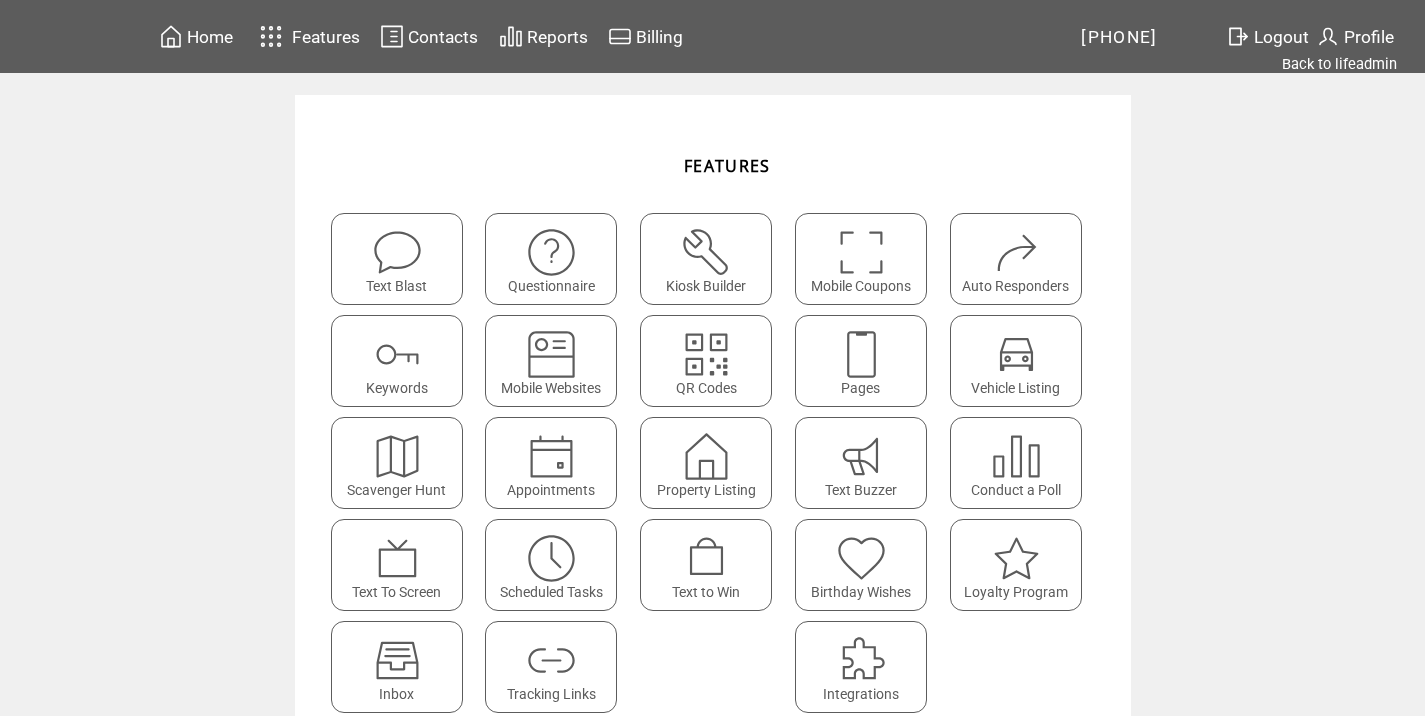 click on "Tracking Links" 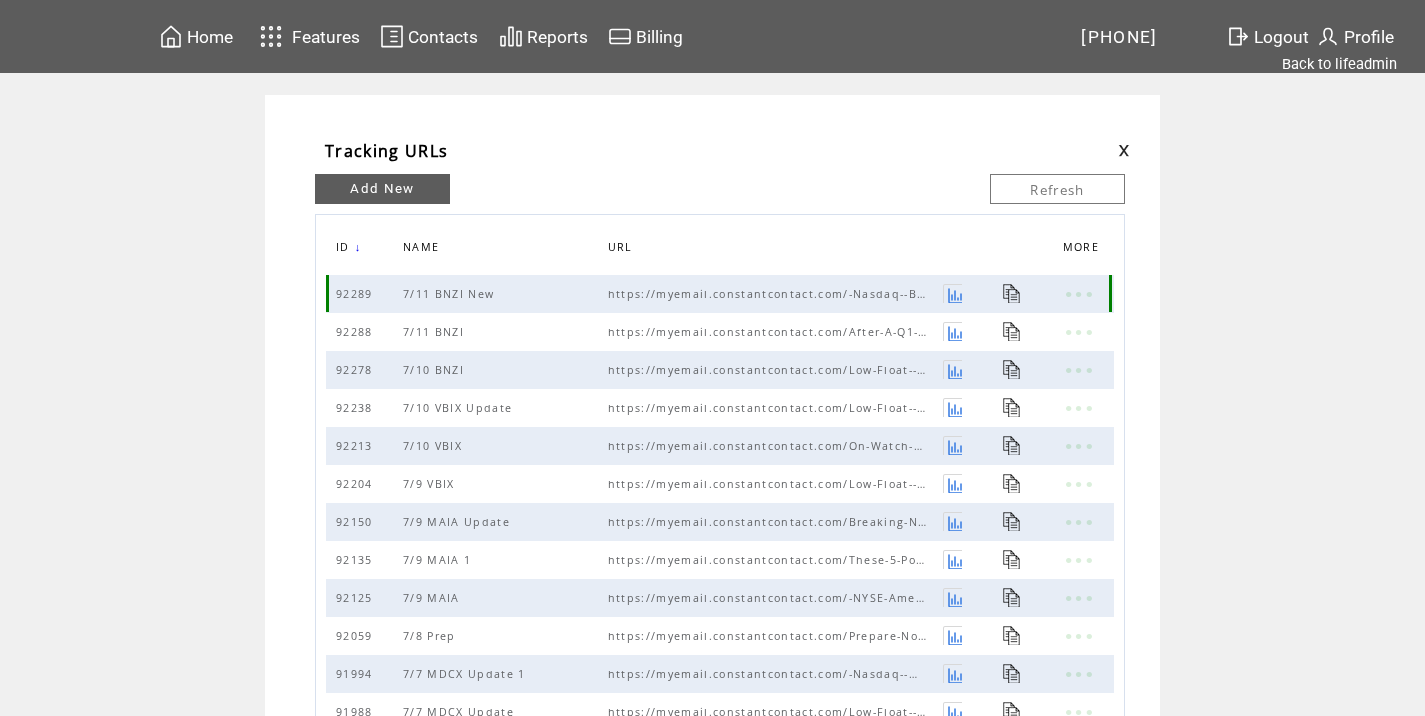scroll, scrollTop: 0, scrollLeft: 0, axis: both 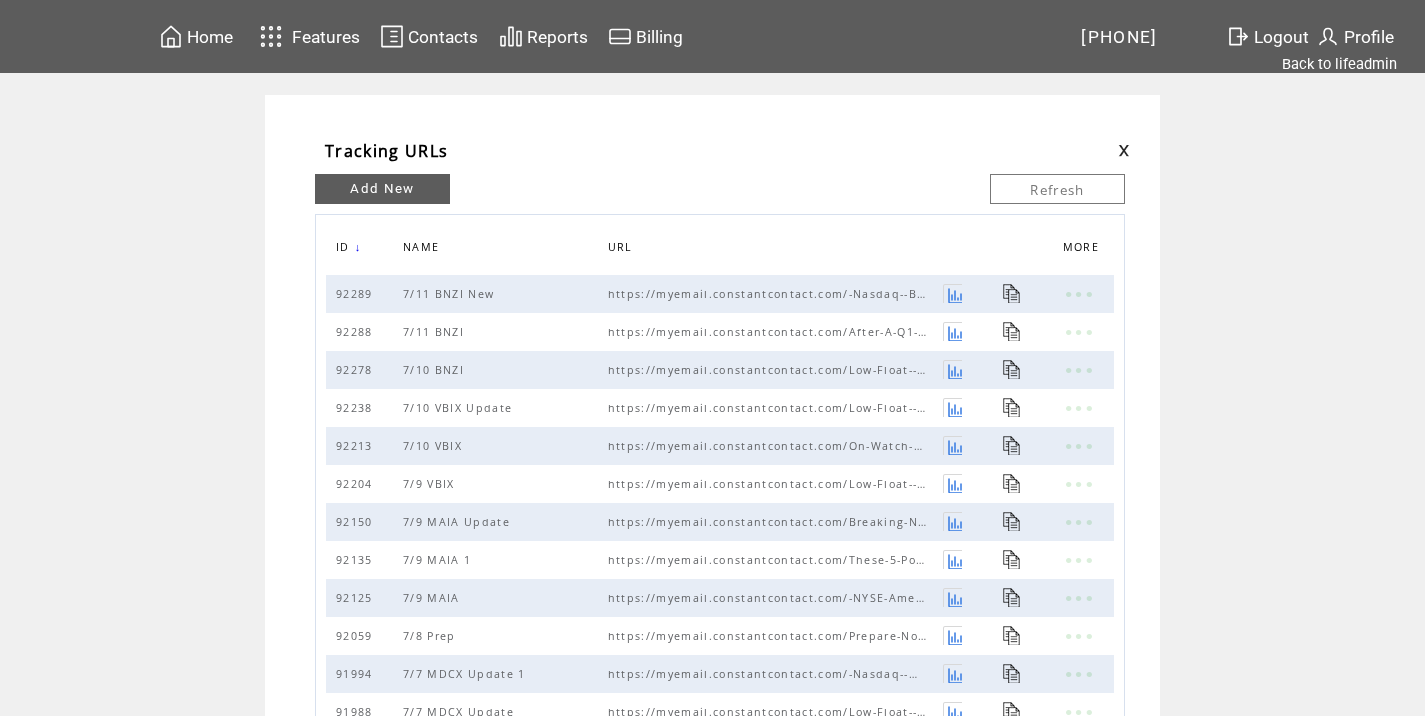 click on "Add New" at bounding box center (382, 189) 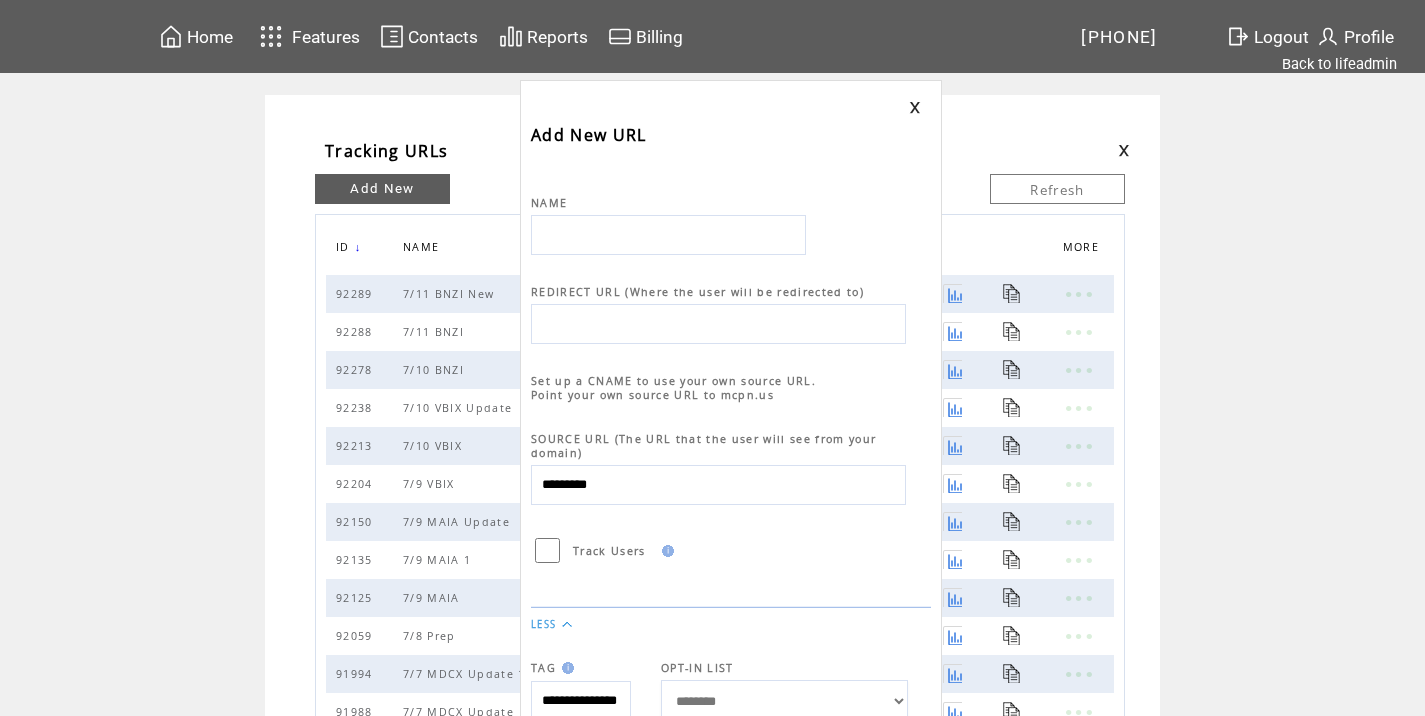 scroll, scrollTop: 0, scrollLeft: 0, axis: both 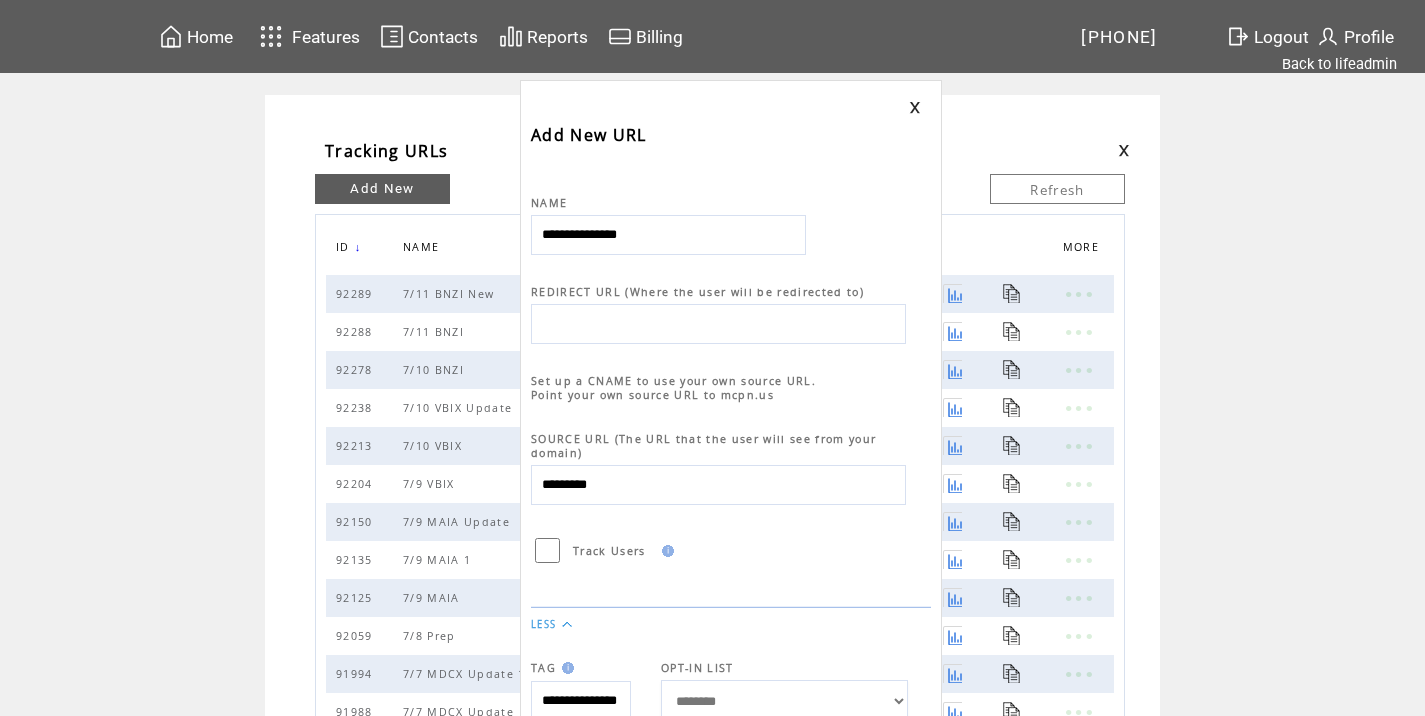 type on "**********" 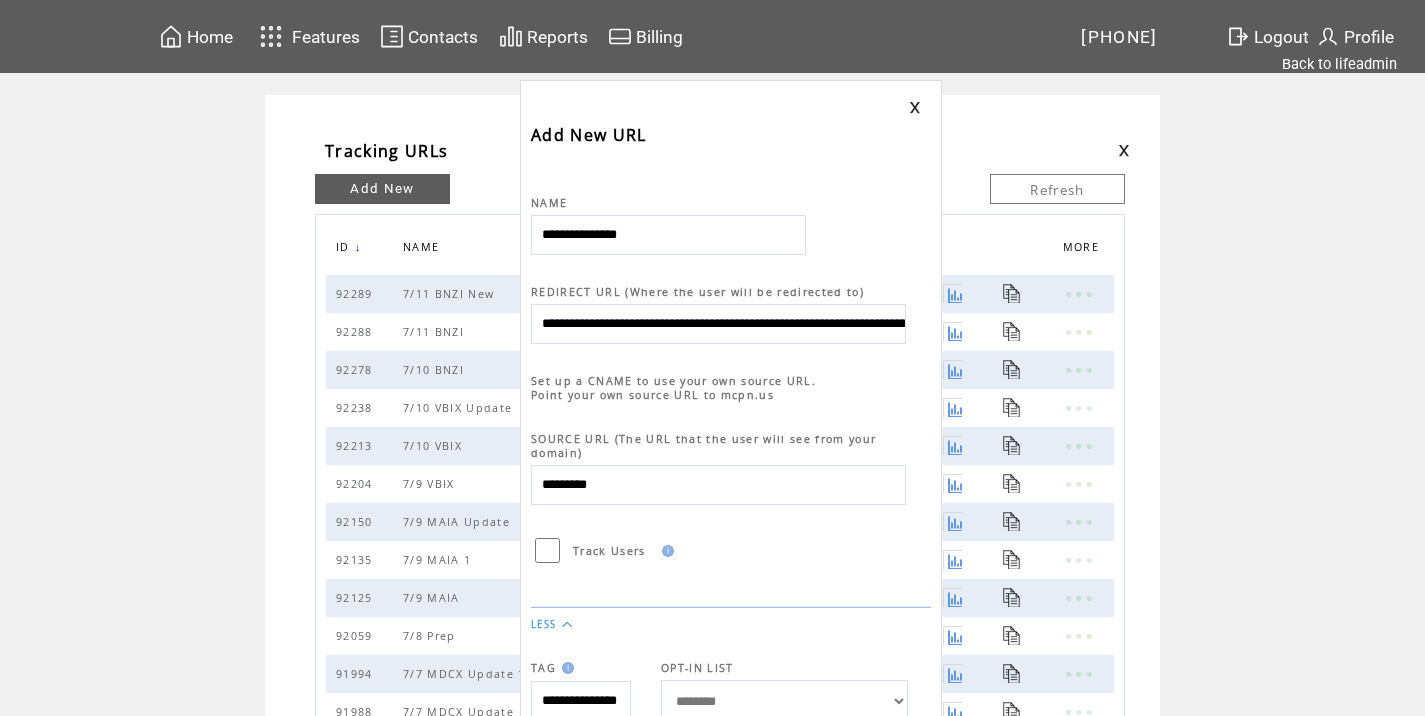 scroll, scrollTop: 0, scrollLeft: 912, axis: horizontal 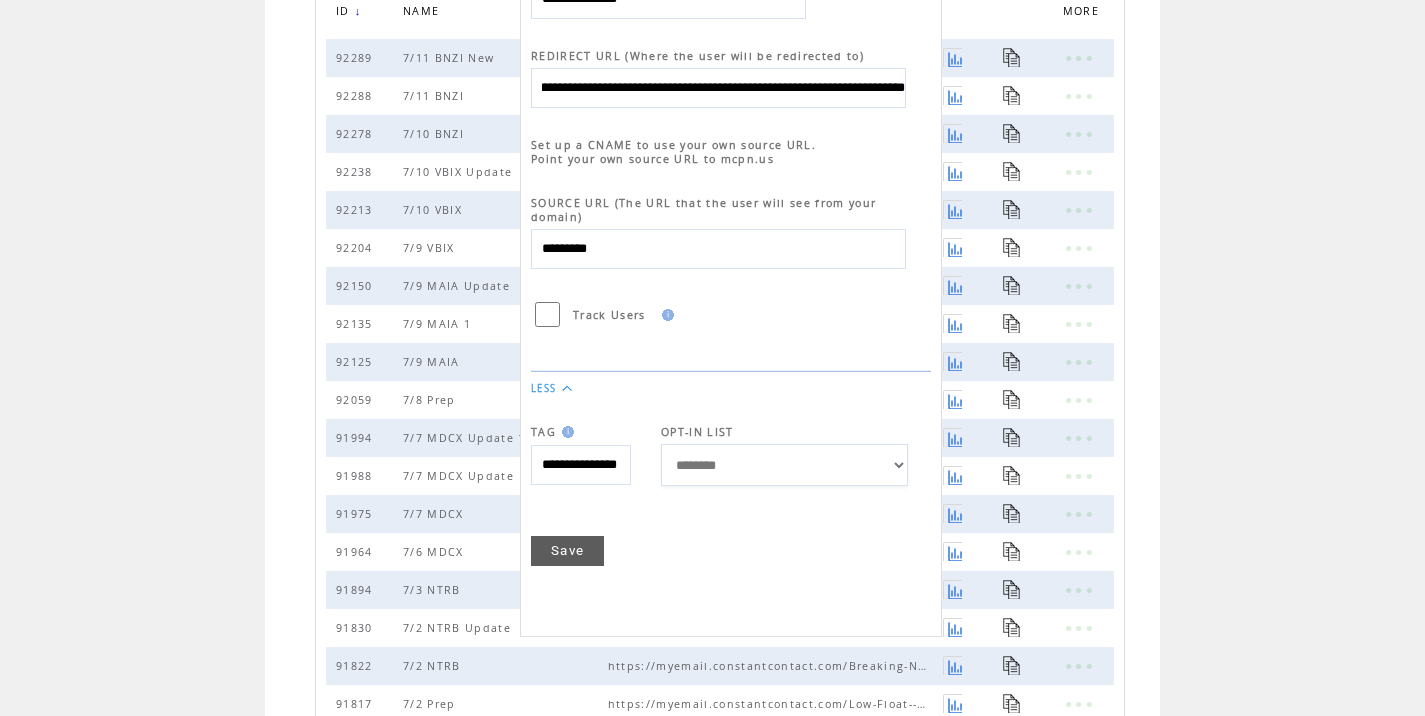 type on "**********" 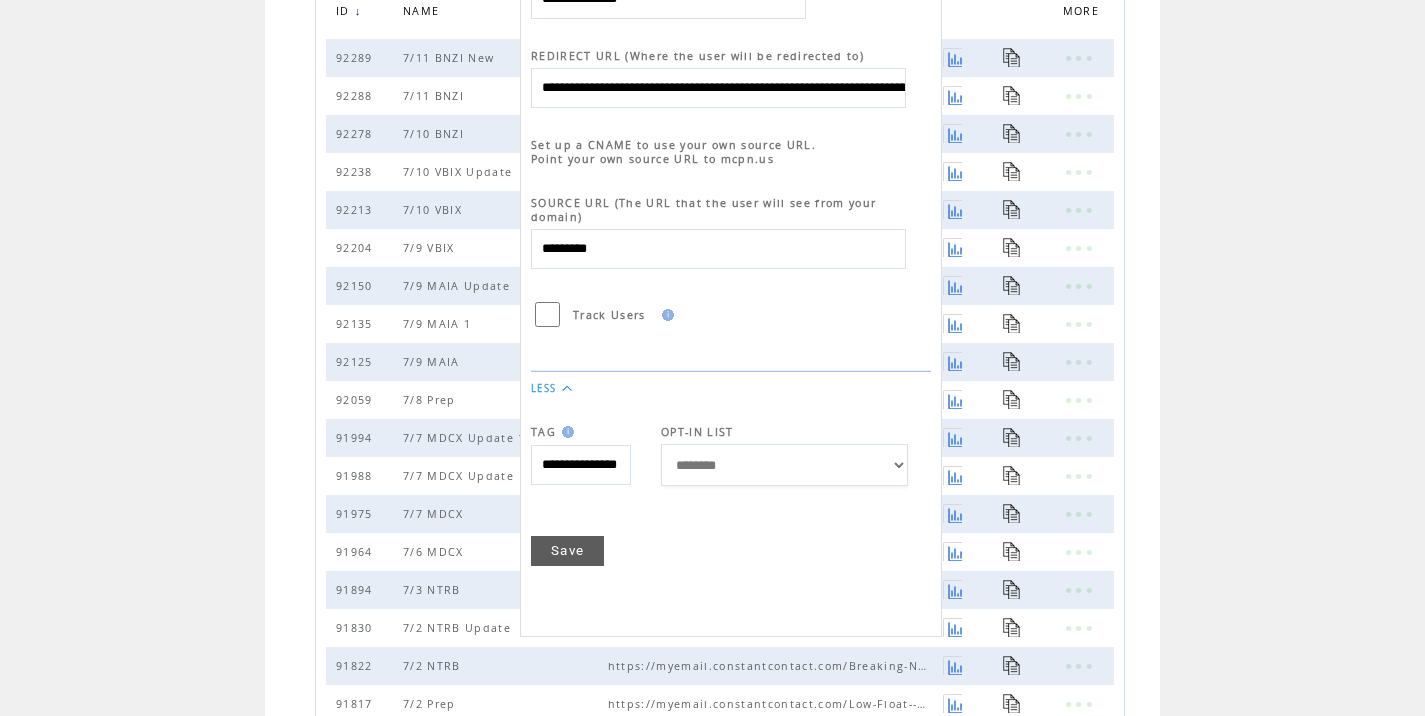 scroll, scrollTop: 0, scrollLeft: 0, axis: both 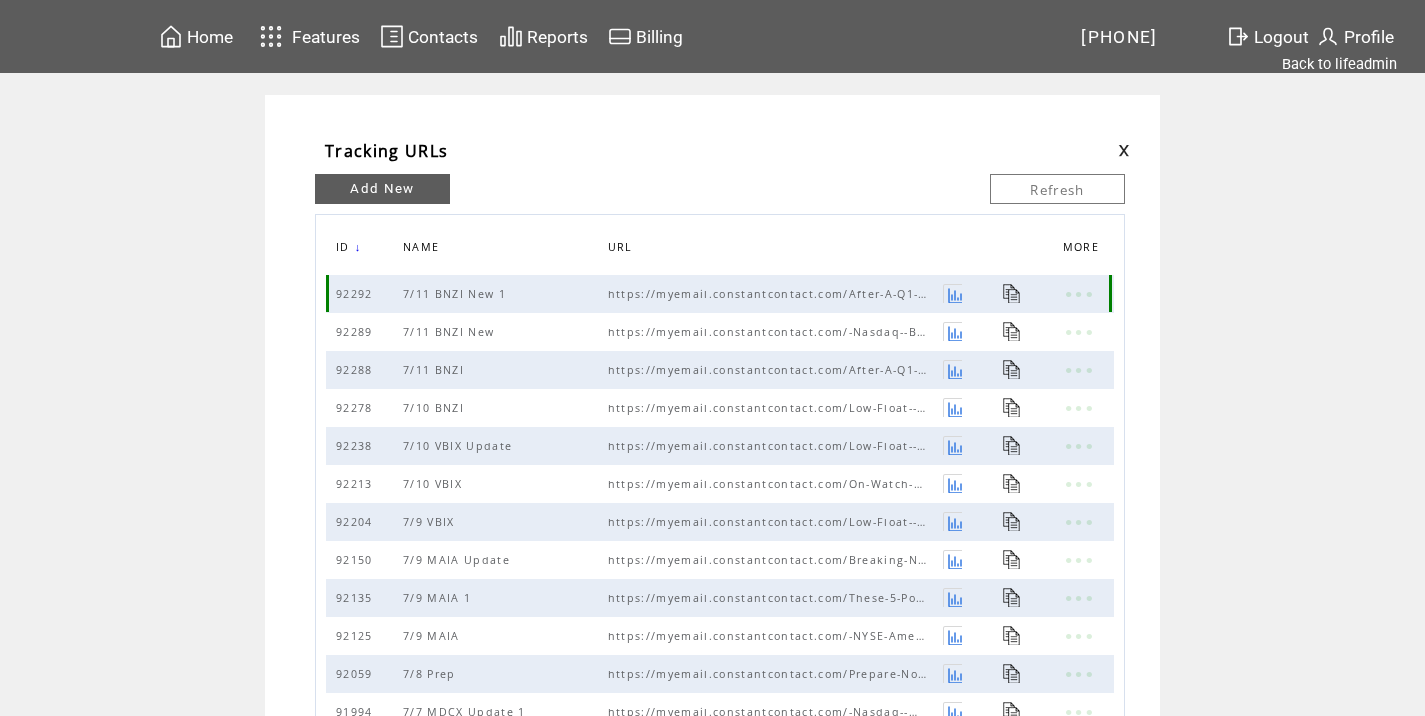 click at bounding box center [1012, 293] 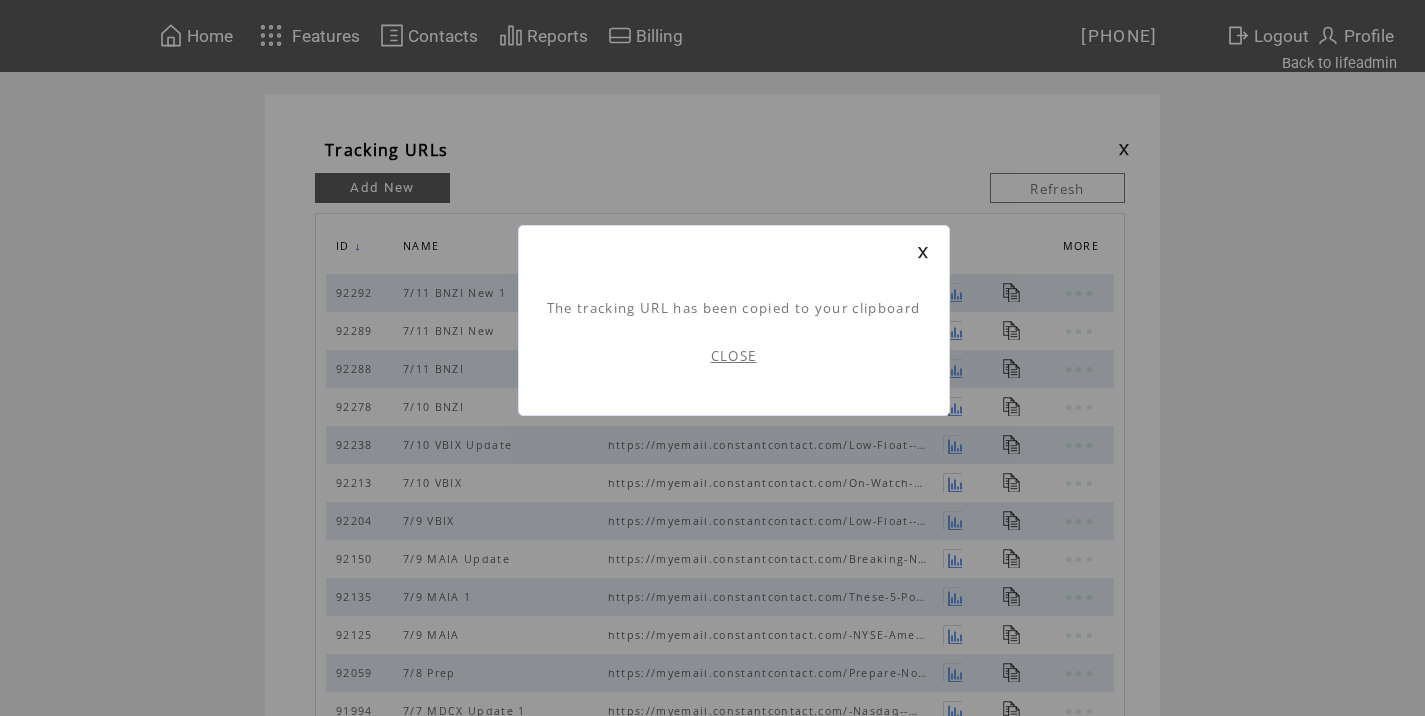 click on "CLOSE" at bounding box center (734, 356) 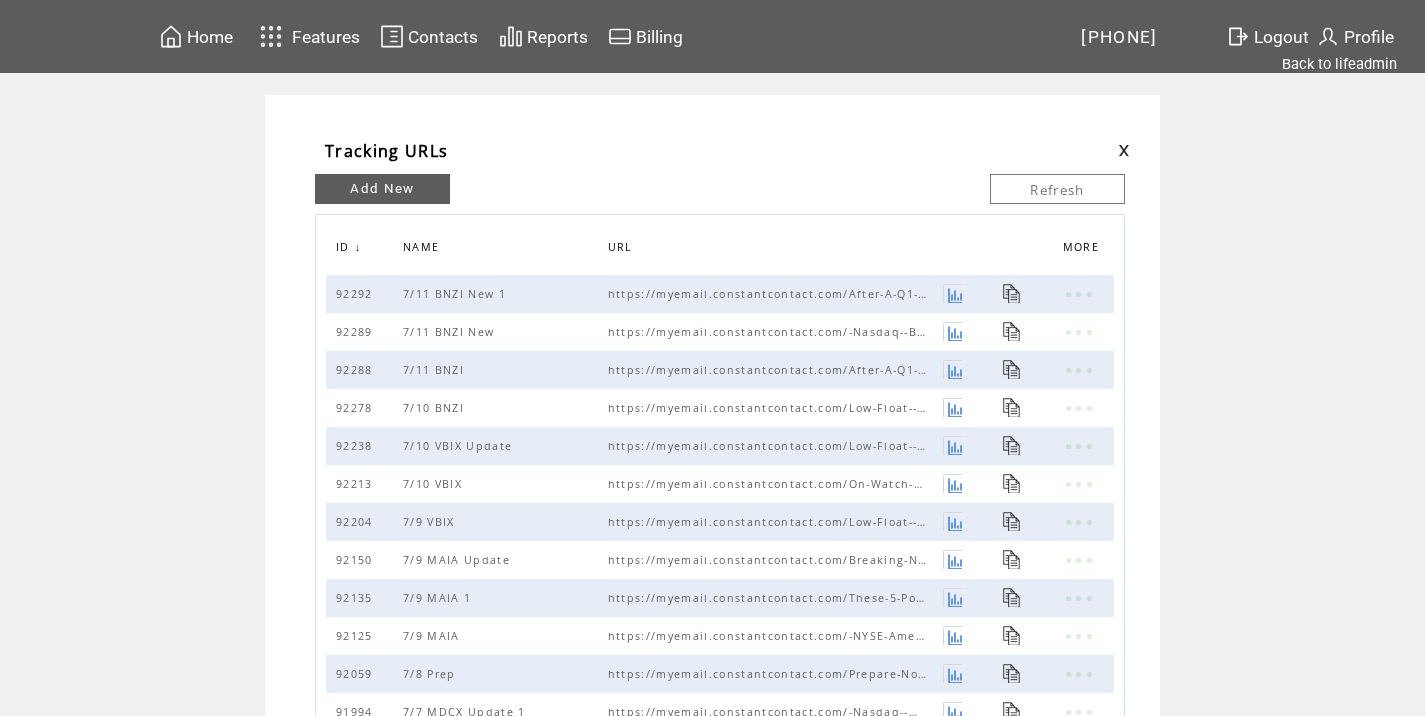 click on "Tracking URLs
EDIT
DELETE
DISABLE
TOTAL VIEWS
Add New
Refresh
ID ↓ NAME URL MORE 92292 7/11 BNZI New 1 https://myemail.constantcontact.com/After-A-Q1-Revenue-Eruption--Low-Float--Nasdaq--BNZI--Claims-My-Top-Watchlist-Spot.html?soid=1142139021089&aid=O-EA8C5ojLU 92289 7/11 BNZI New https://myemail.constantcontact.com/-Nasdaq--BNZI--Is-A-Low-Float-Idea-Backed-By-4-Potential-Breakout-Catalysts--On-Radar-.html?soid=1142139021089&aid=e7Ng8-LYEiM 92288 7/11 BNZI https://myemail.constantcontact.com/After-A-Q1-Revenue-Eruption--Low-Float--Nasdaq--BNZI--Claims-My-Top-Watchlist-Spot.html?soid=1142139021089&aid=O-EA8C5ojLU 92278 7/10 BNZI https://myemail.constantcontact.com/Low-Float--Nasdaq--BNZI--Has-4-Potential-Breakout-Catalysts--New-Watchlist-Topper-.html?soid=1142139021089&aid=n8Uca9oggrs 92238 7/10 VBIX Update 92213 7/10 VBIX 92204 7/9 VBIX" at bounding box center (712, 624) 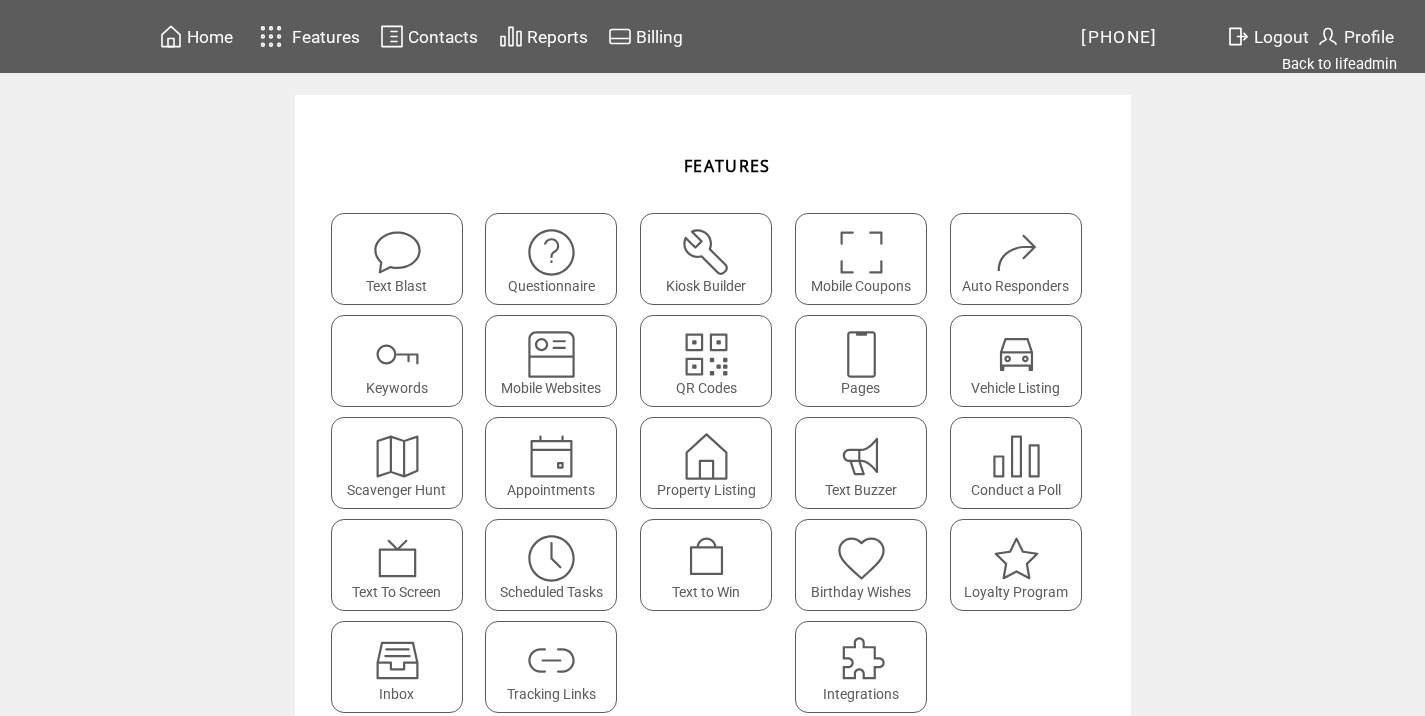 scroll, scrollTop: 0, scrollLeft: 0, axis: both 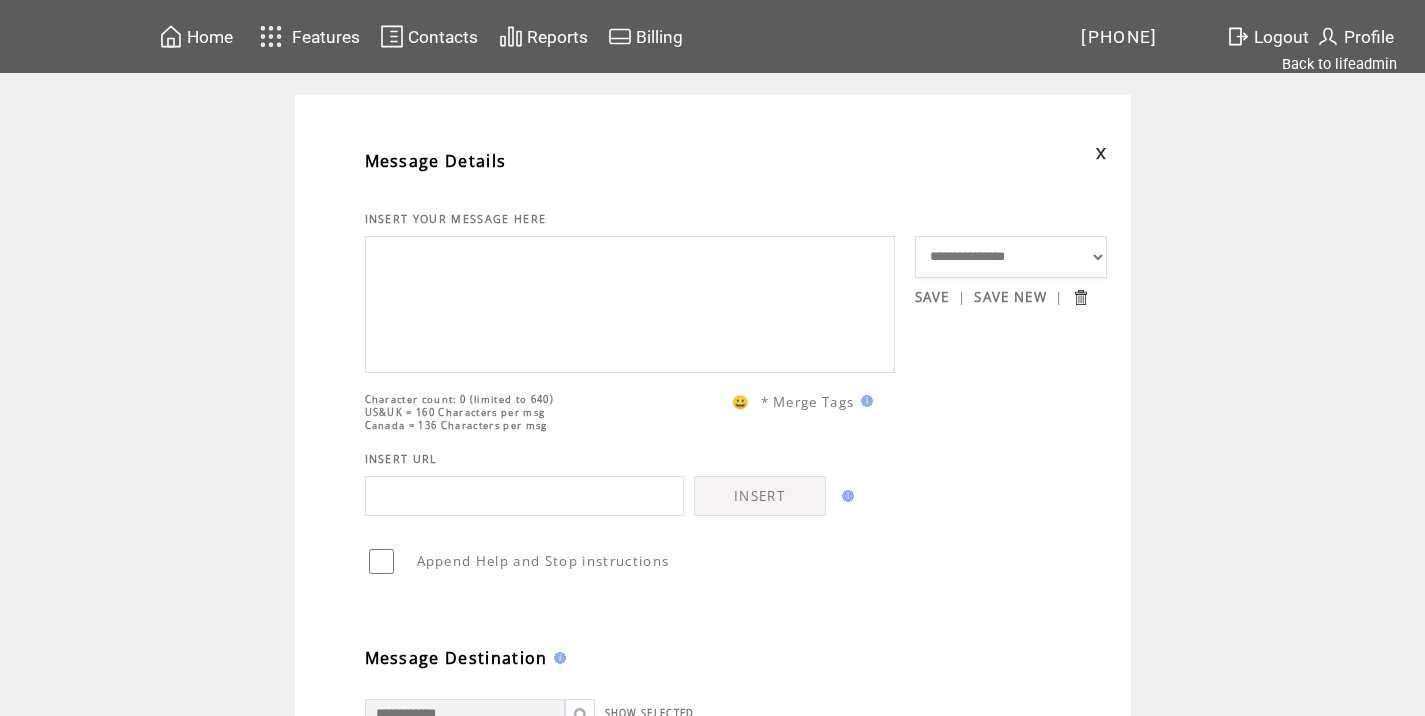 click at bounding box center [630, 302] 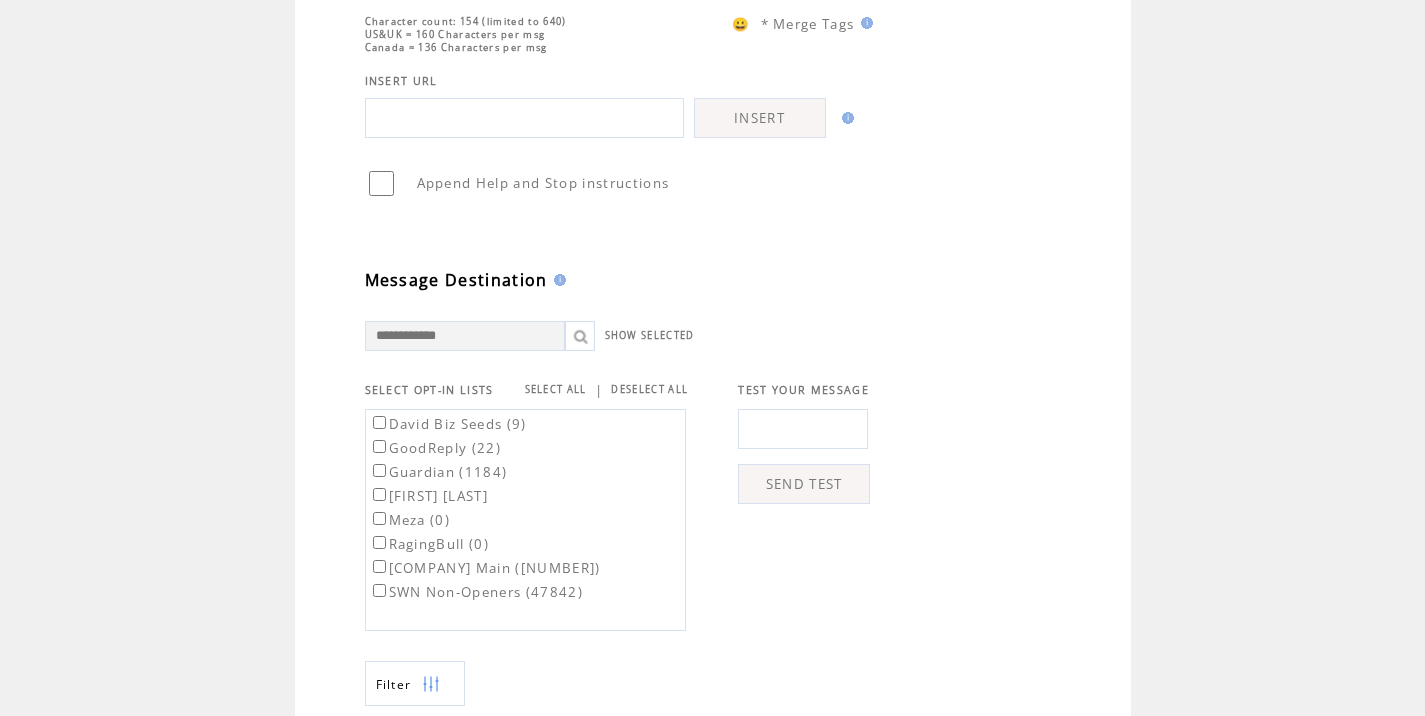 scroll, scrollTop: 381, scrollLeft: 0, axis: vertical 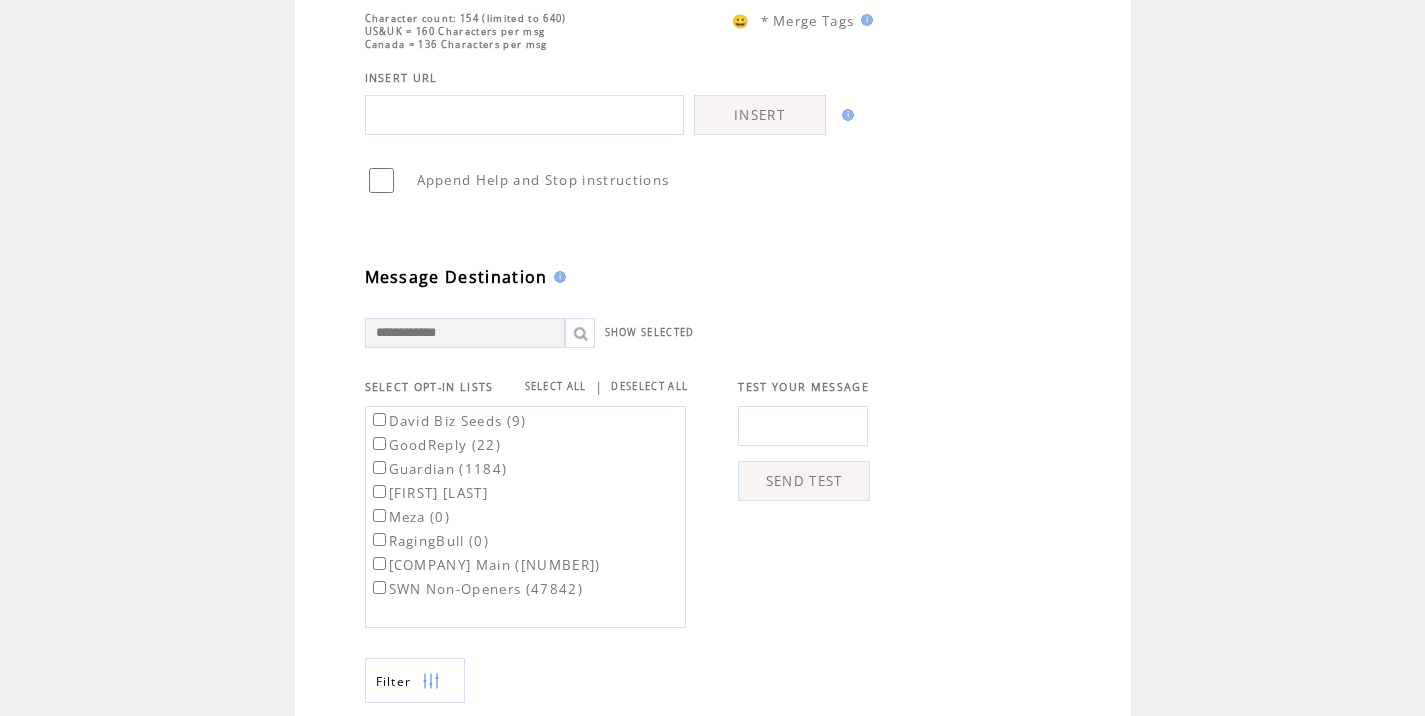 type on "**********" 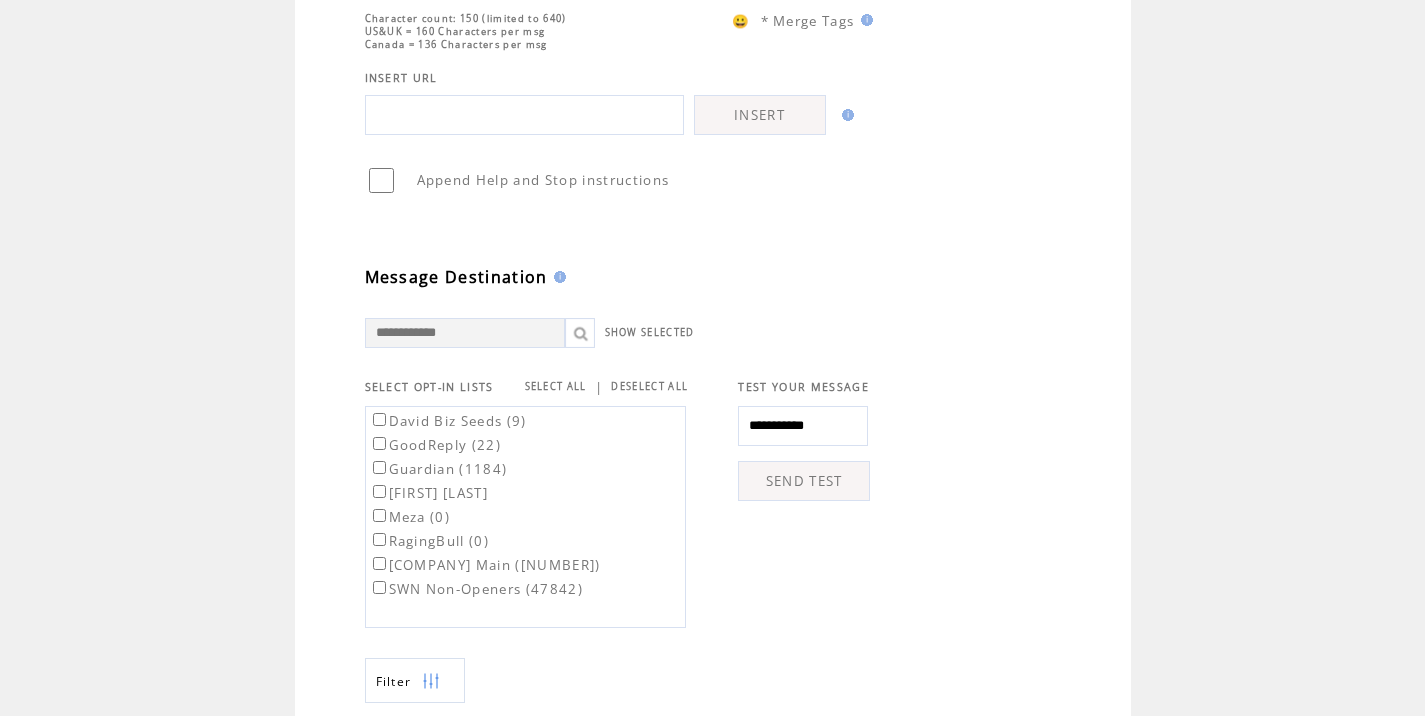 click on "SEND TEST" at bounding box center [804, 481] 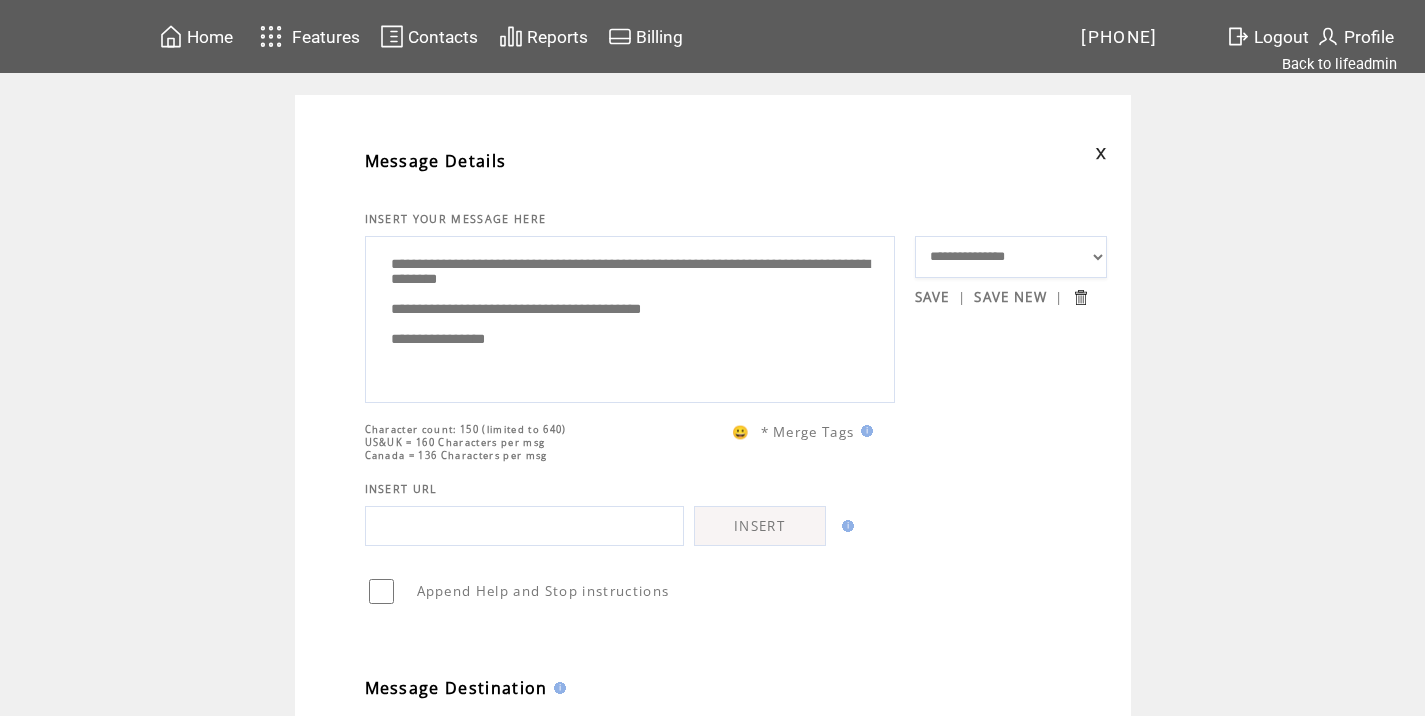 scroll, scrollTop: 774, scrollLeft: 0, axis: vertical 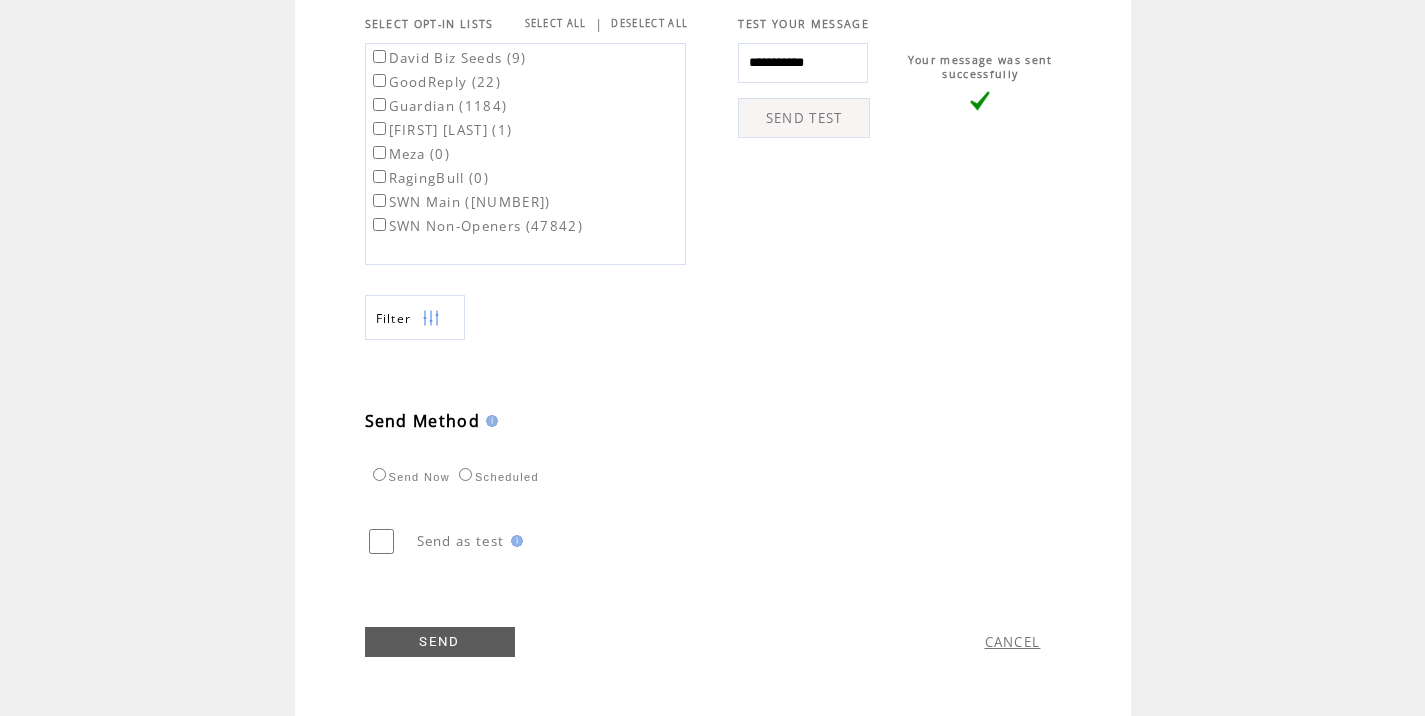 click on "SWN Main ([POSTAL_CODE])" at bounding box center (460, 202) 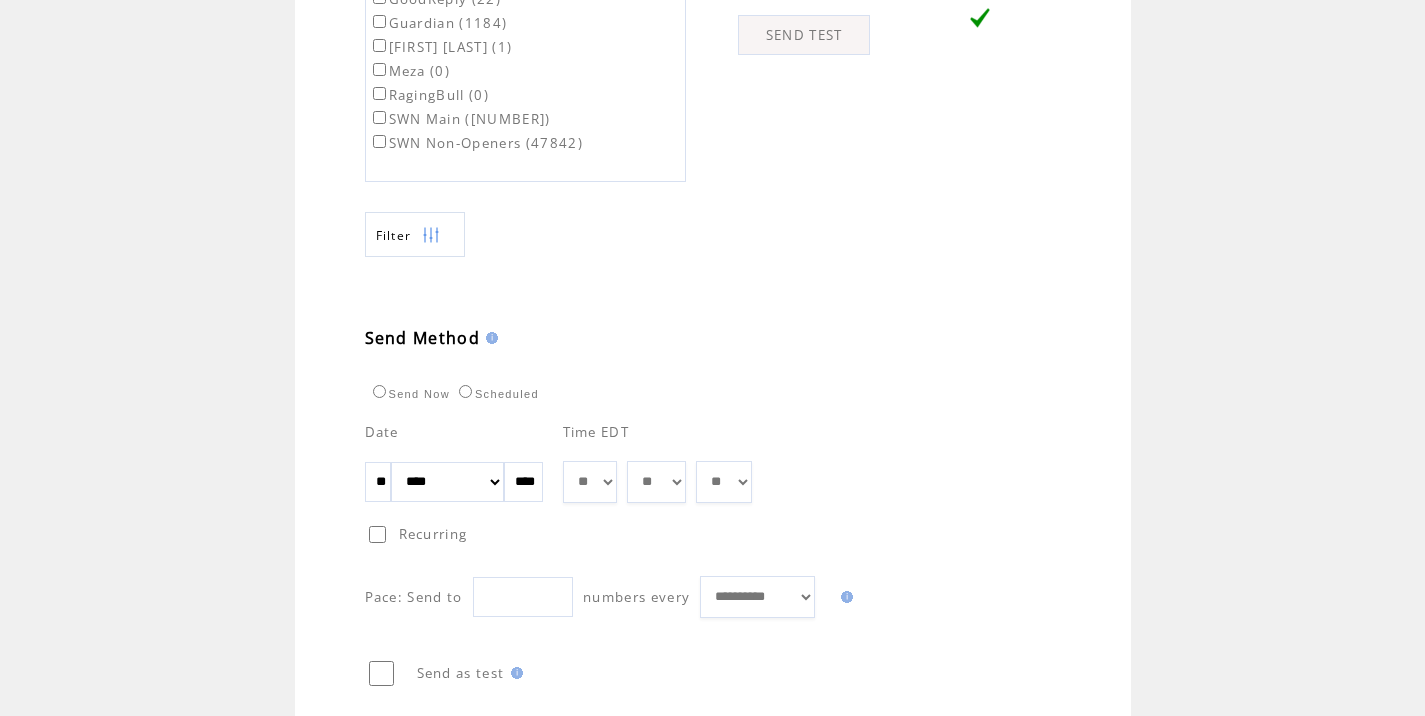 scroll, scrollTop: 858, scrollLeft: 0, axis: vertical 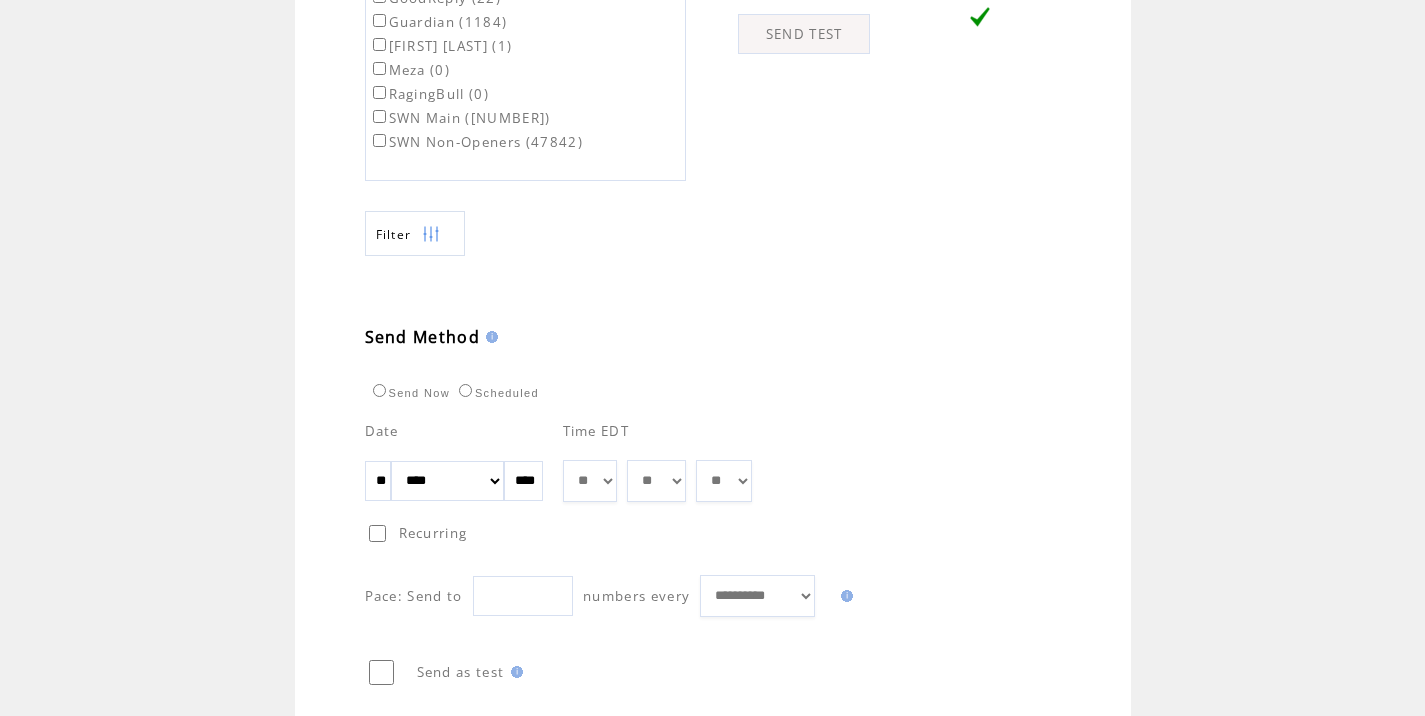 click on "** 	 ** 	 ** 	 ** 	 ** 	 ** 	 ** 	 ** 	 ** 	 ** 	 ** 	 ** 	 **" at bounding box center (590, 481) 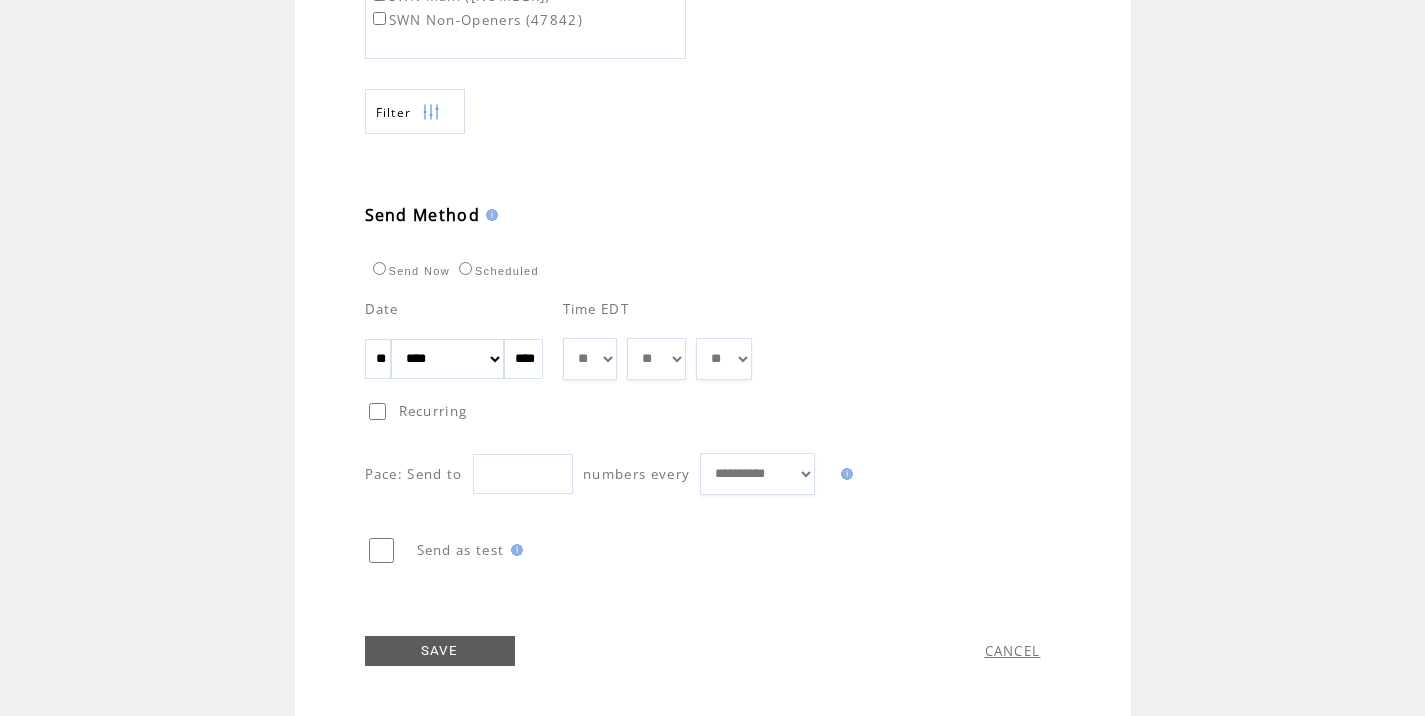 scroll, scrollTop: 988, scrollLeft: 0, axis: vertical 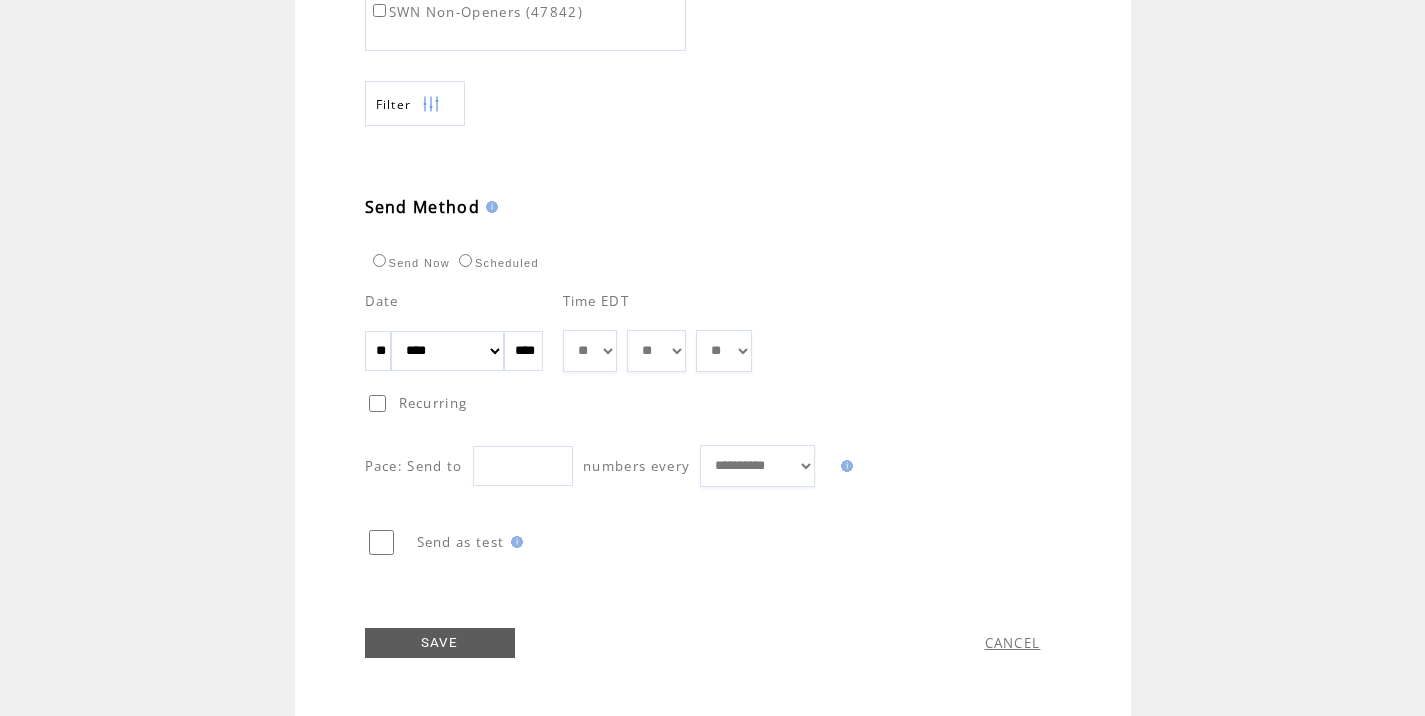 click on "SAVE" at bounding box center [440, 643] 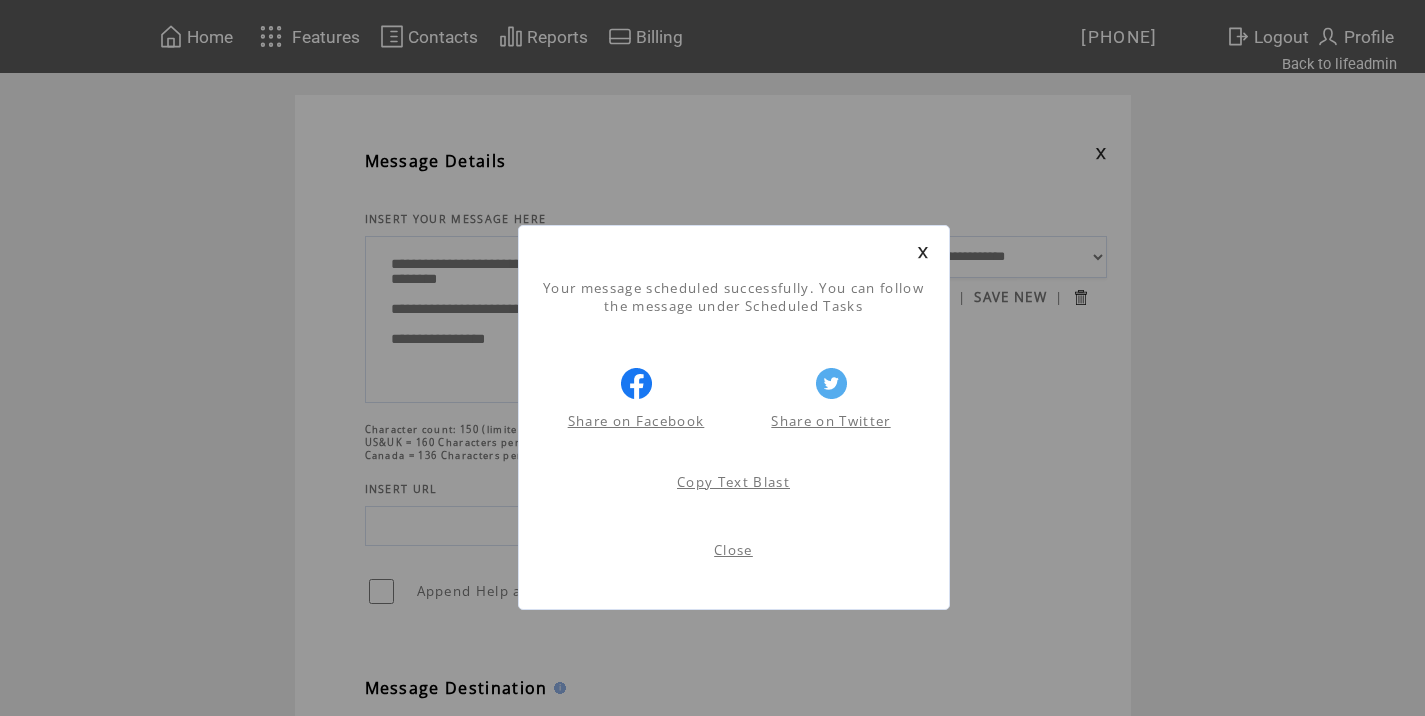 scroll, scrollTop: 1, scrollLeft: 0, axis: vertical 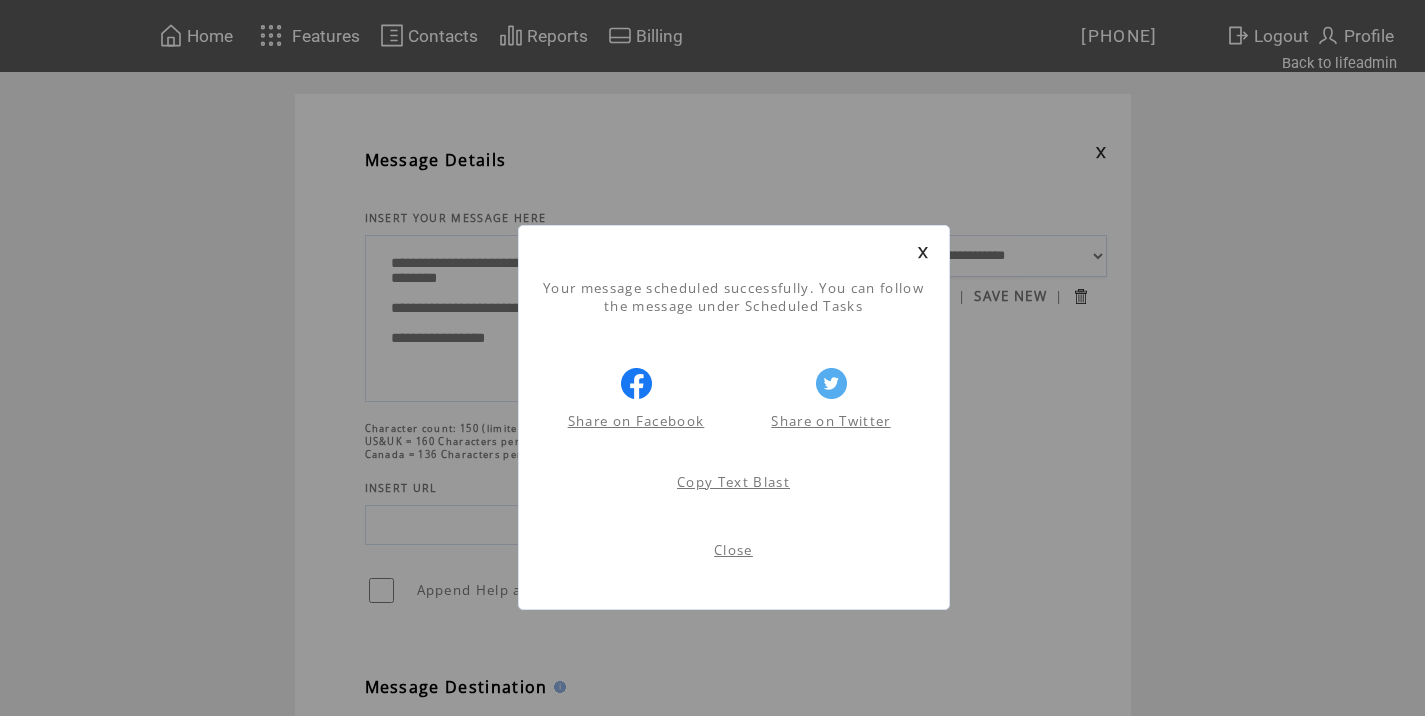 click on "Close" at bounding box center (733, 550) 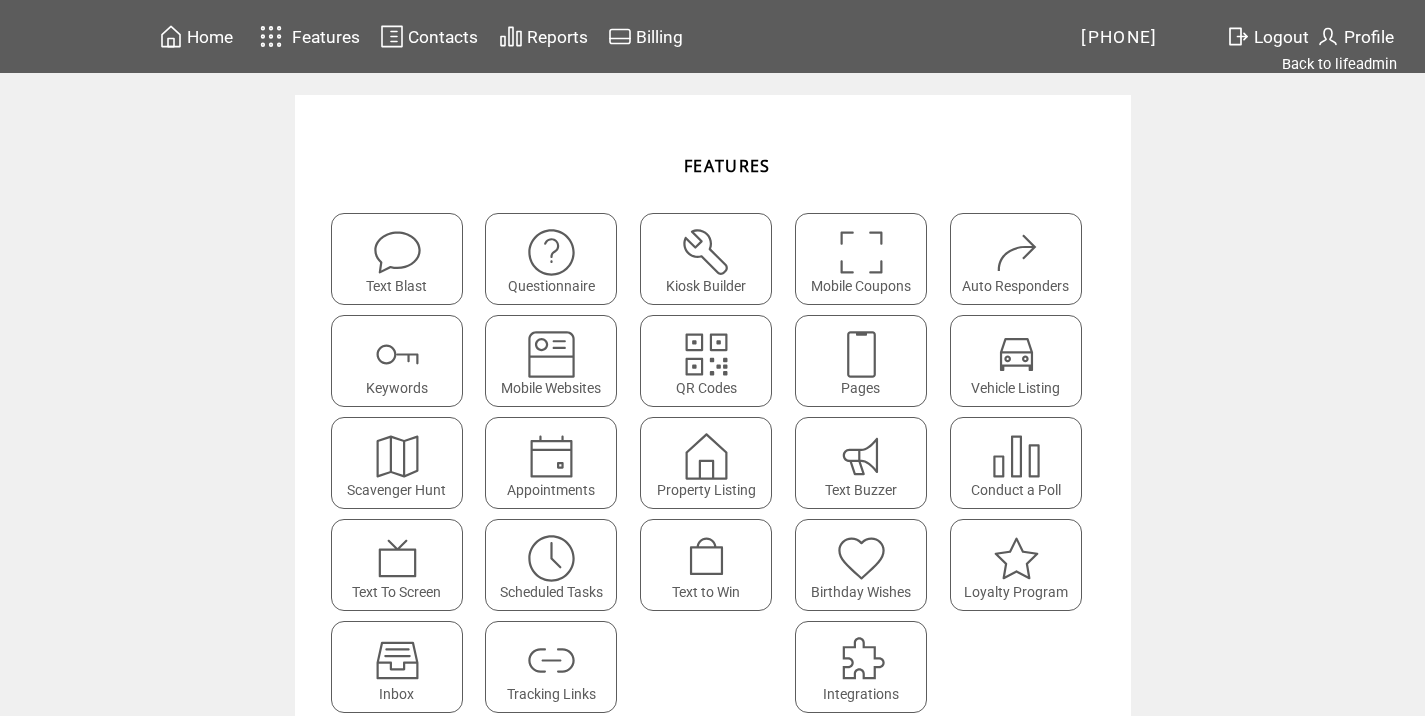 scroll, scrollTop: 0, scrollLeft: 0, axis: both 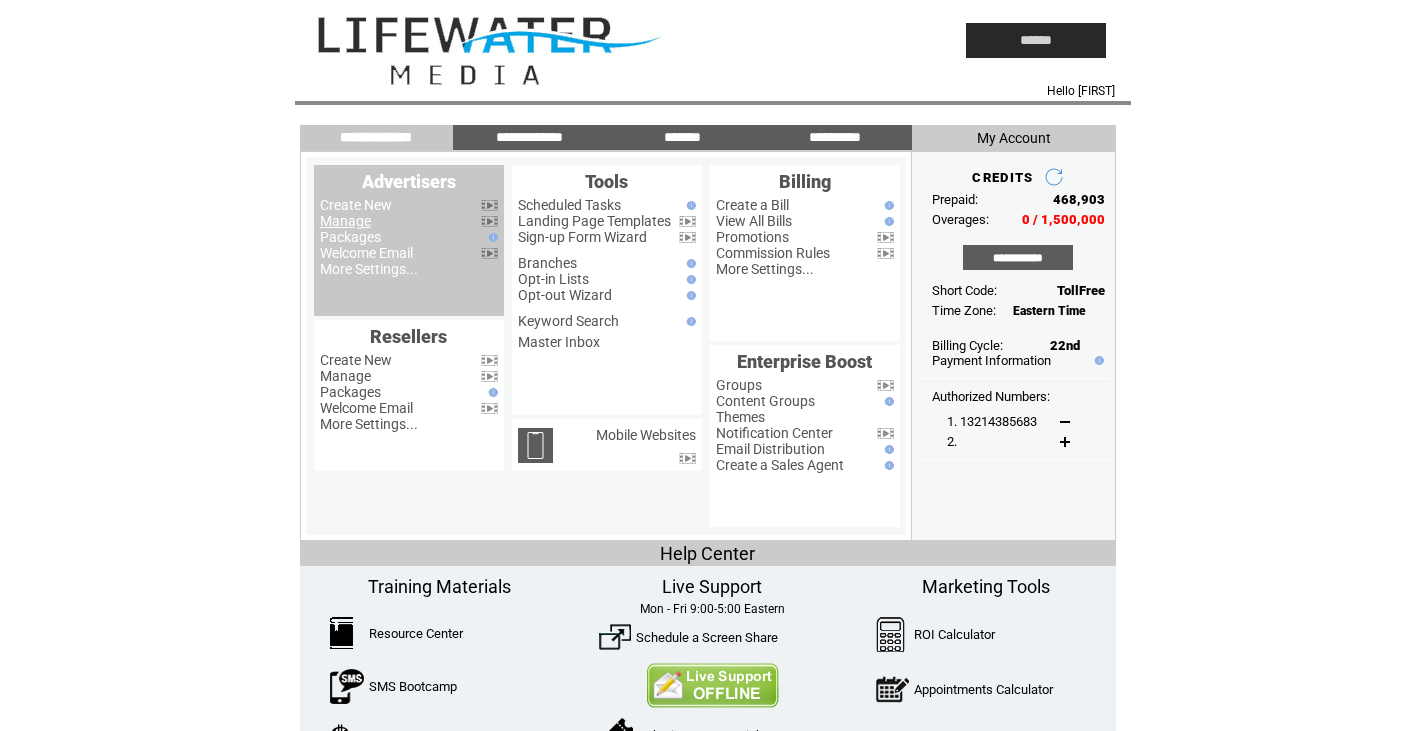 click on "Manage" at bounding box center [345, 221] 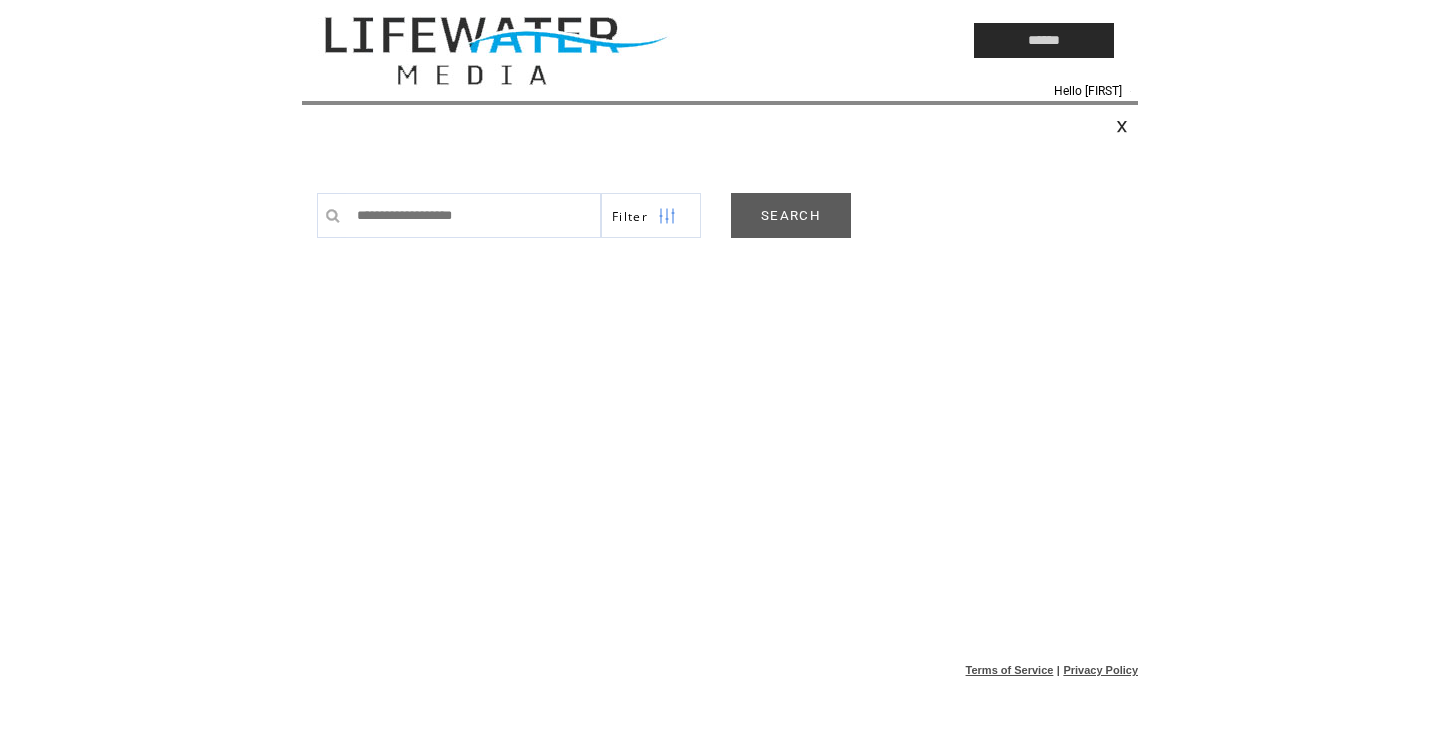 scroll, scrollTop: 0, scrollLeft: 0, axis: both 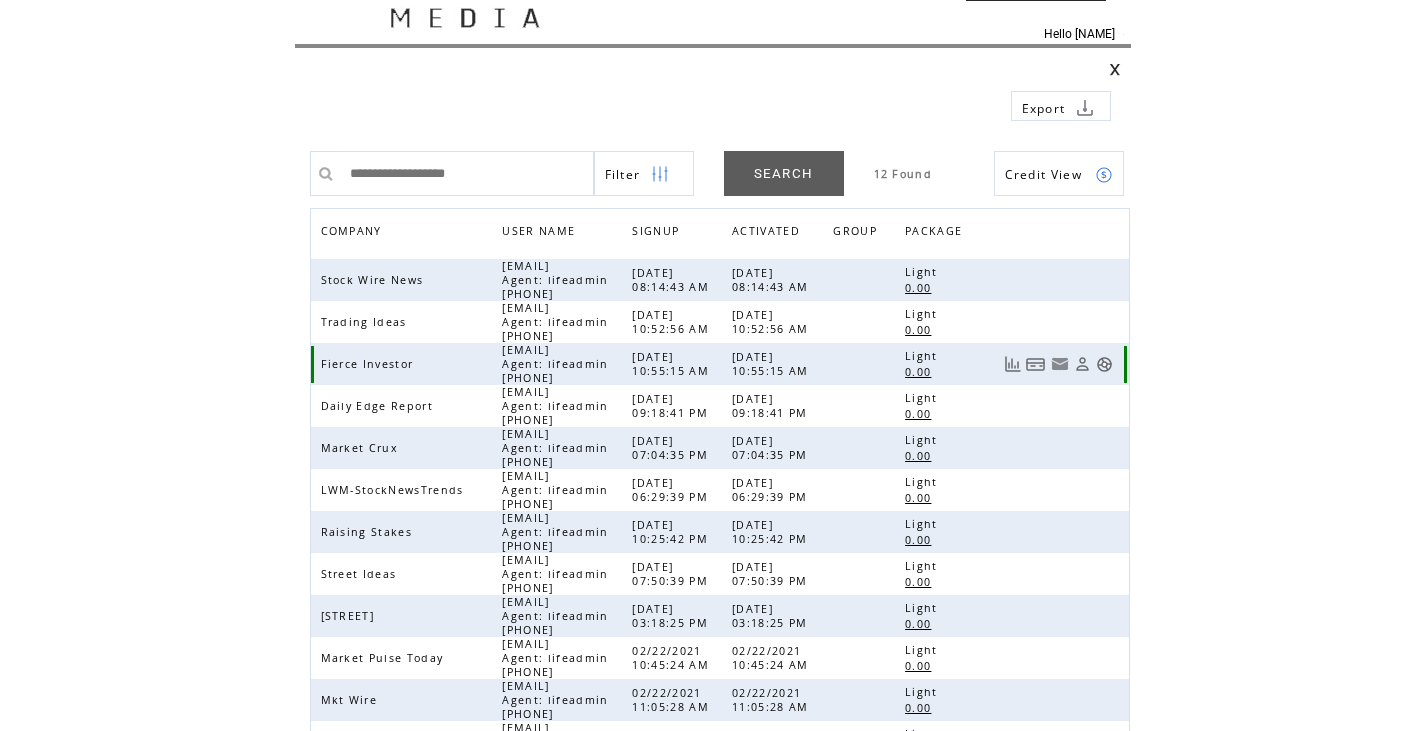 click at bounding box center (1104, 364) 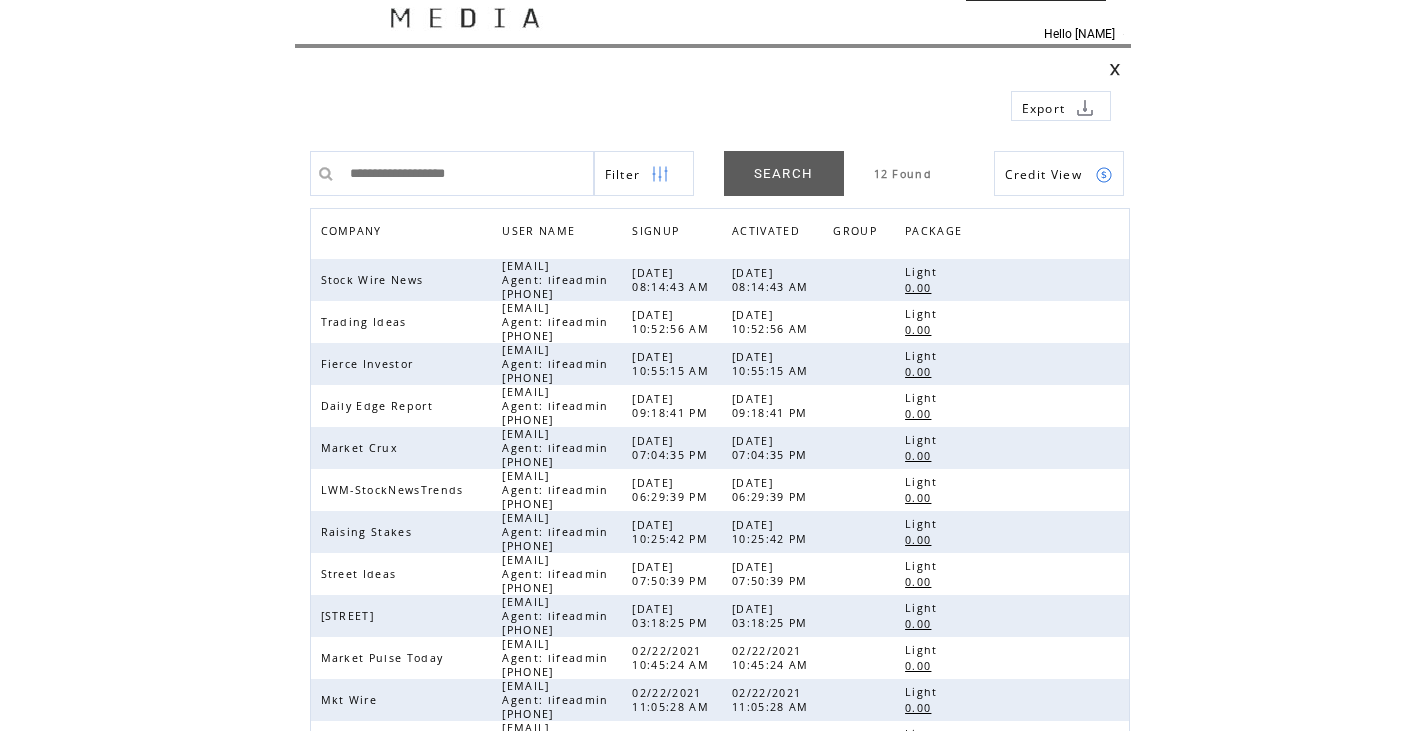 drag, startPoint x: 194, startPoint y: 288, endPoint x: 241, endPoint y: 202, distance: 98.005104 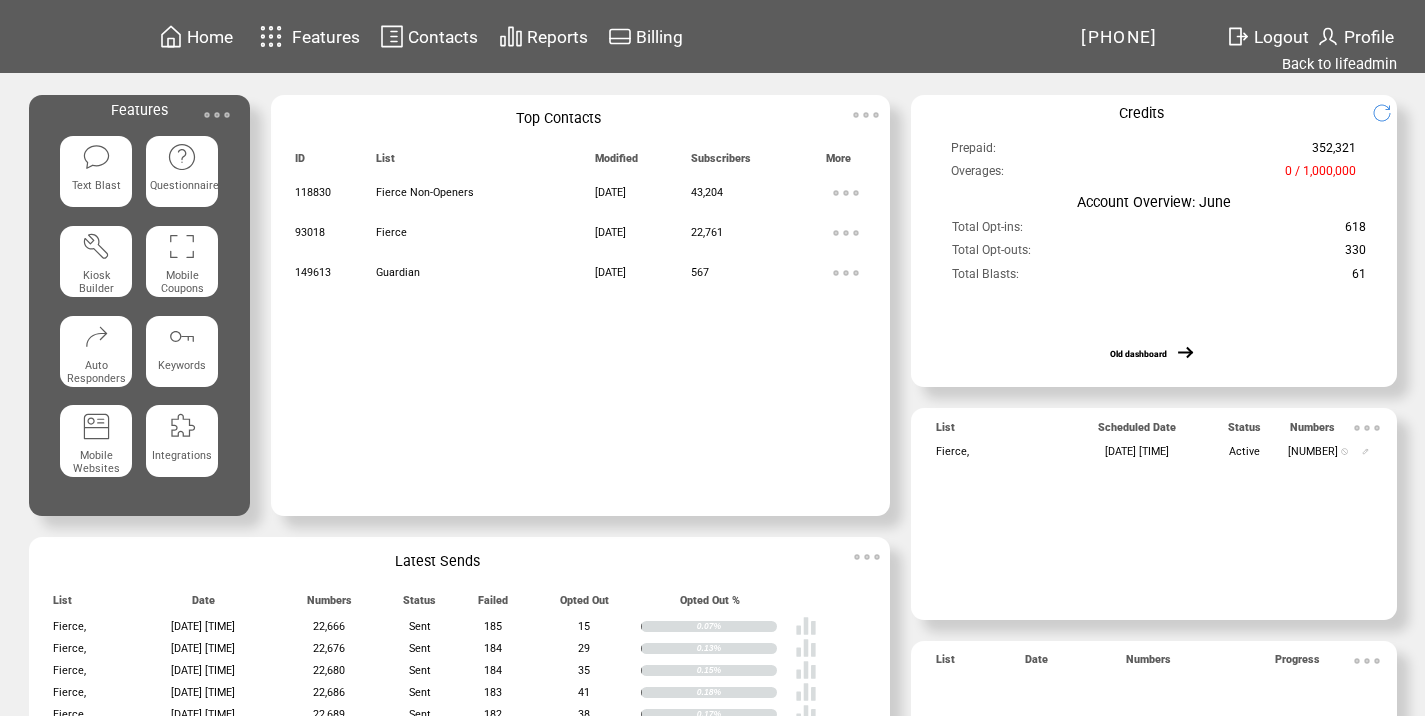 scroll, scrollTop: 0, scrollLeft: 0, axis: both 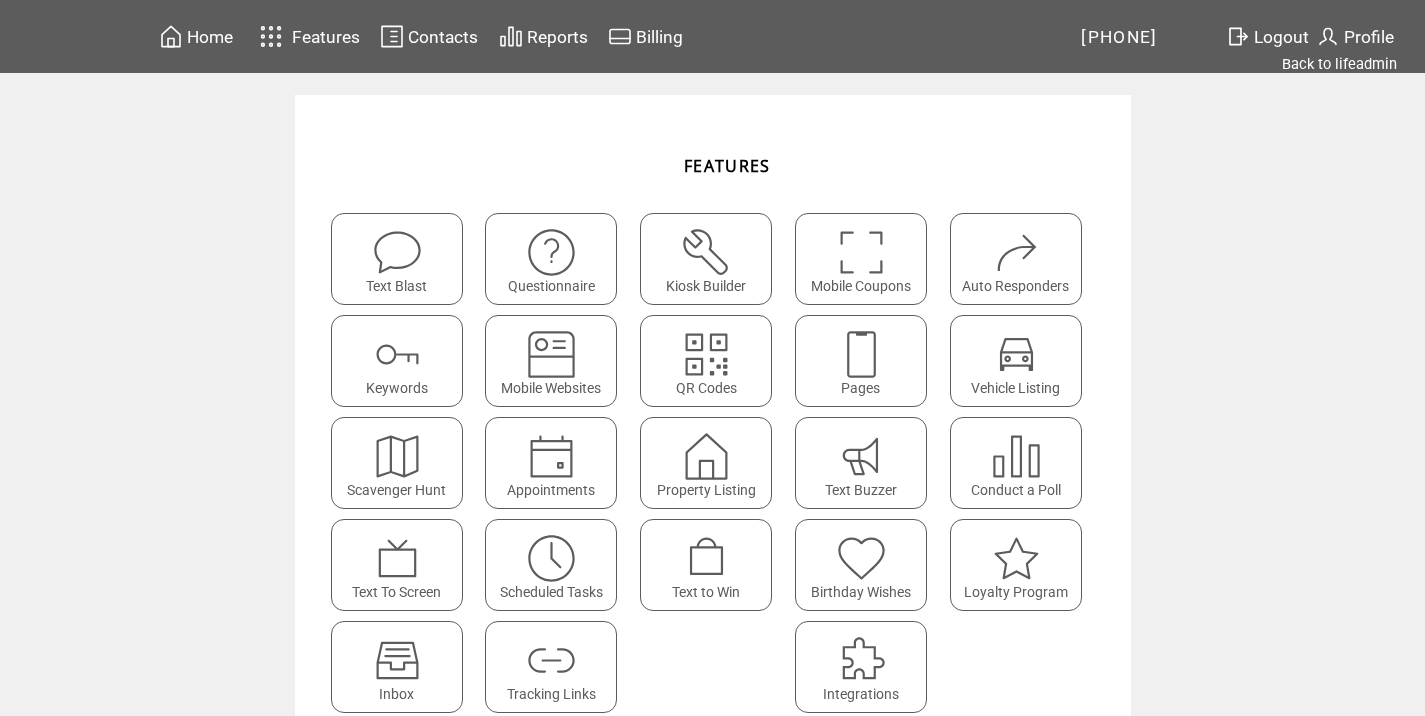 click at bounding box center [551, 660] 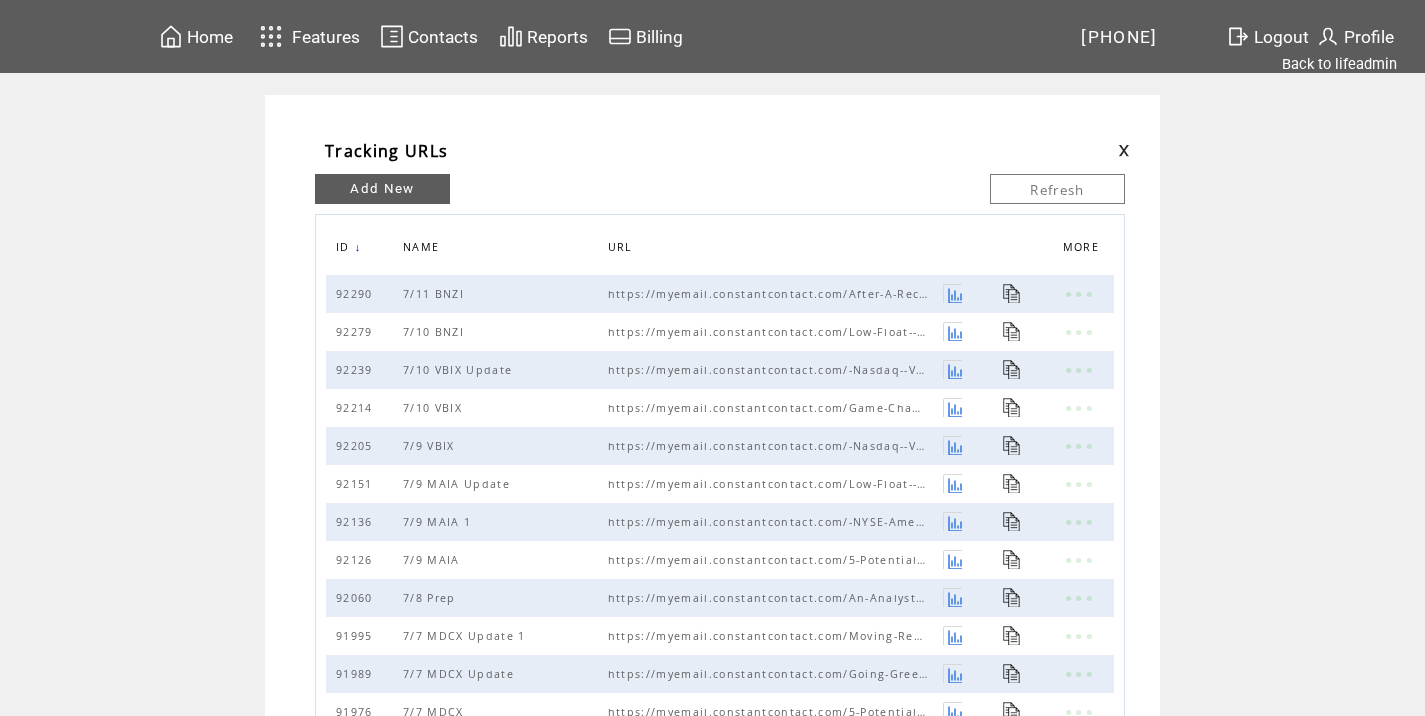 scroll, scrollTop: 0, scrollLeft: 0, axis: both 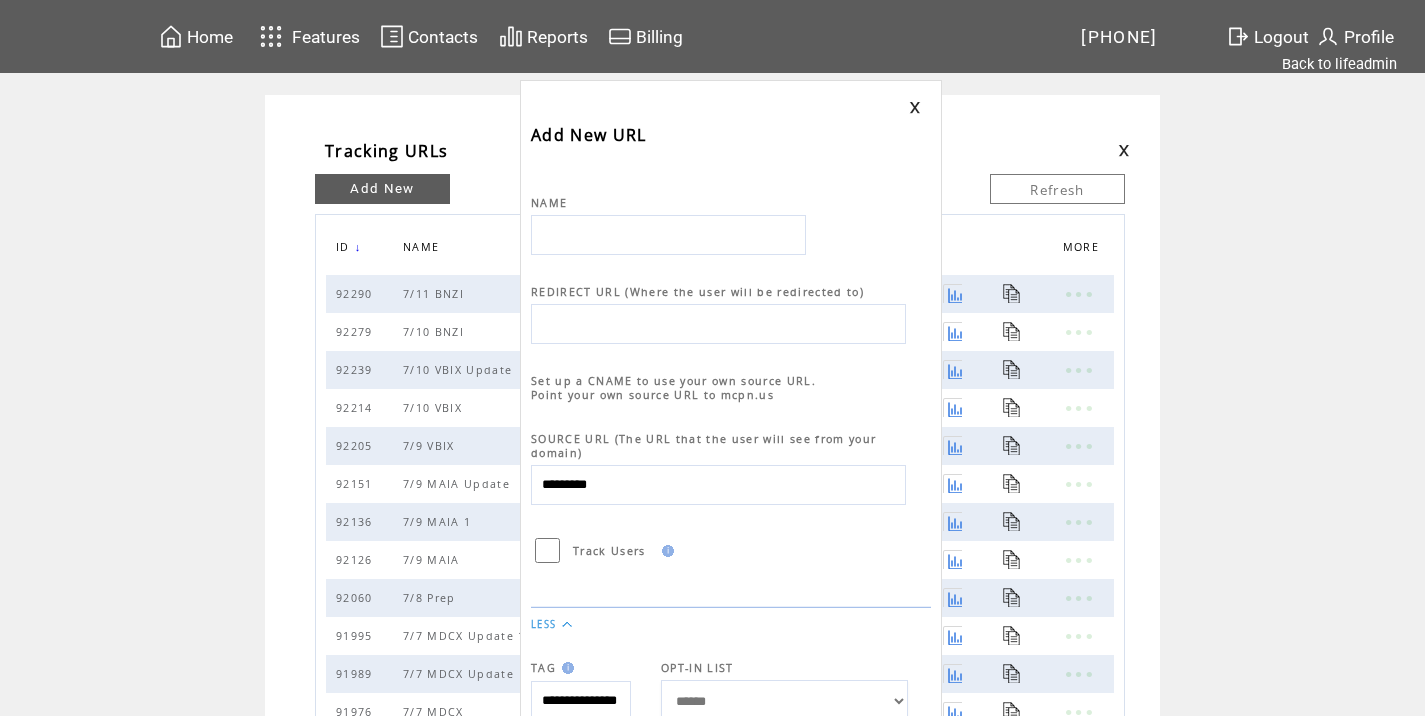 click at bounding box center [668, 235] 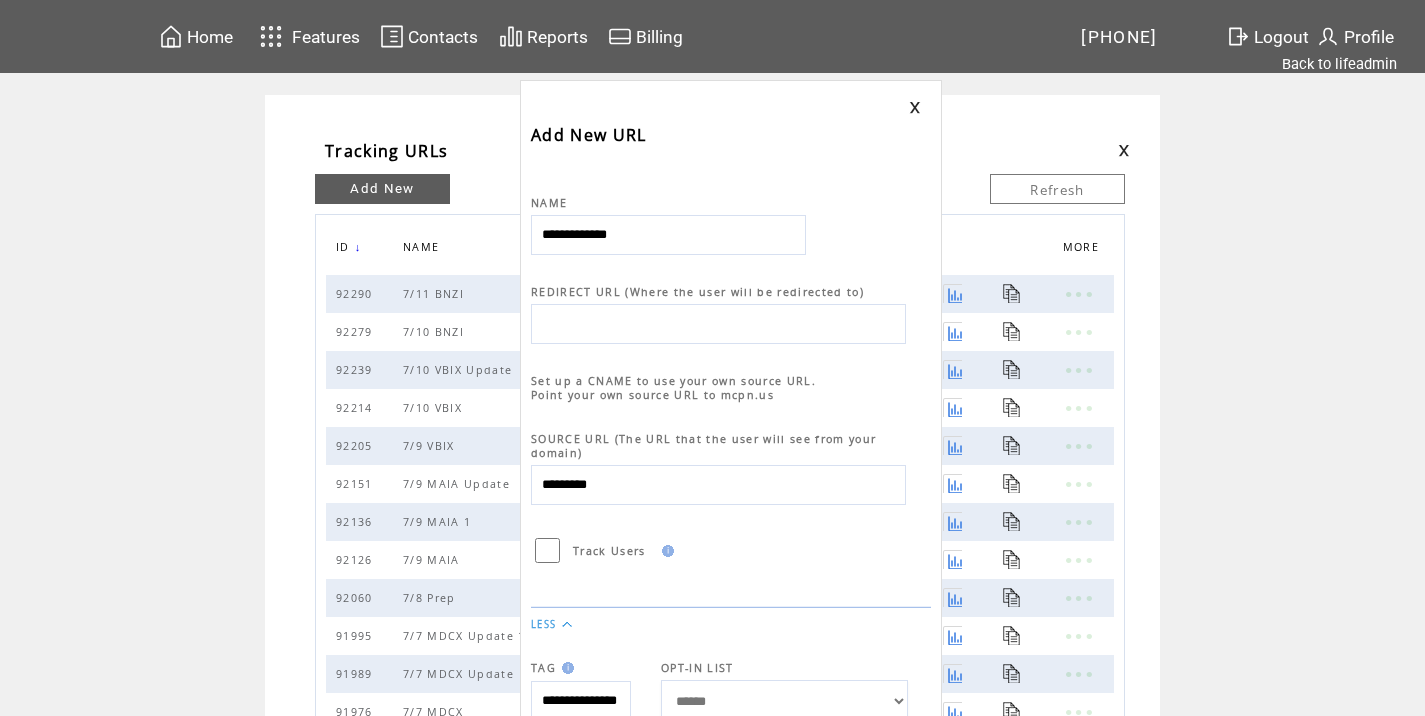 type on "**********" 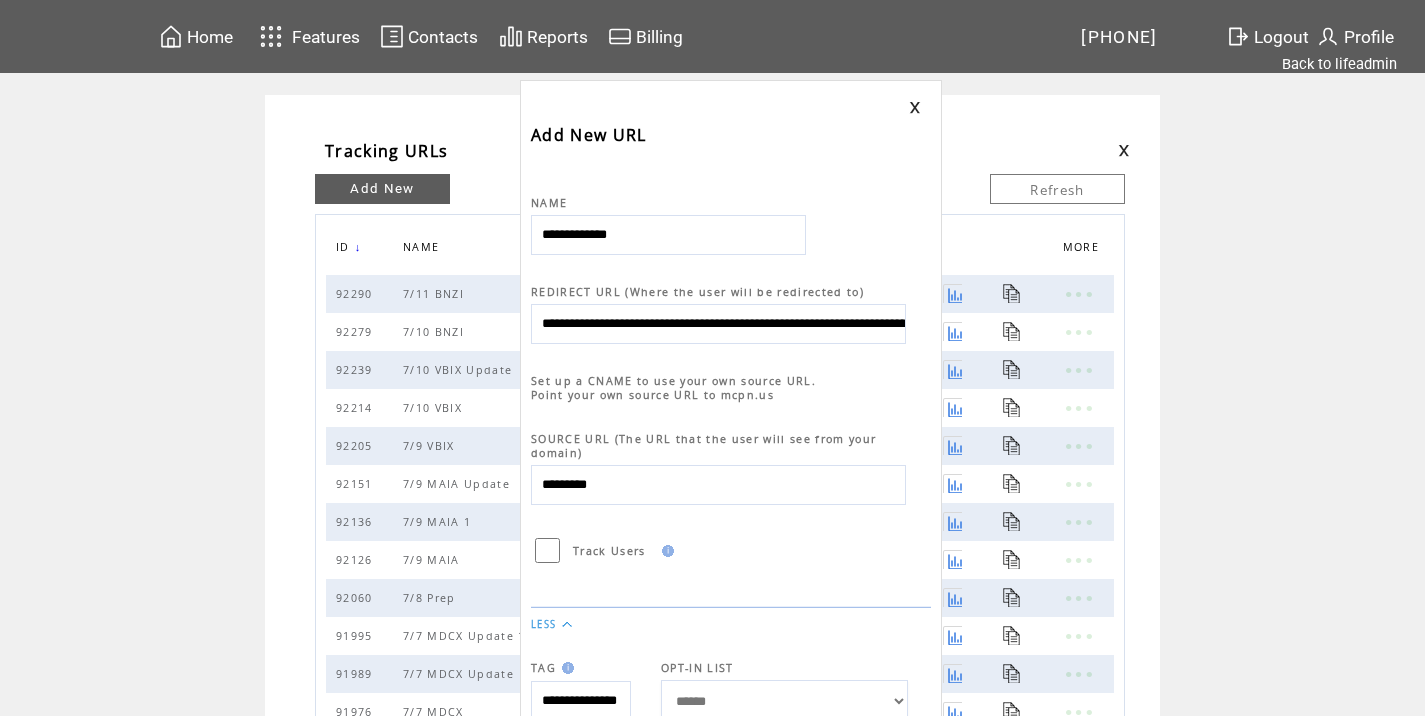 scroll, scrollTop: 0, scrollLeft: 896, axis: horizontal 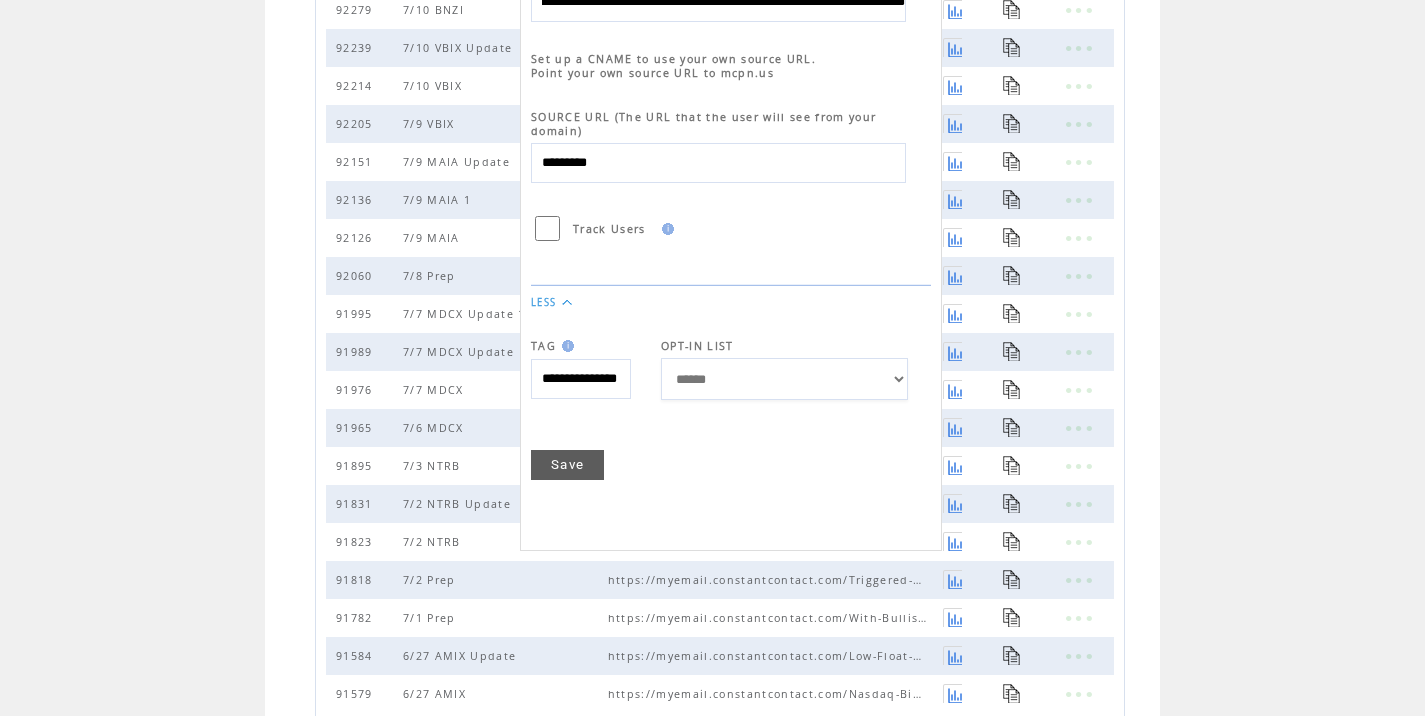 type on "**********" 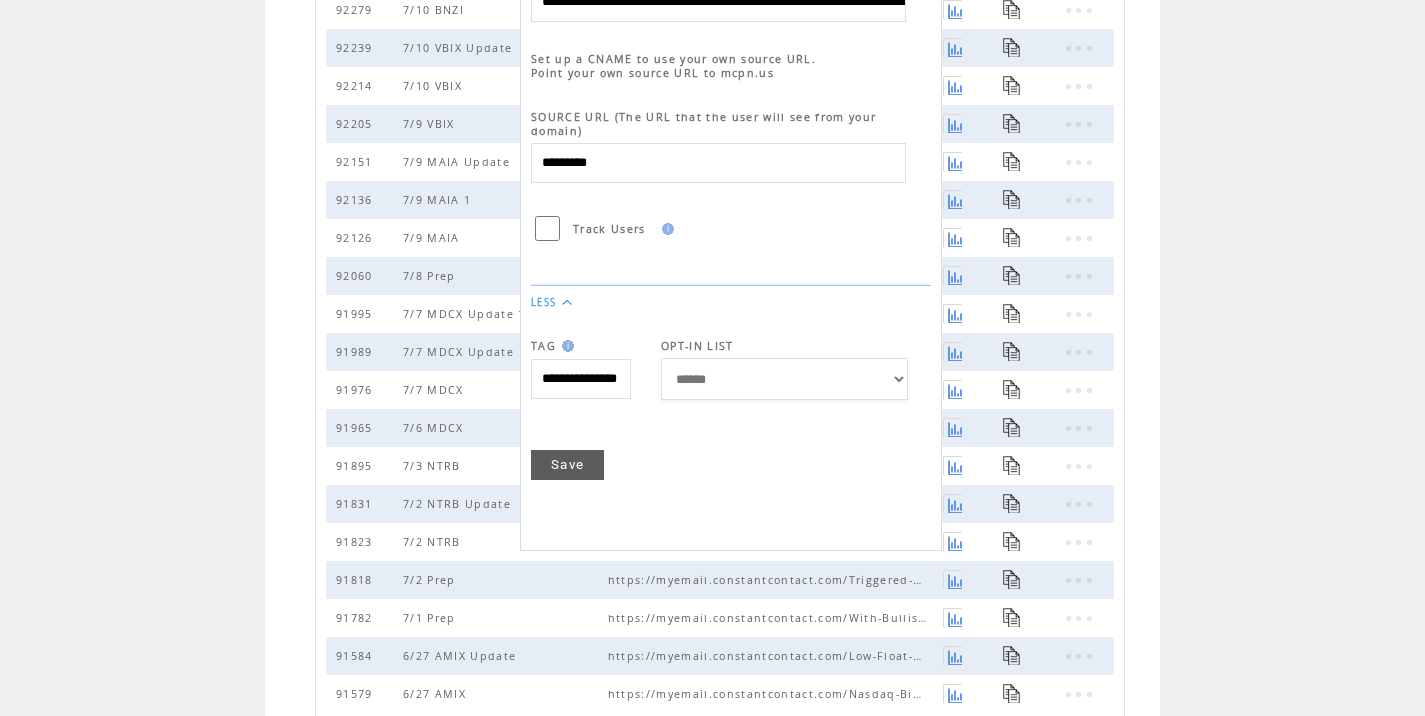 scroll, scrollTop: 0, scrollLeft: 0, axis: both 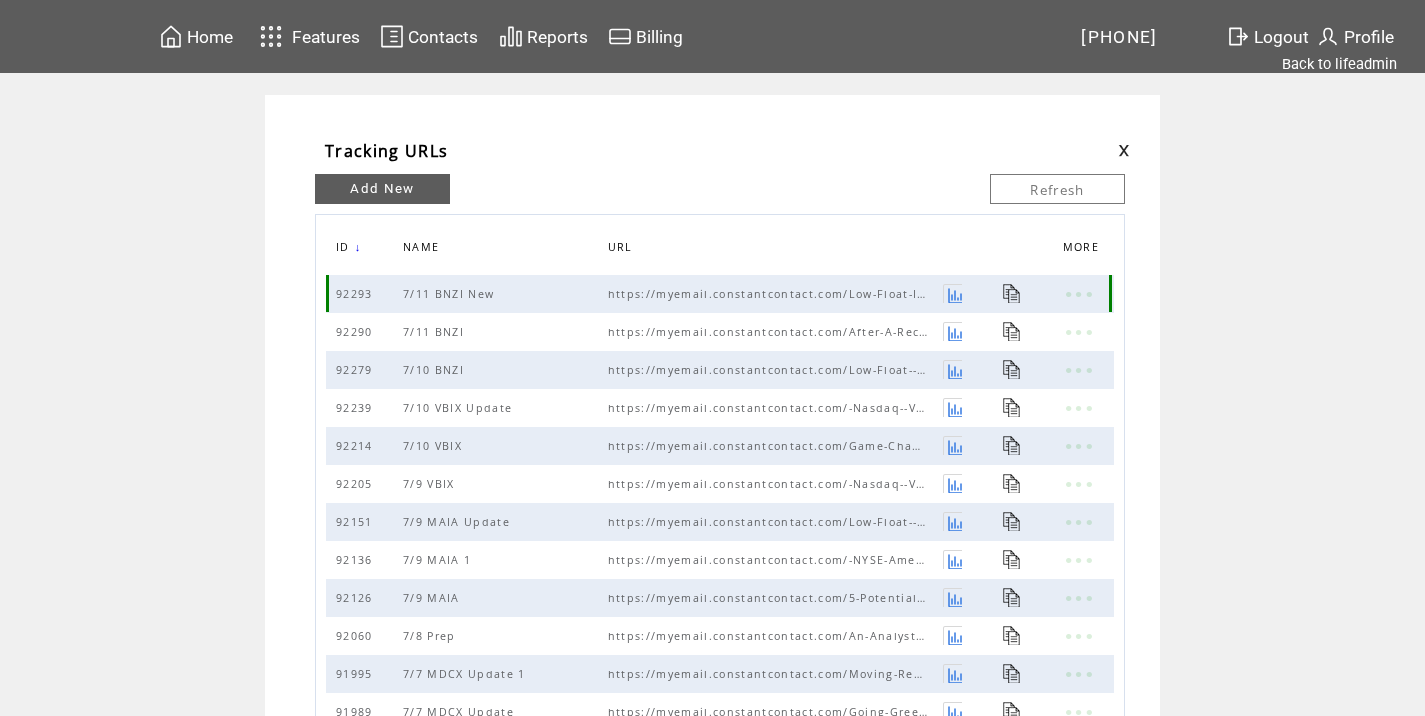 click at bounding box center (1033, 294) 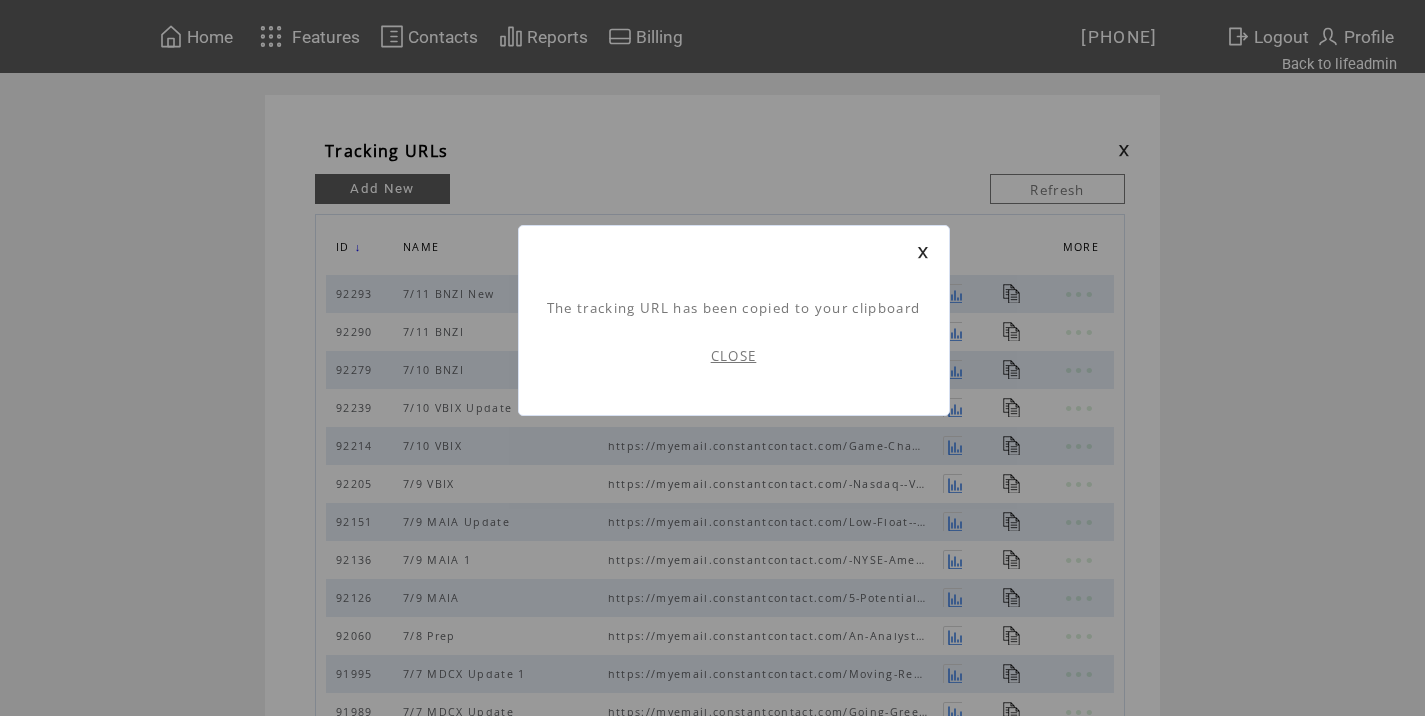 scroll, scrollTop: 1, scrollLeft: 0, axis: vertical 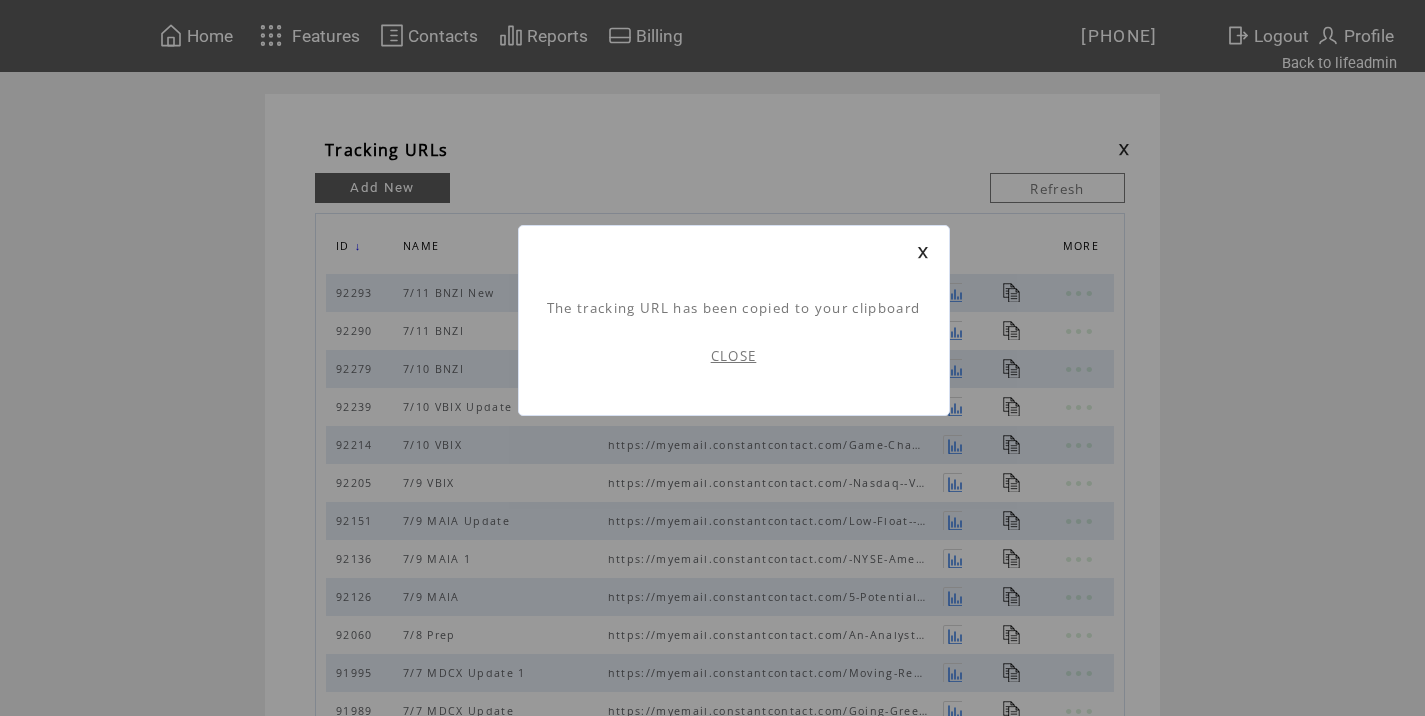click on "CLOSE" at bounding box center (734, 356) 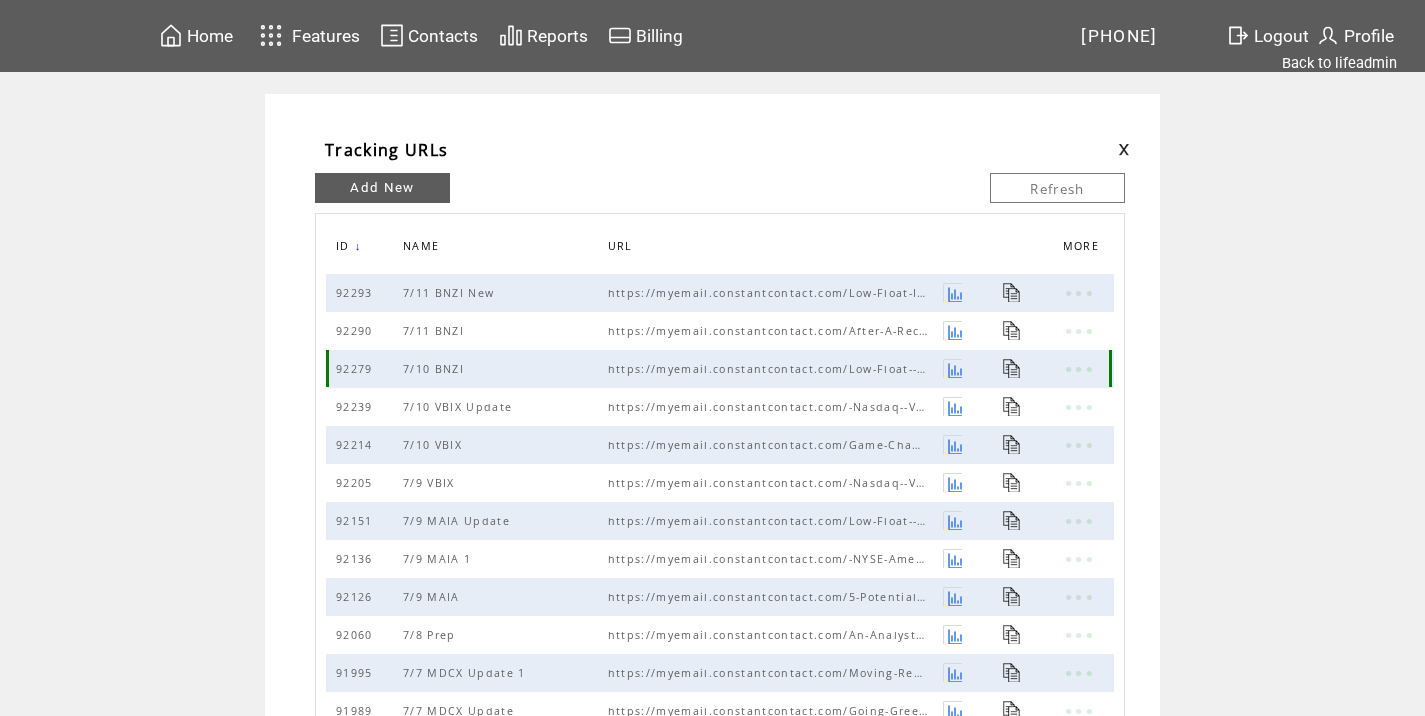 scroll, scrollTop: 0, scrollLeft: 0, axis: both 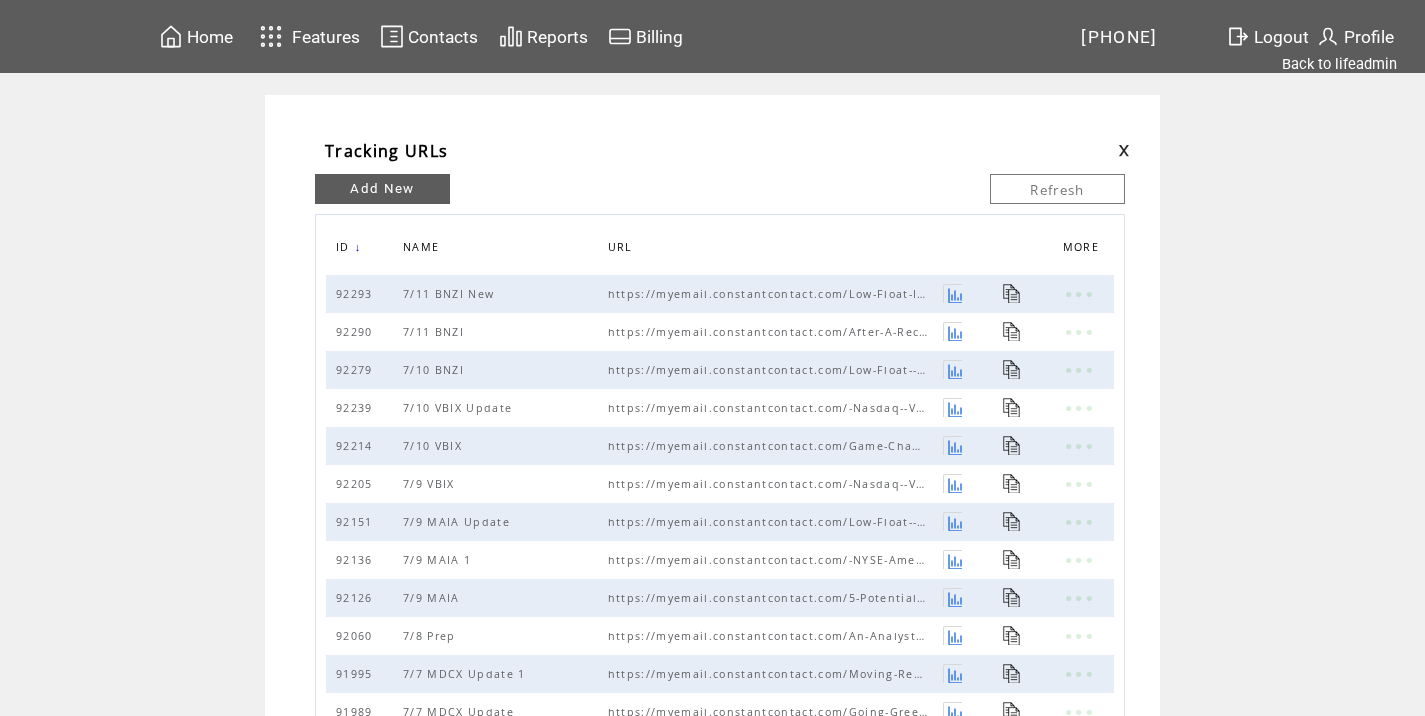 click at bounding box center [1124, 150] 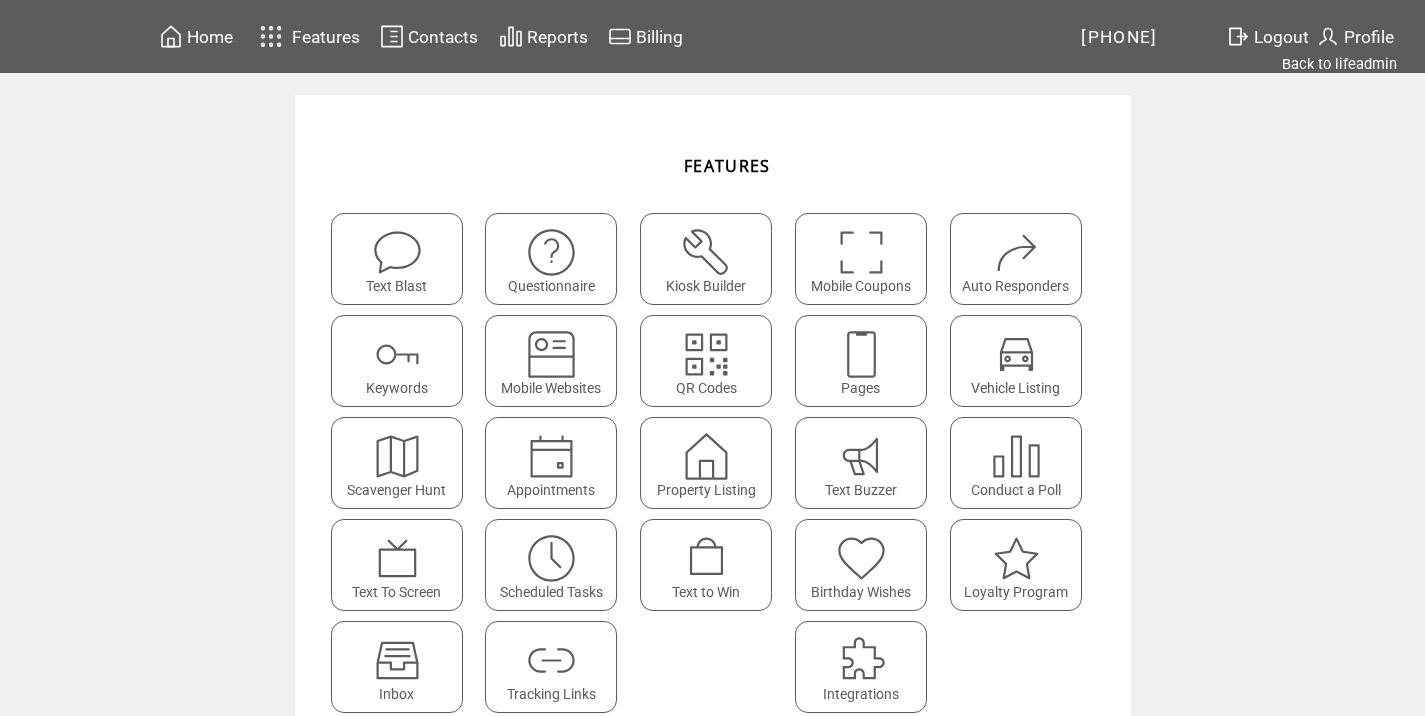 scroll, scrollTop: 0, scrollLeft: 0, axis: both 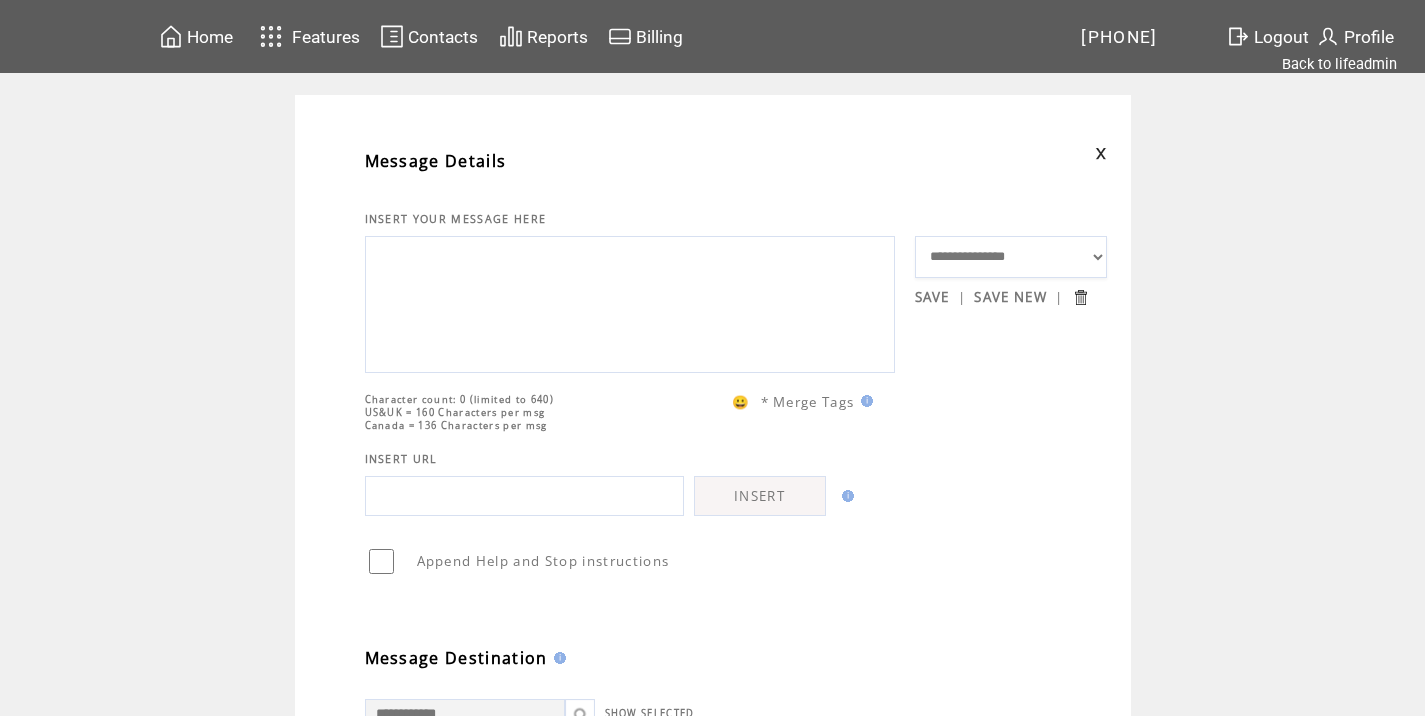 click at bounding box center (630, 302) 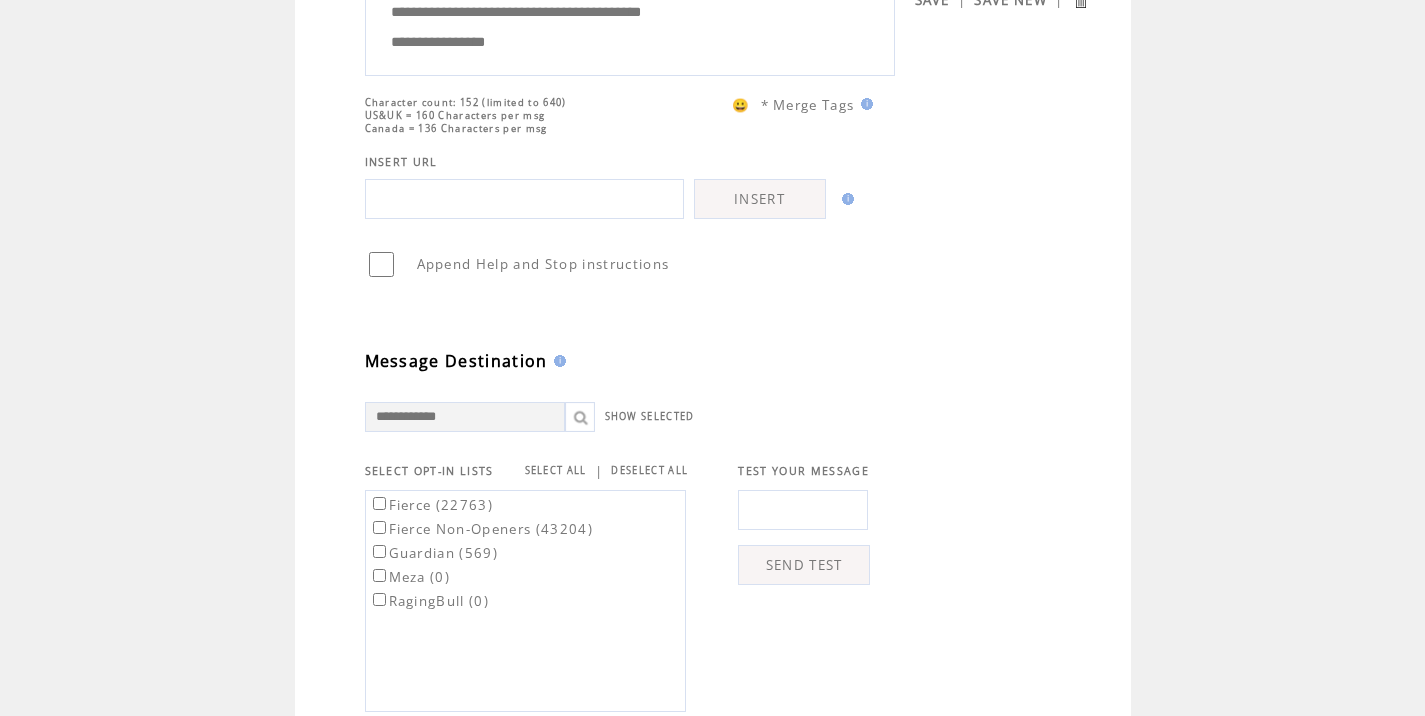 scroll, scrollTop: 308, scrollLeft: 0, axis: vertical 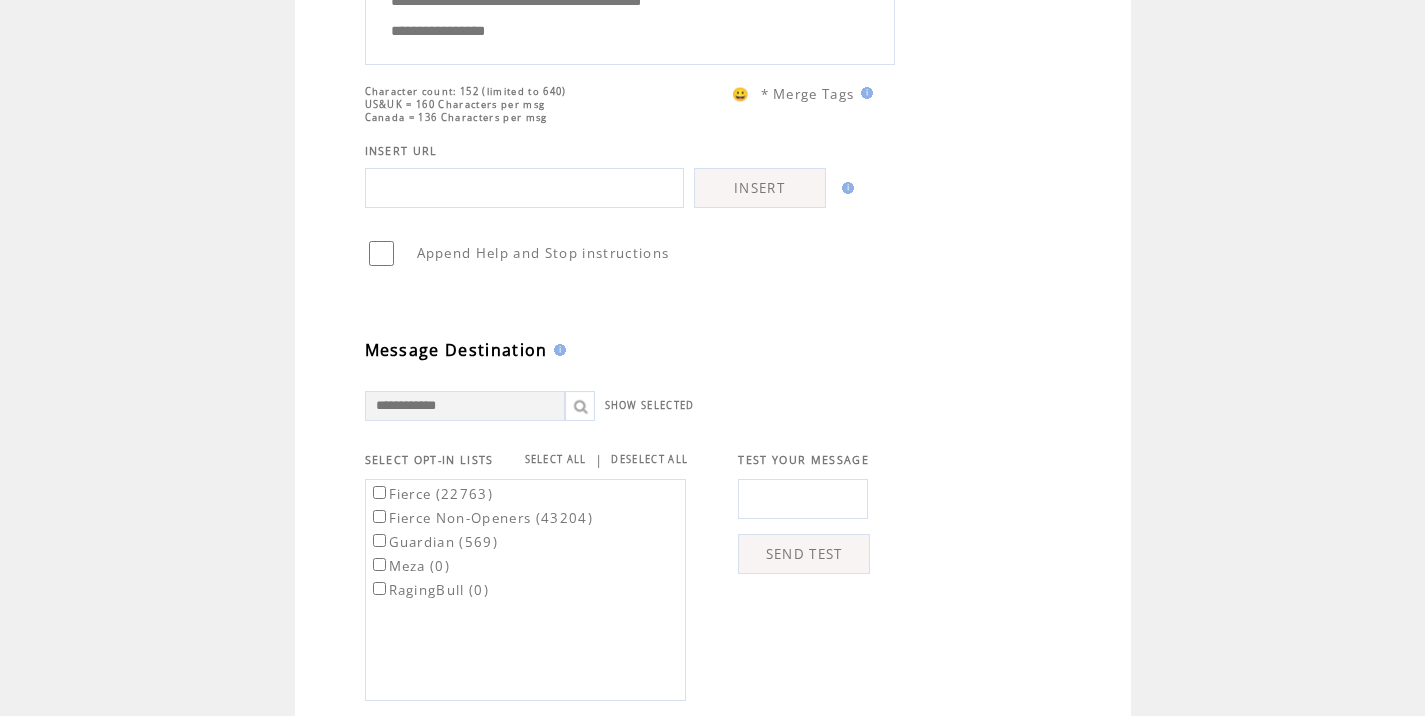type on "**********" 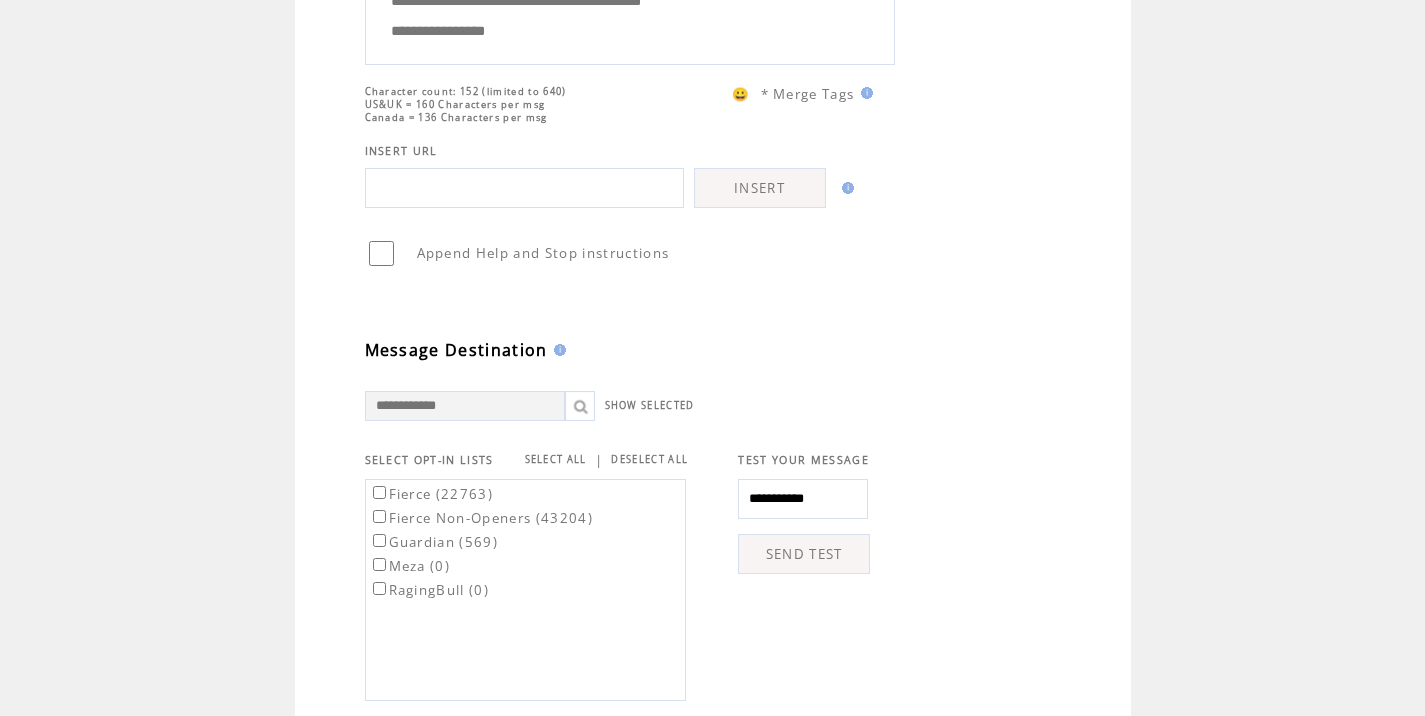 click on "SEND TEST" at bounding box center [804, 554] 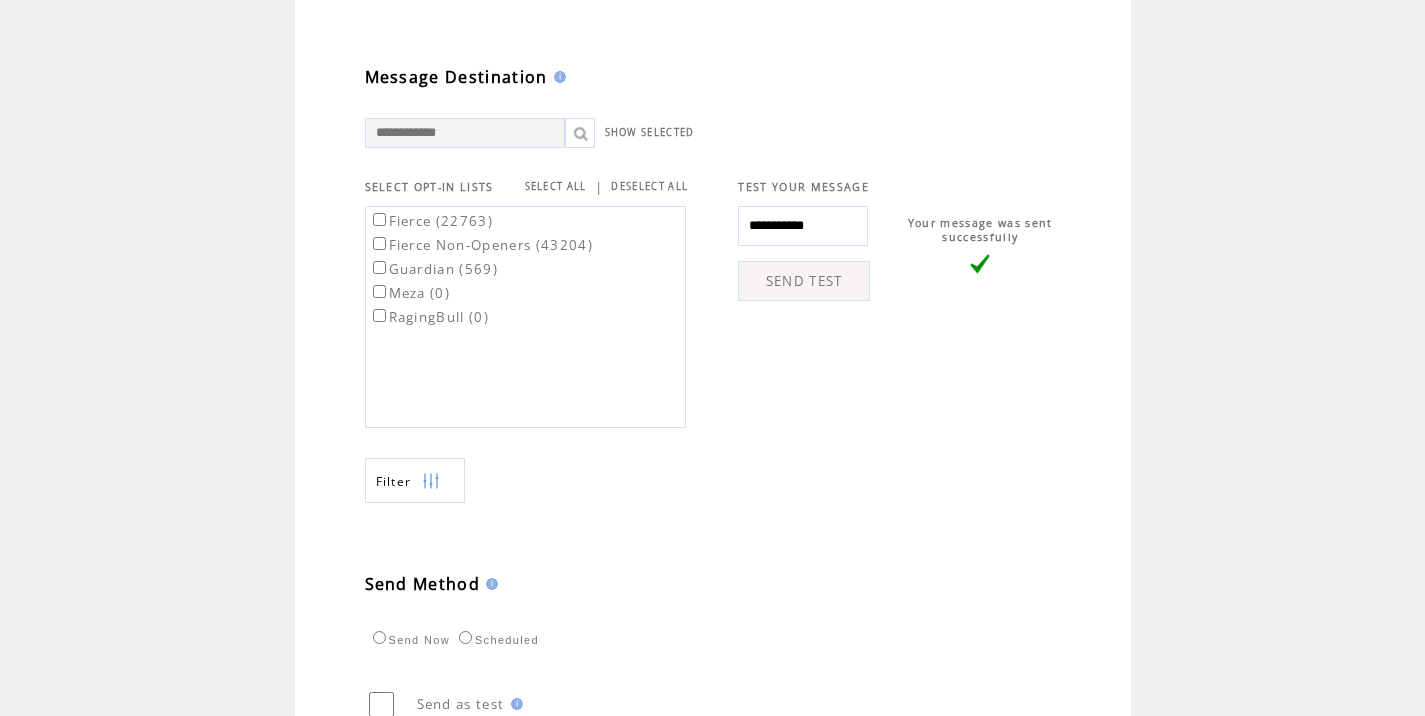 scroll, scrollTop: 774, scrollLeft: 0, axis: vertical 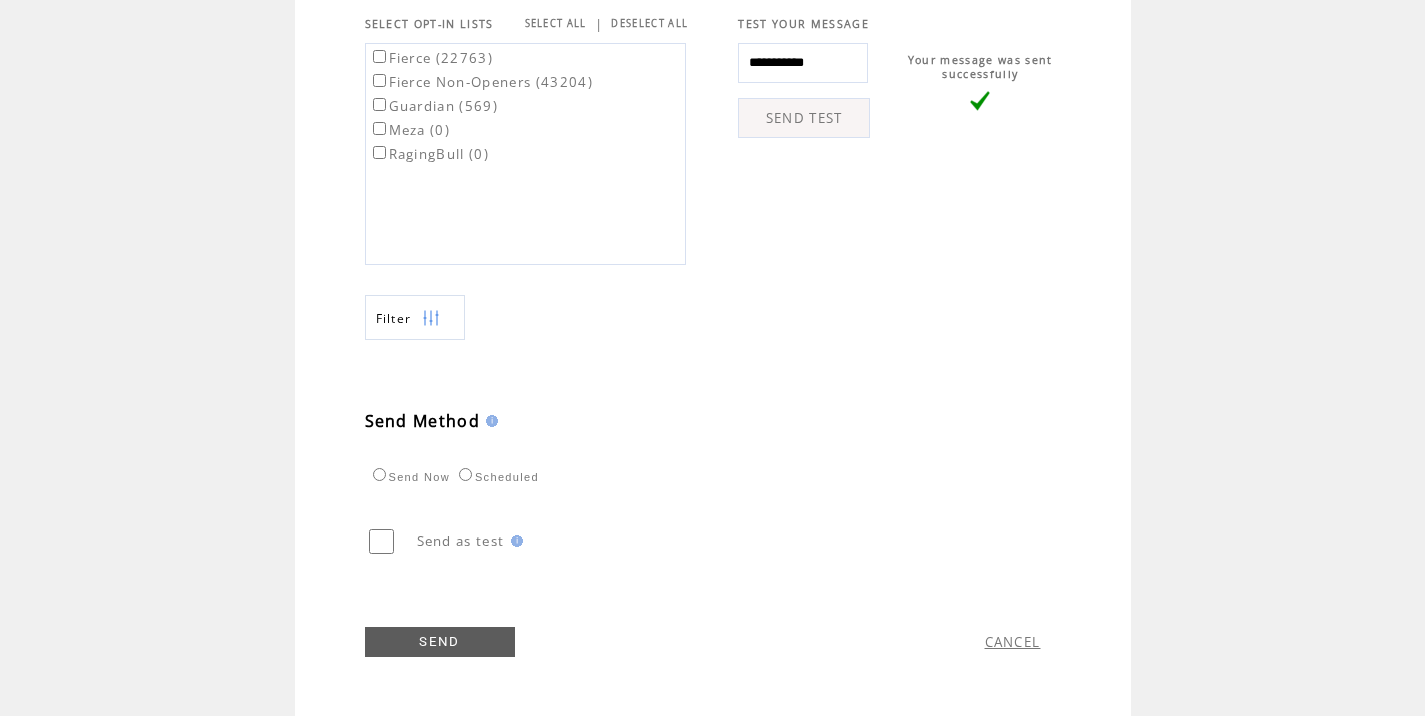 click on "Fierce (22763)" at bounding box center (431, 58) 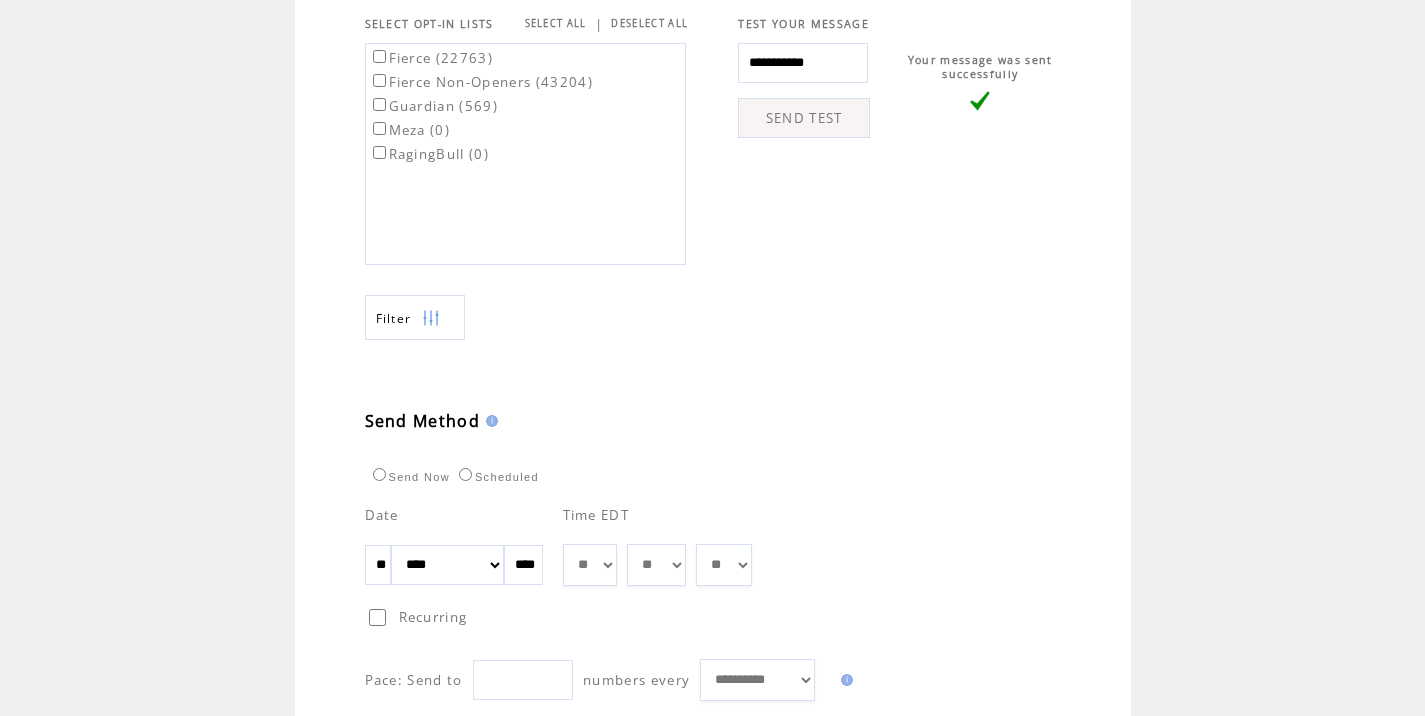 click on "** 	 ** 	 ** 	 ** 	 ** 	 ** 	 ** 	 ** 	 ** 	 ** 	 ** 	 ** 	 **" at bounding box center (590, 565) 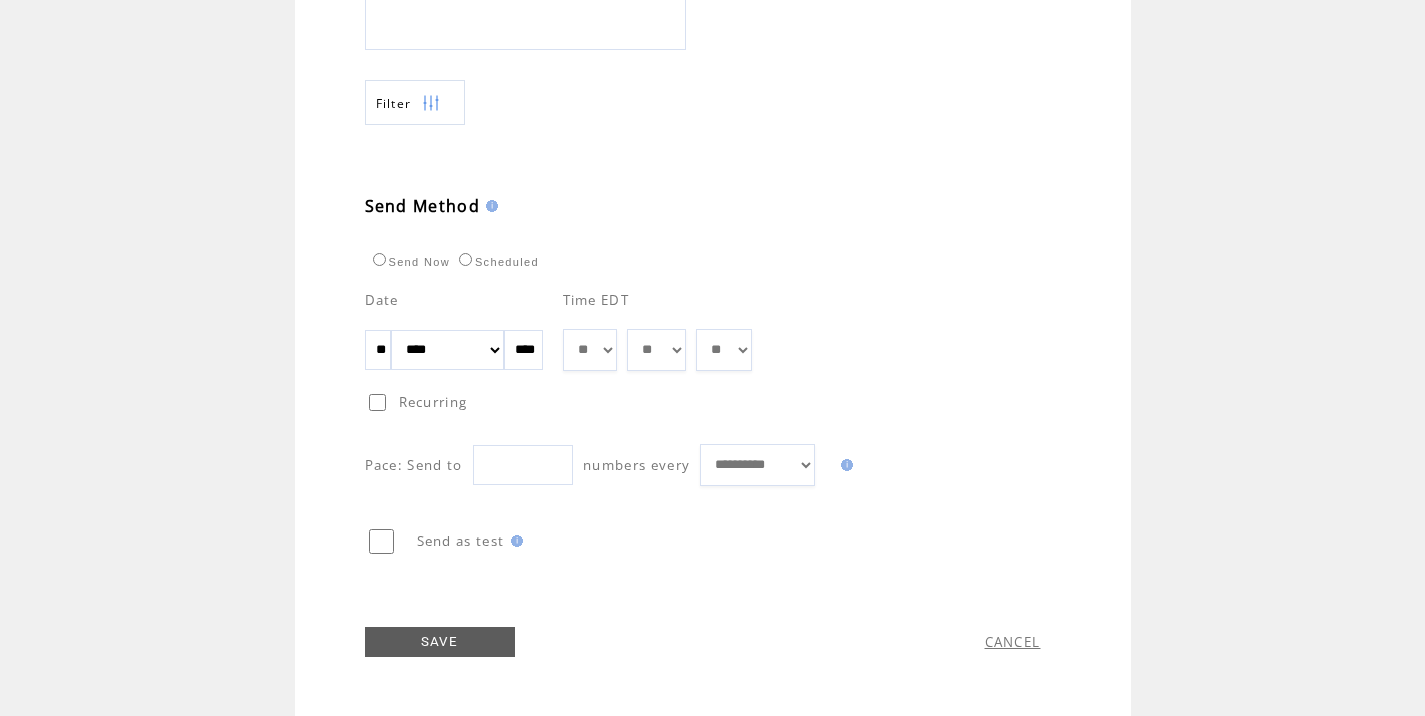 click on "SAVE" at bounding box center [440, 642] 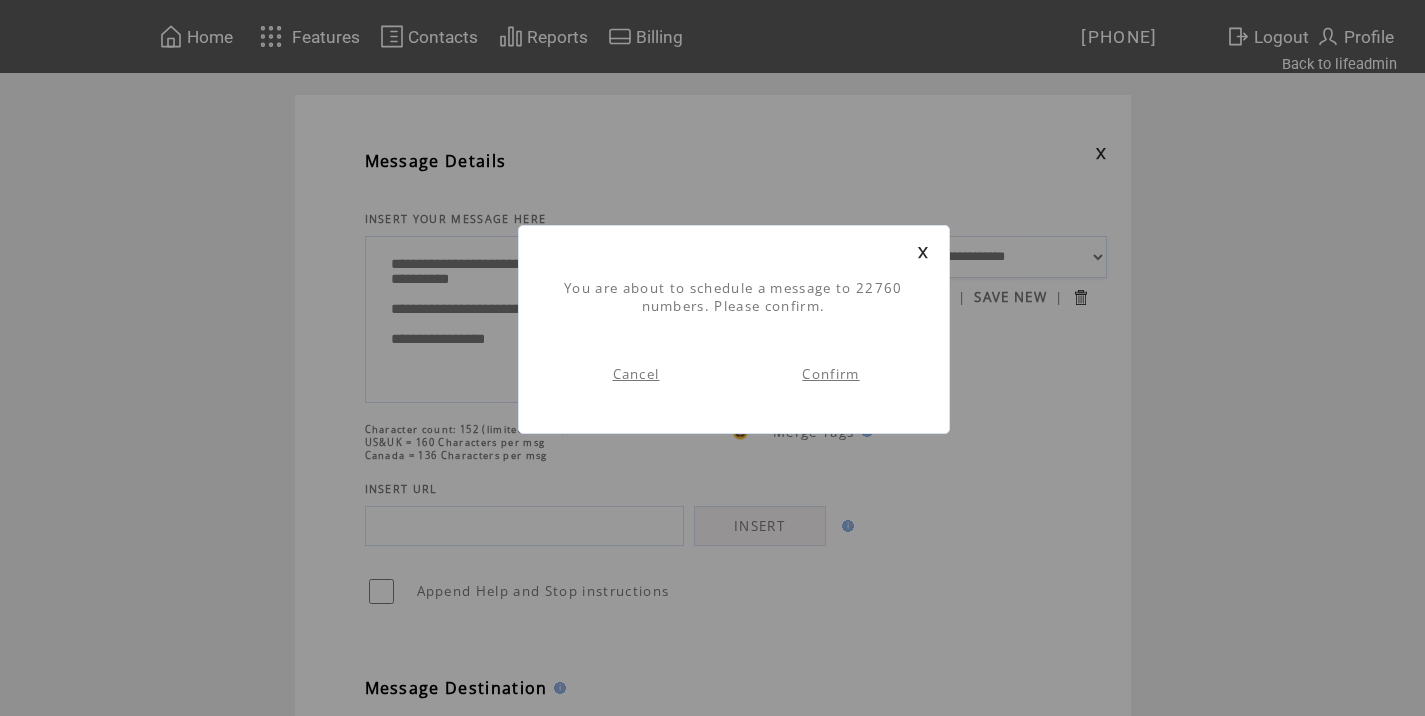 scroll, scrollTop: 1, scrollLeft: 0, axis: vertical 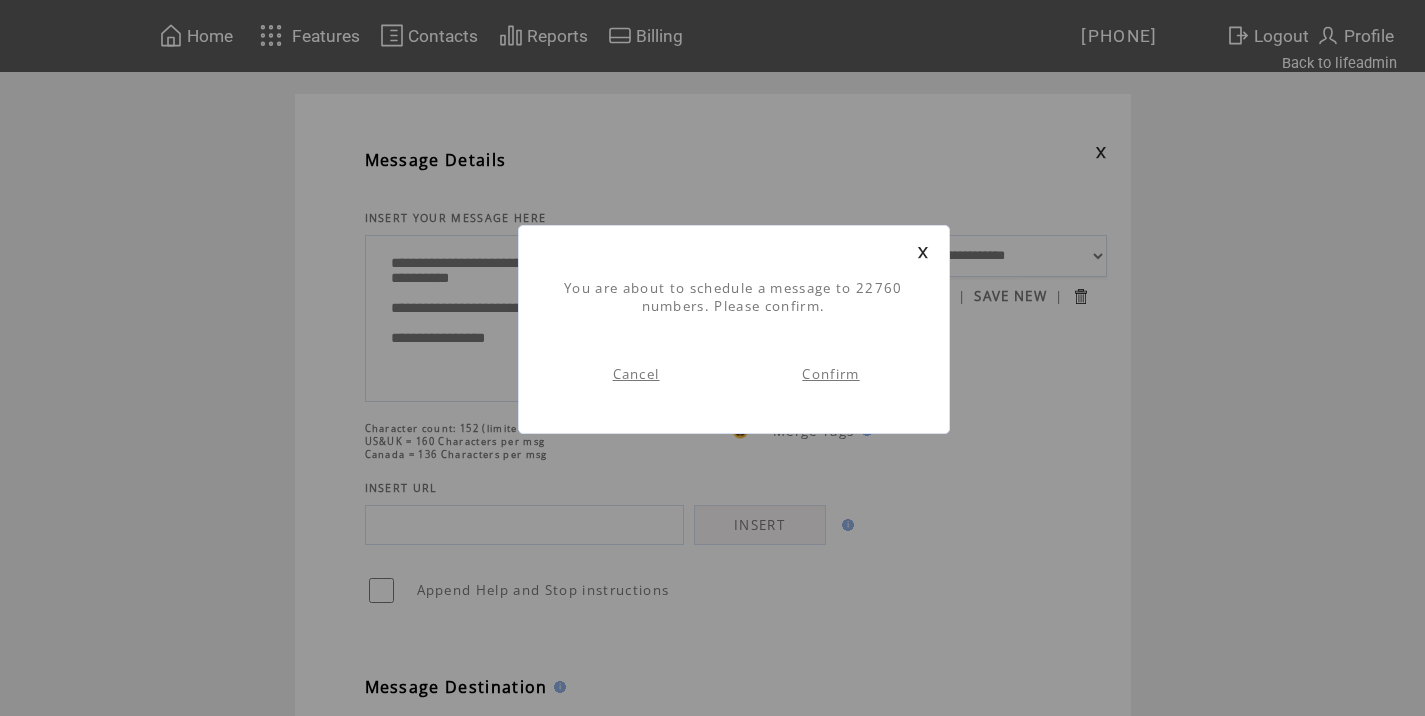 click on "Confirm" at bounding box center (830, 374) 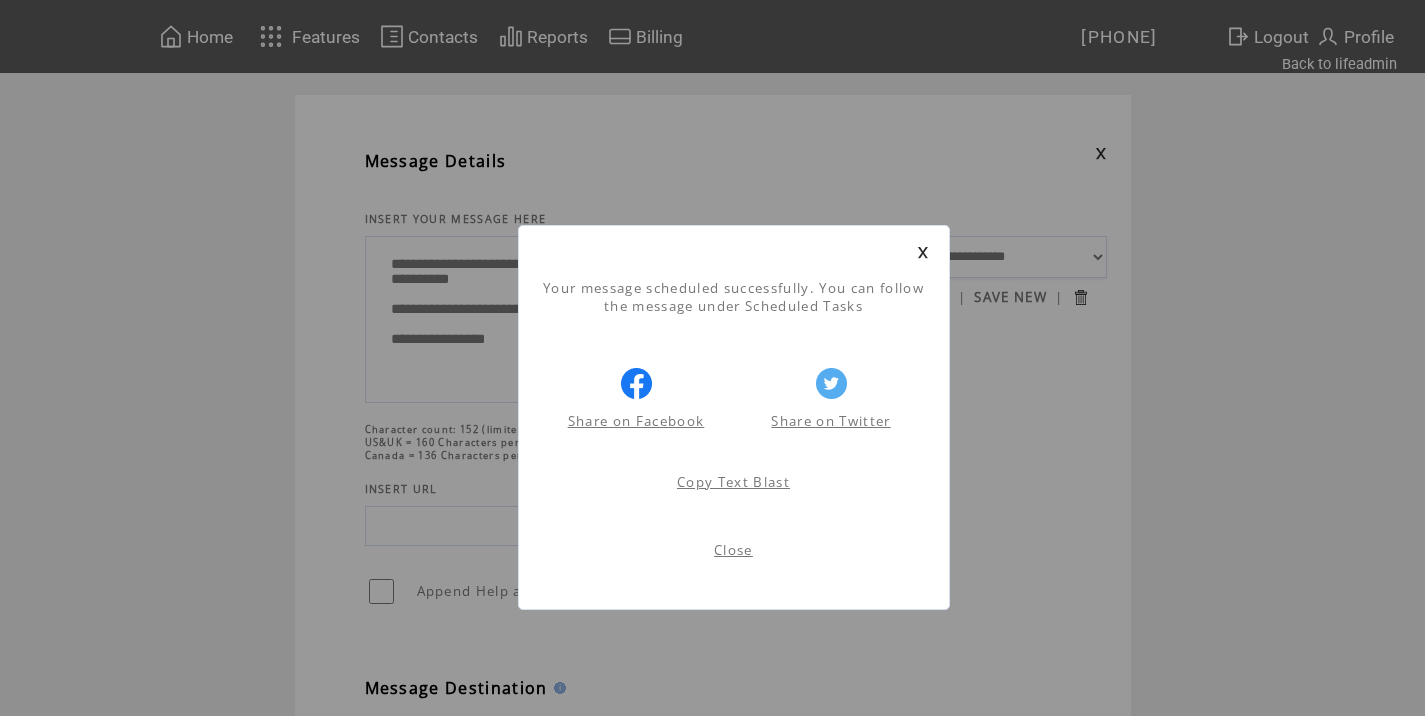 scroll, scrollTop: 1, scrollLeft: 0, axis: vertical 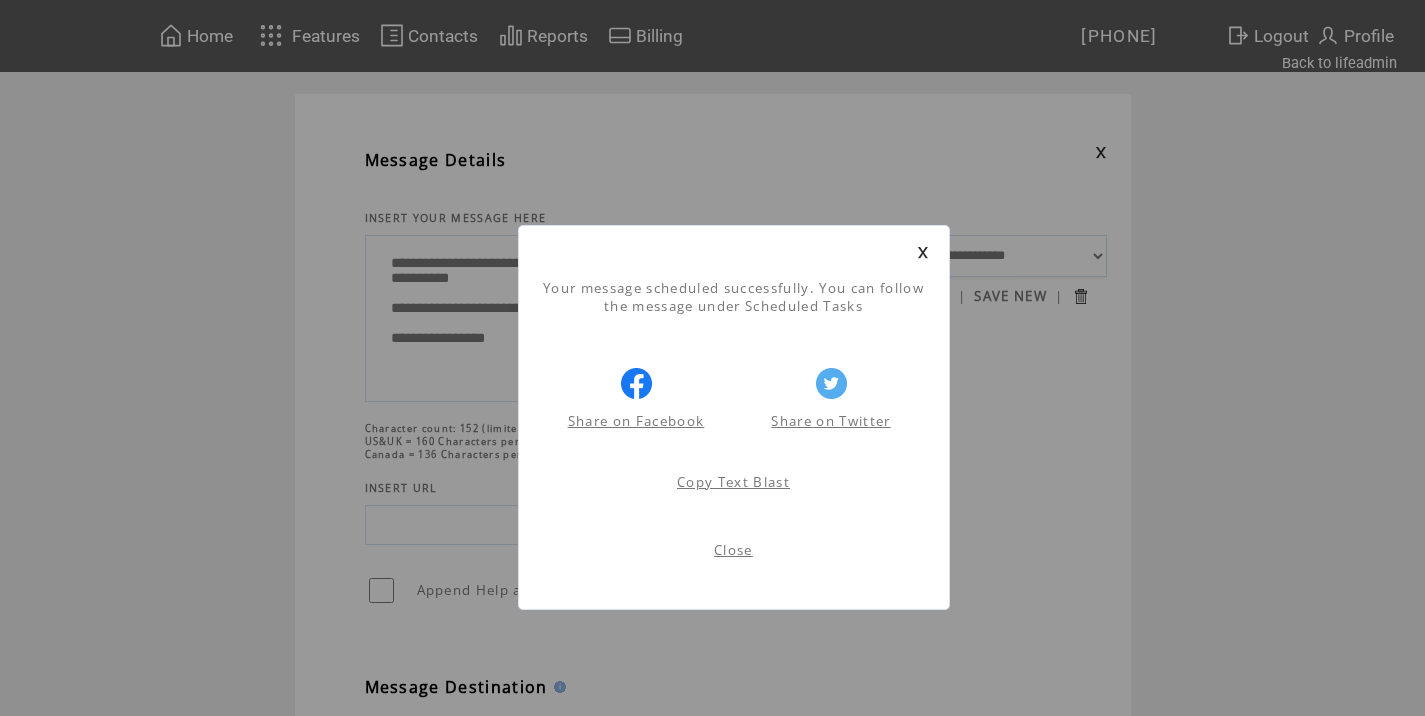 click on "Close" at bounding box center [734, 555] 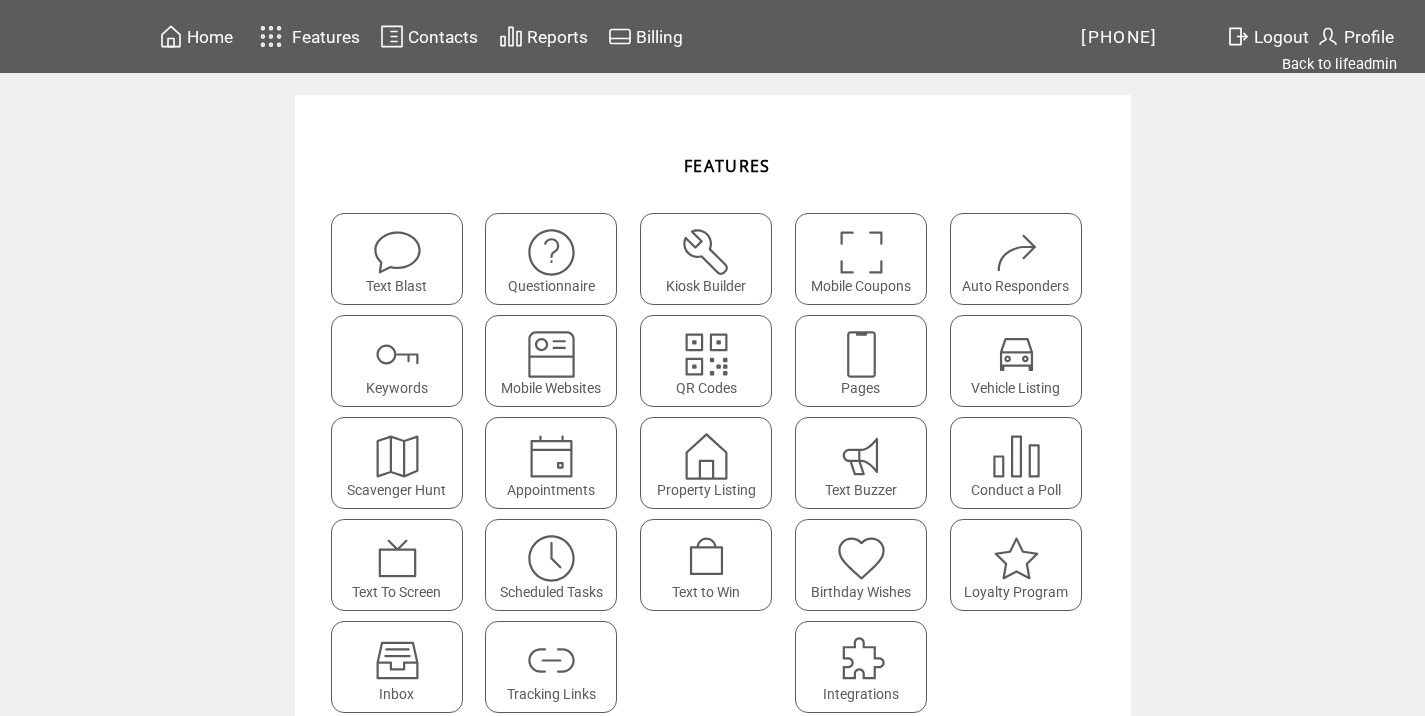 scroll, scrollTop: 0, scrollLeft: 0, axis: both 